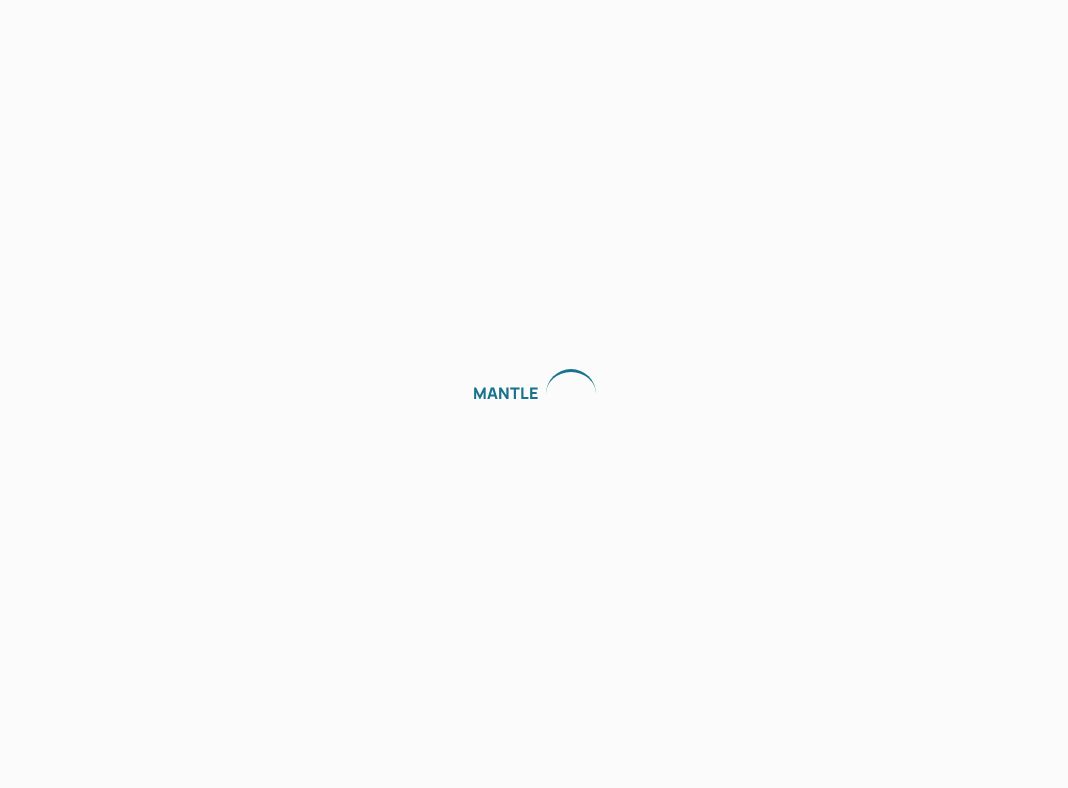 scroll, scrollTop: 0, scrollLeft: 0, axis: both 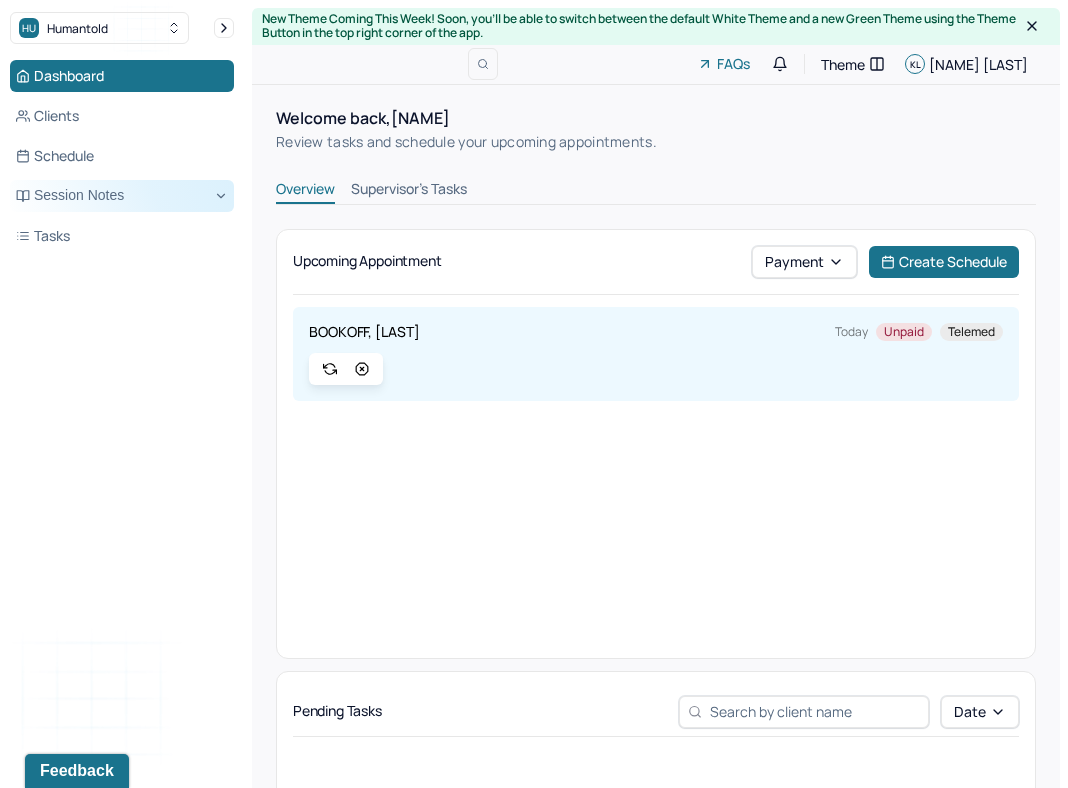 click on "Session Notes" at bounding box center [122, 196] 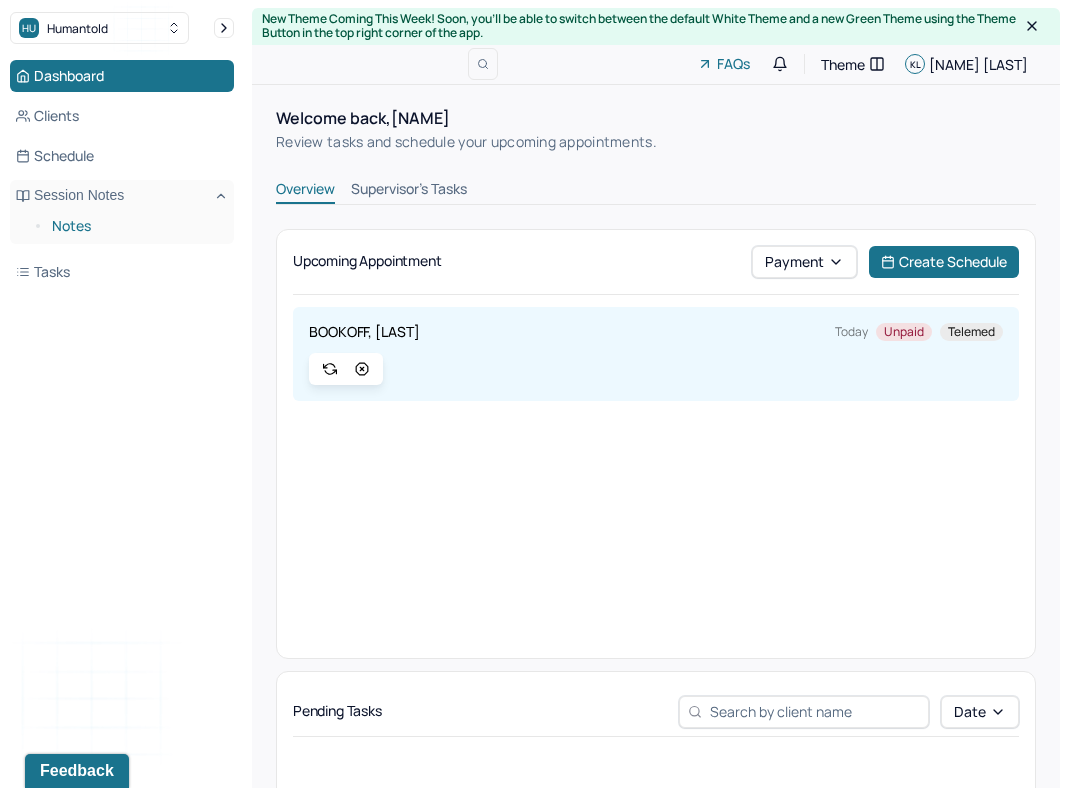click on "Notes" at bounding box center (135, 226) 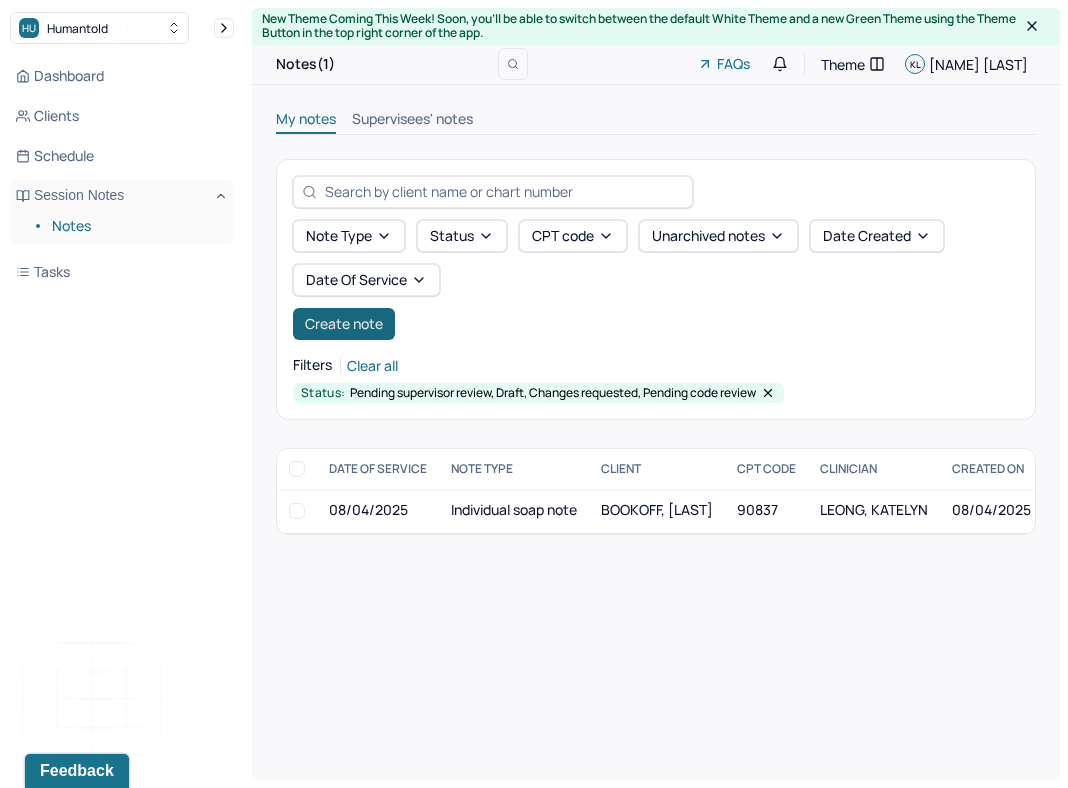 click on "Create note" at bounding box center (344, 324) 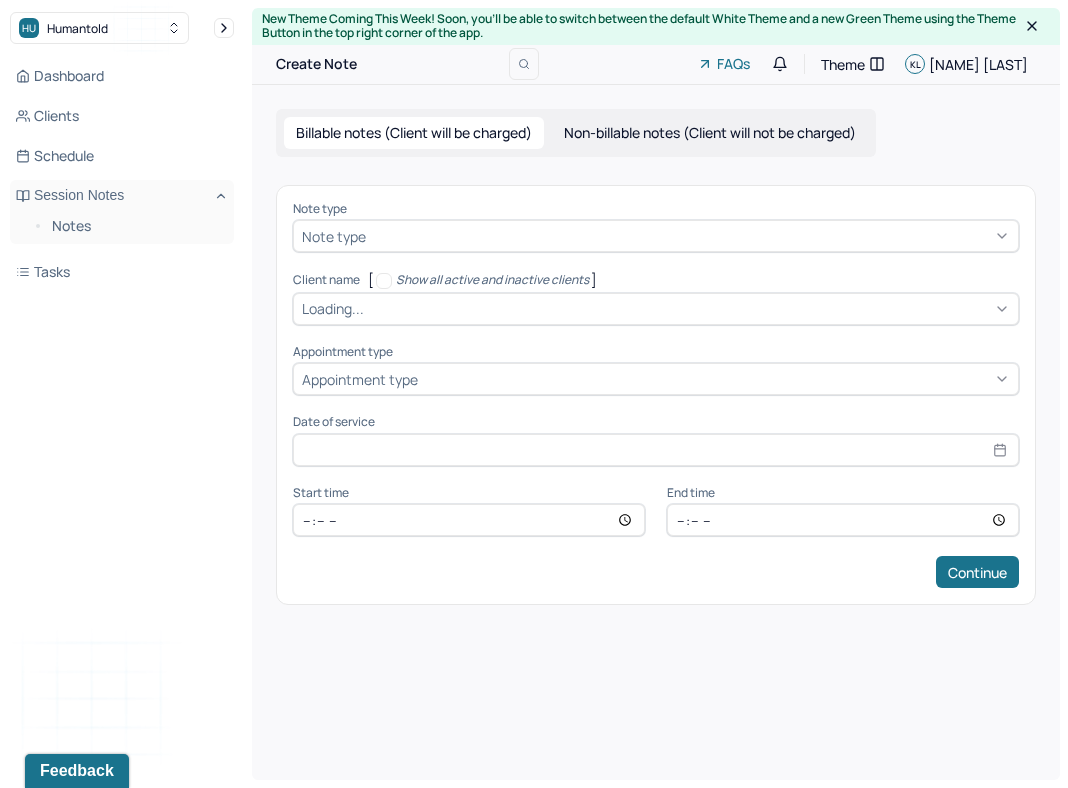 click on "Note type" at bounding box center (656, 236) 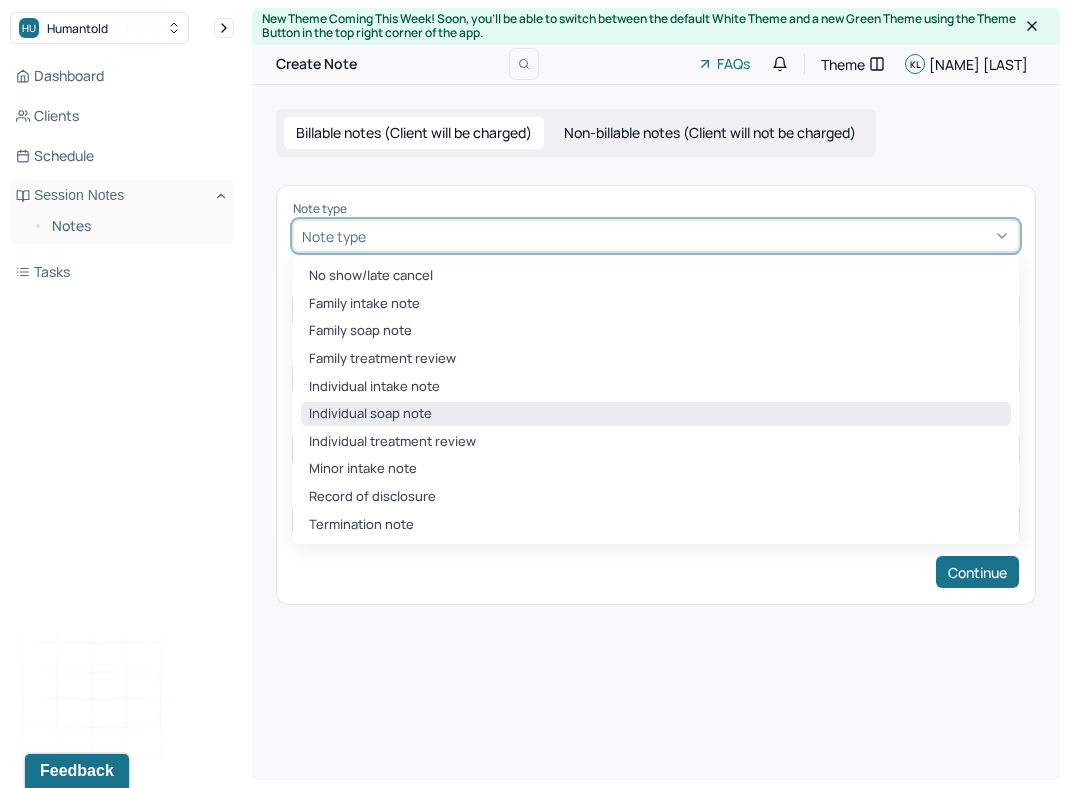 click on "Individual soap note" at bounding box center (656, 414) 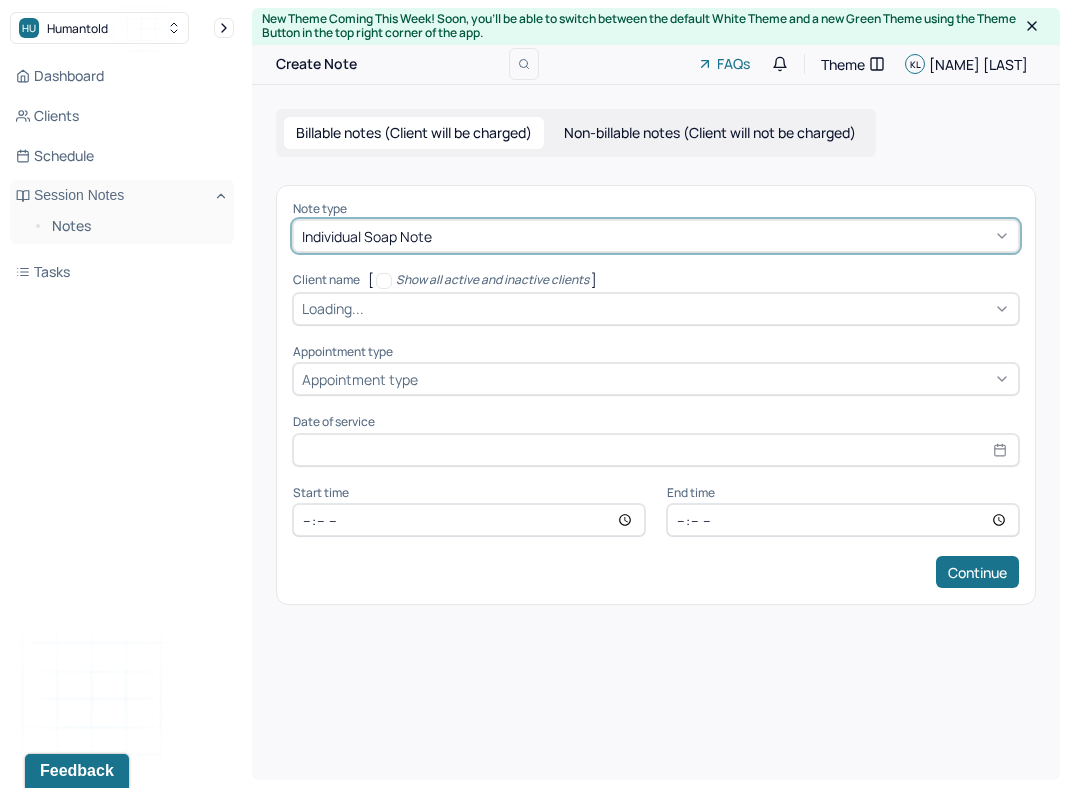 click at bounding box center (371, 308) 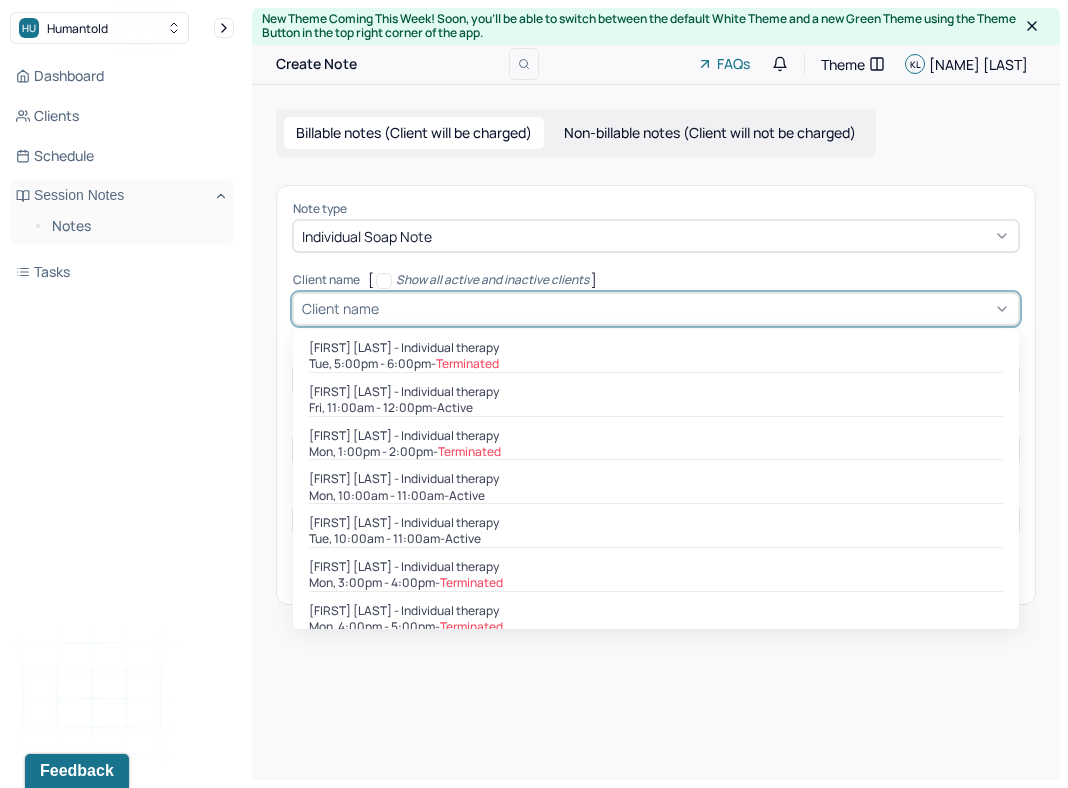 click on "Billable notes (Client will be charged) Non-billable notes (Client will not be charged) Note type Individual soap note Client name [ Show all active and inactive clients ] [object Object], 1 of 29. 29 results available. Use Up and Down to choose options, press Enter to select the currently focused option, press Escape to exit the menu, press Tab to select the option and exit the menu. Client name [FIRST] [LAST] - Individual therapy Tue, 5:00pm - 6:00pm  -  Terminated [FIRST] [LAST] - Individual therapy Fri, 11:00am - 12:00pm  -  active [FIRST] [LAST] - Individual therapy Mon, 1:00pm - 2:00pm  -  Terminated [FIRST] [LAST] - Individual therapy Mon, 10:00am - 11:00am  -  active [FIRST] [LAST] - Individual therapy Tue, 10:00am - 11:00am  -  active [FIRST] [LAST] - Individual therapy Mon, 3:00pm - 4:00pm  -  Terminated [FIRST] [LAST] - Individual therapy Mon, 4:00pm - 5:00pm  -  Terminated [FIRST] [LAST]  Jr - Individual therapy Wed, 10:00am - 11:00am  -  active [FIRST] [LAST] - Individual therapy Mon, 5:00pm - 6:00pm  -" at bounding box center (656, 357) 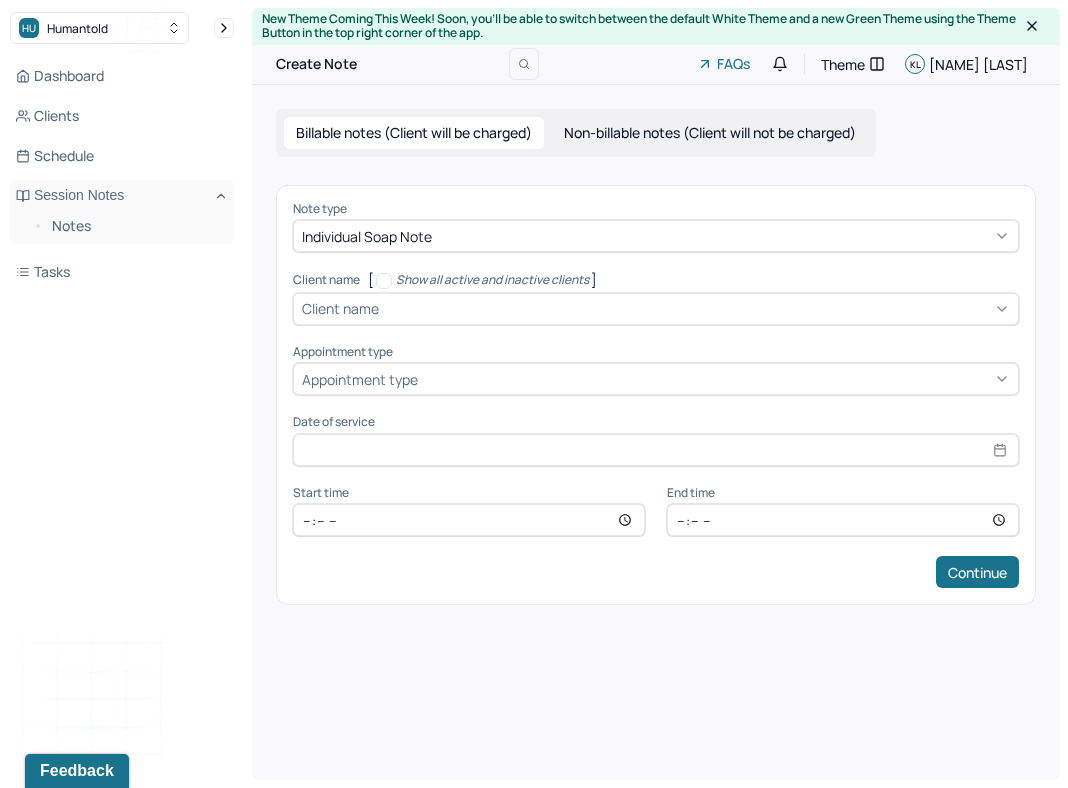 click at bounding box center (696, 308) 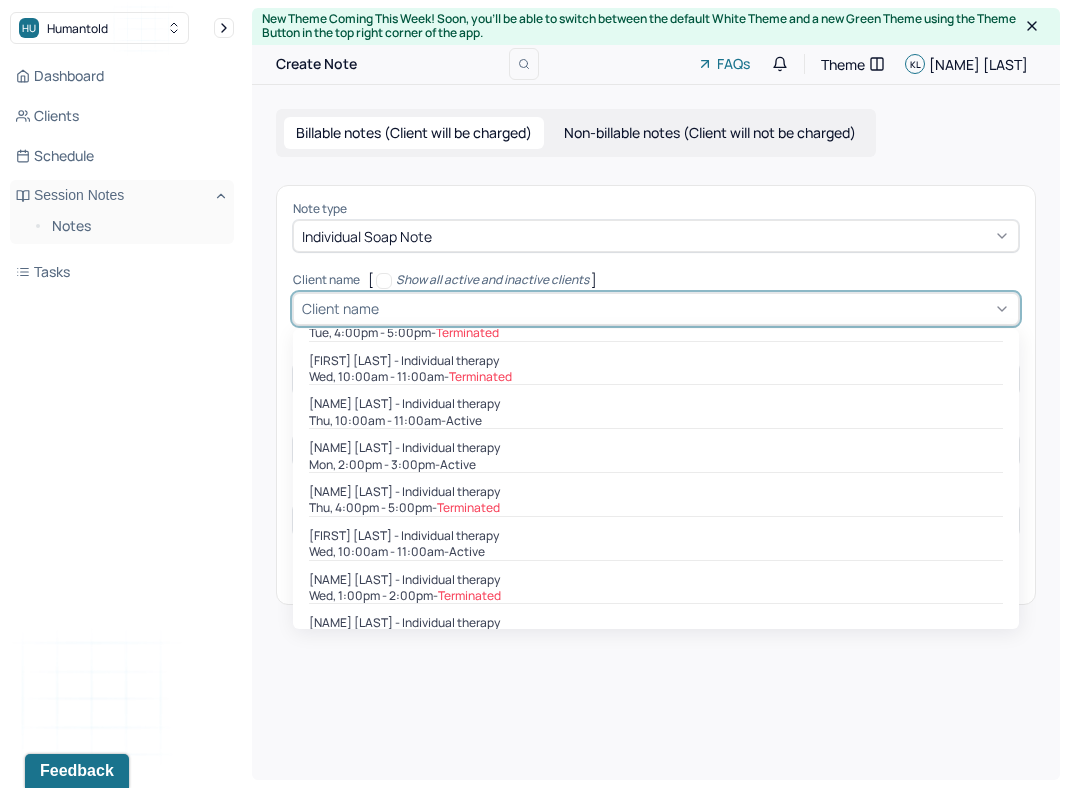 scroll, scrollTop: 856, scrollLeft: 0, axis: vertical 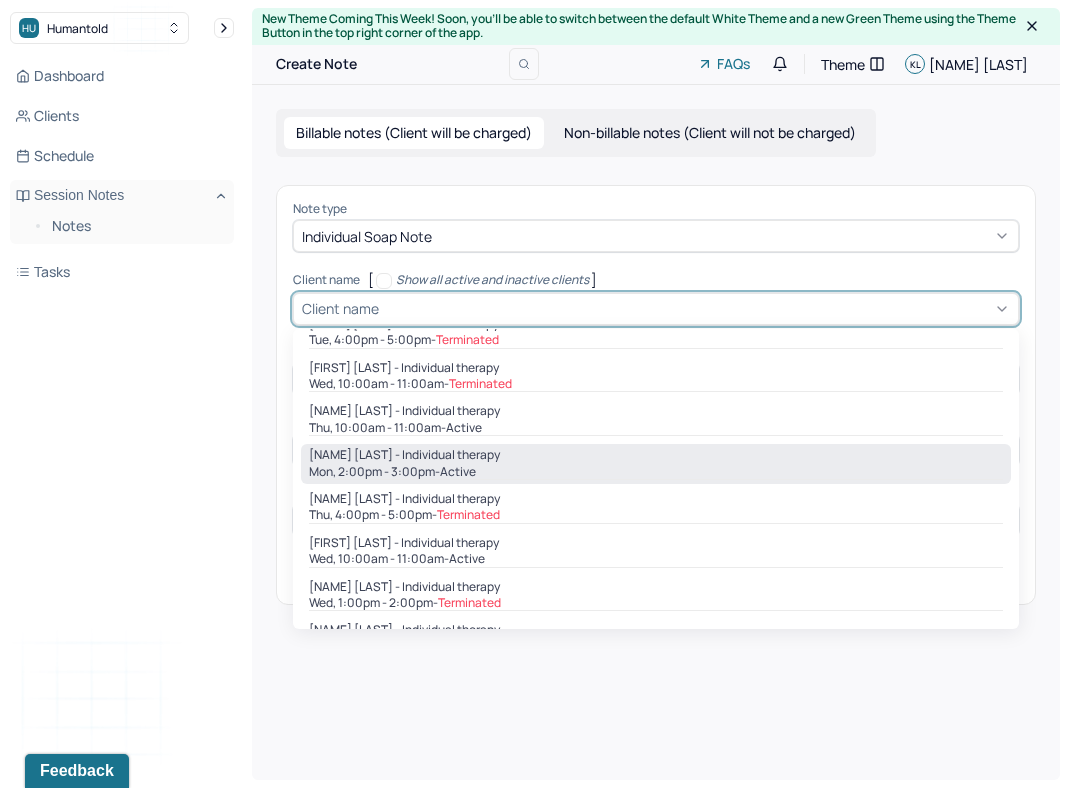 click on "[NAME] [LAST] - Individual therapy" at bounding box center (404, 455) 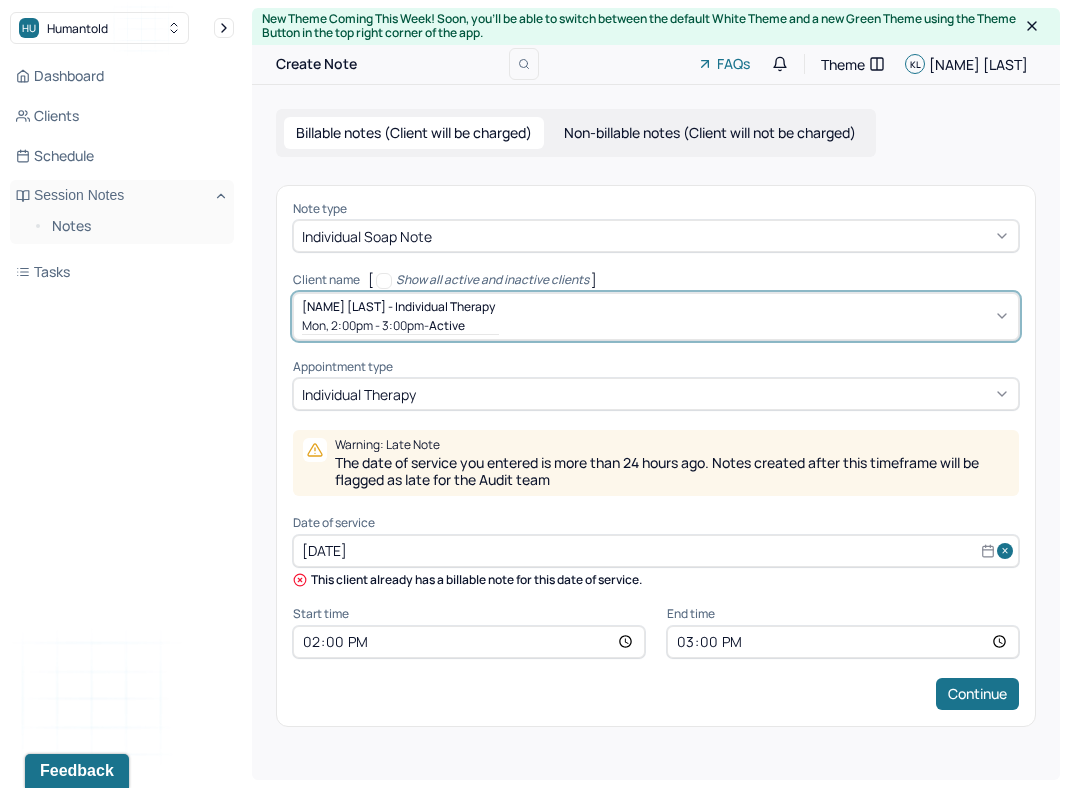 click on "[DATE]" at bounding box center (656, 551) 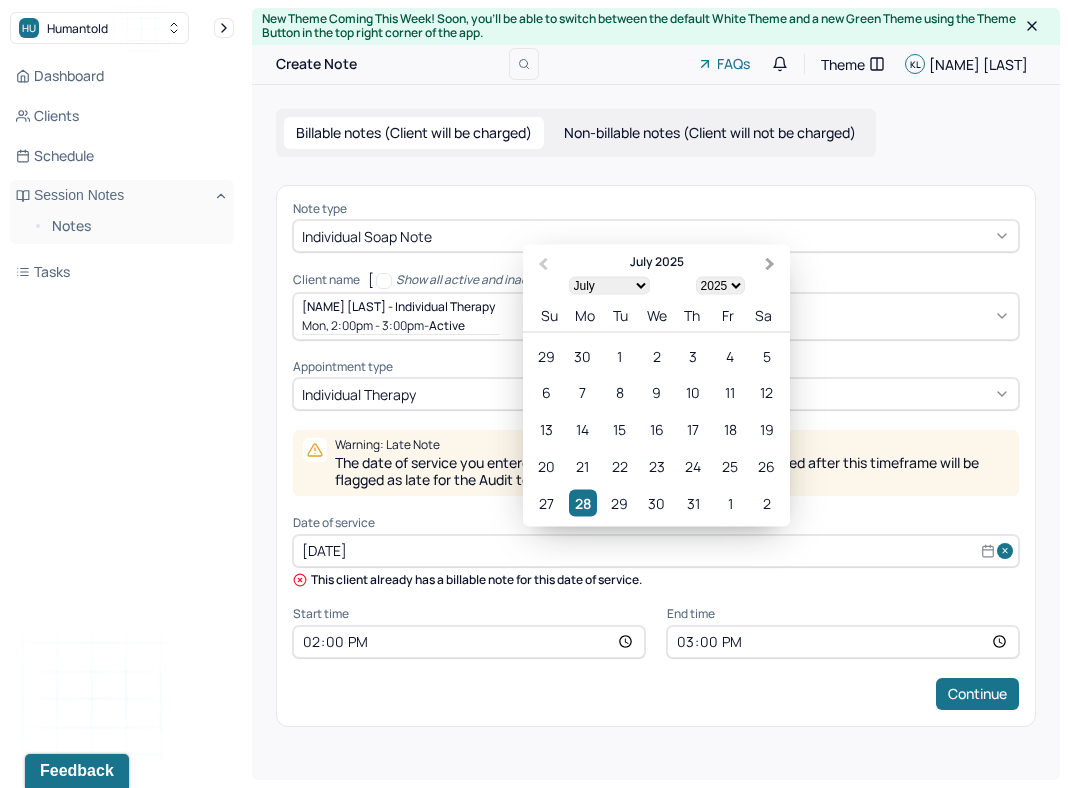 click on "Next Month" at bounding box center (772, 265) 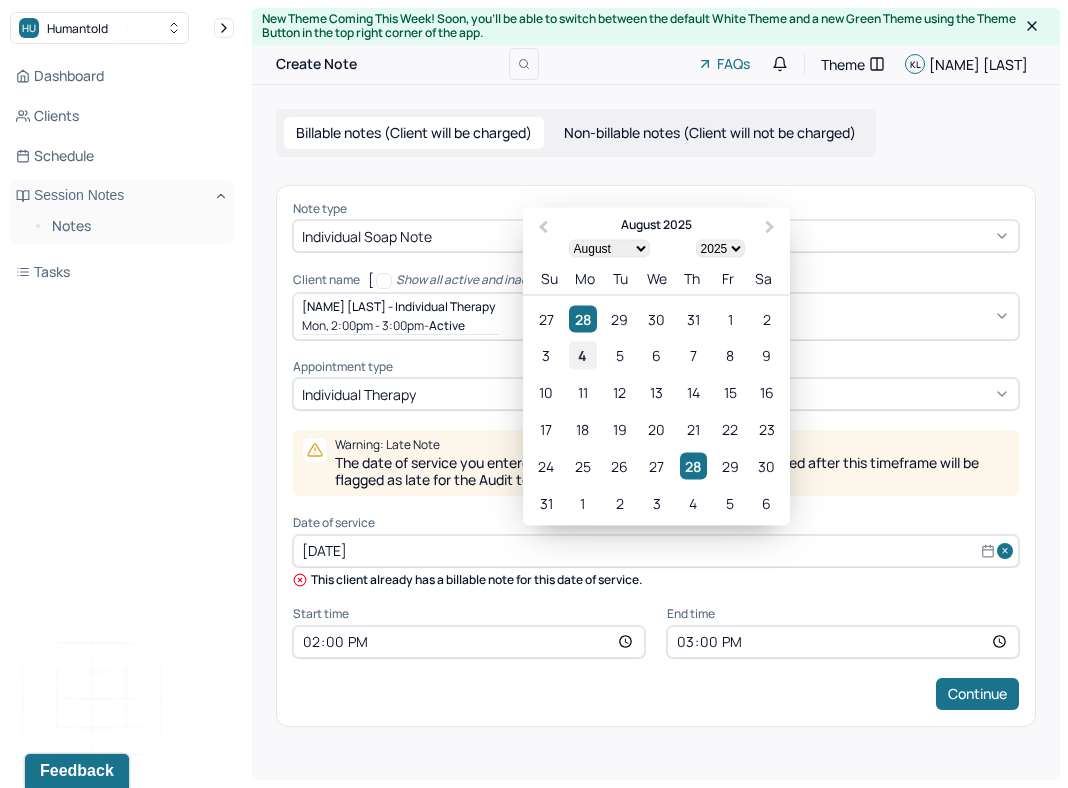 click on "4" at bounding box center (582, 355) 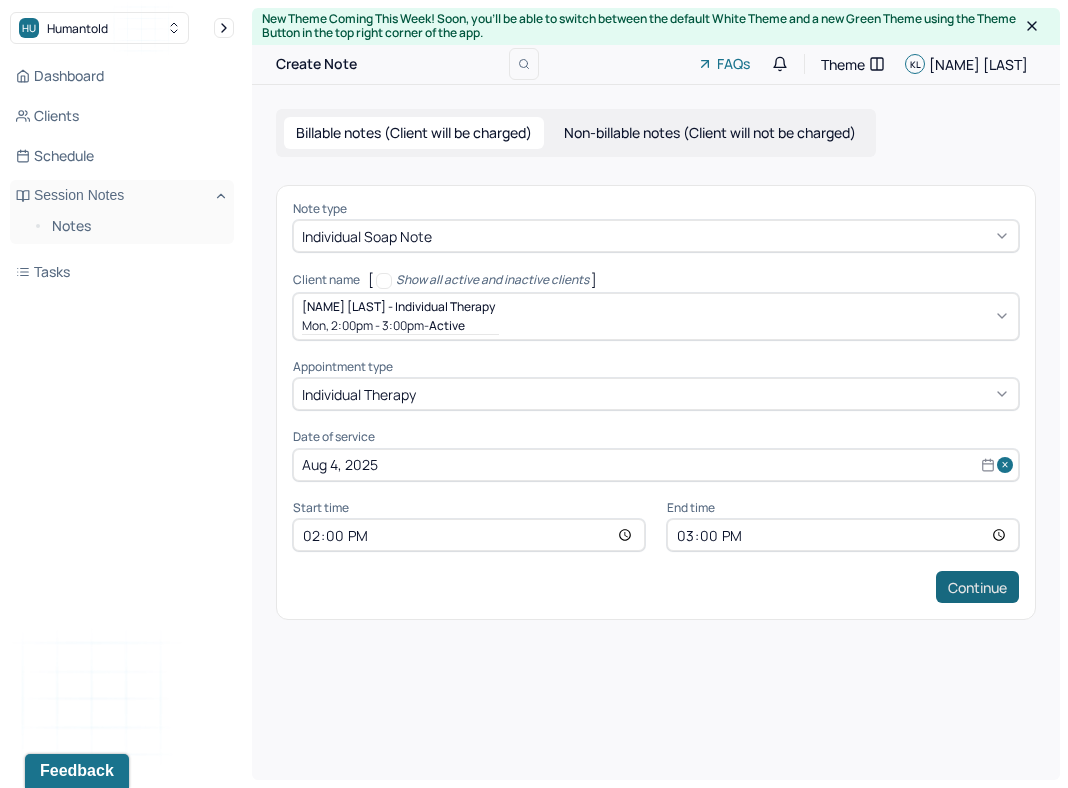 click on "Continue" at bounding box center (977, 587) 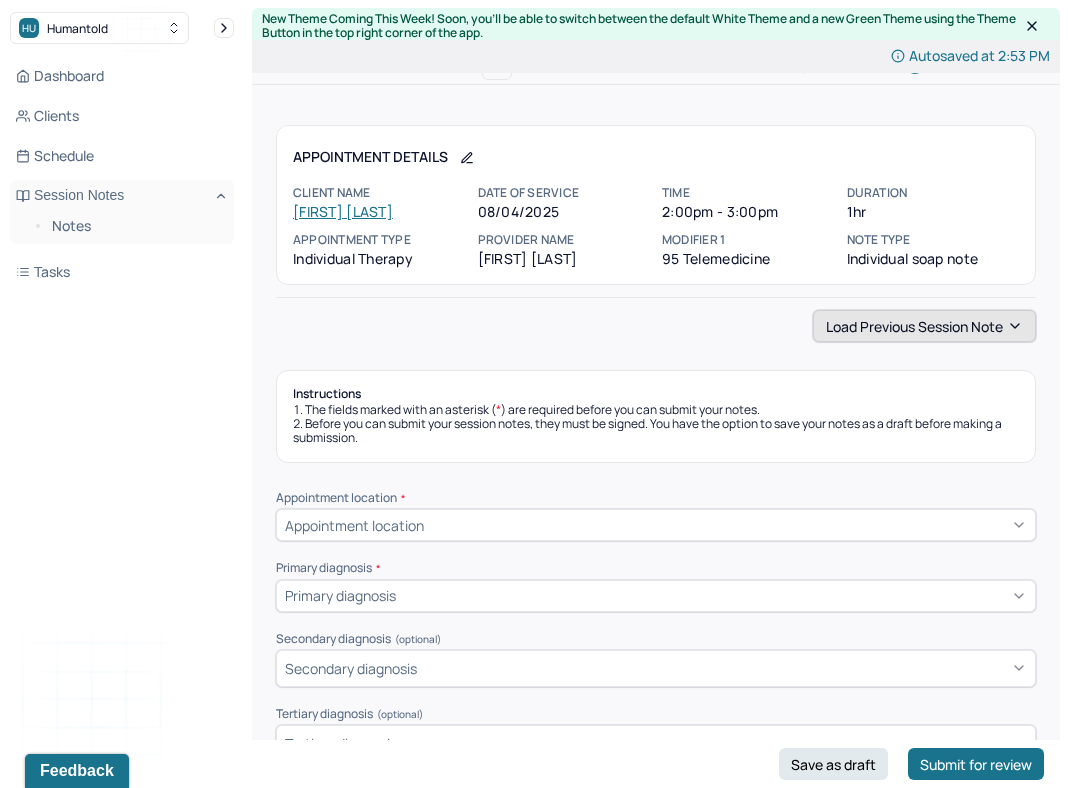 click on "Load previous session note" at bounding box center (924, 326) 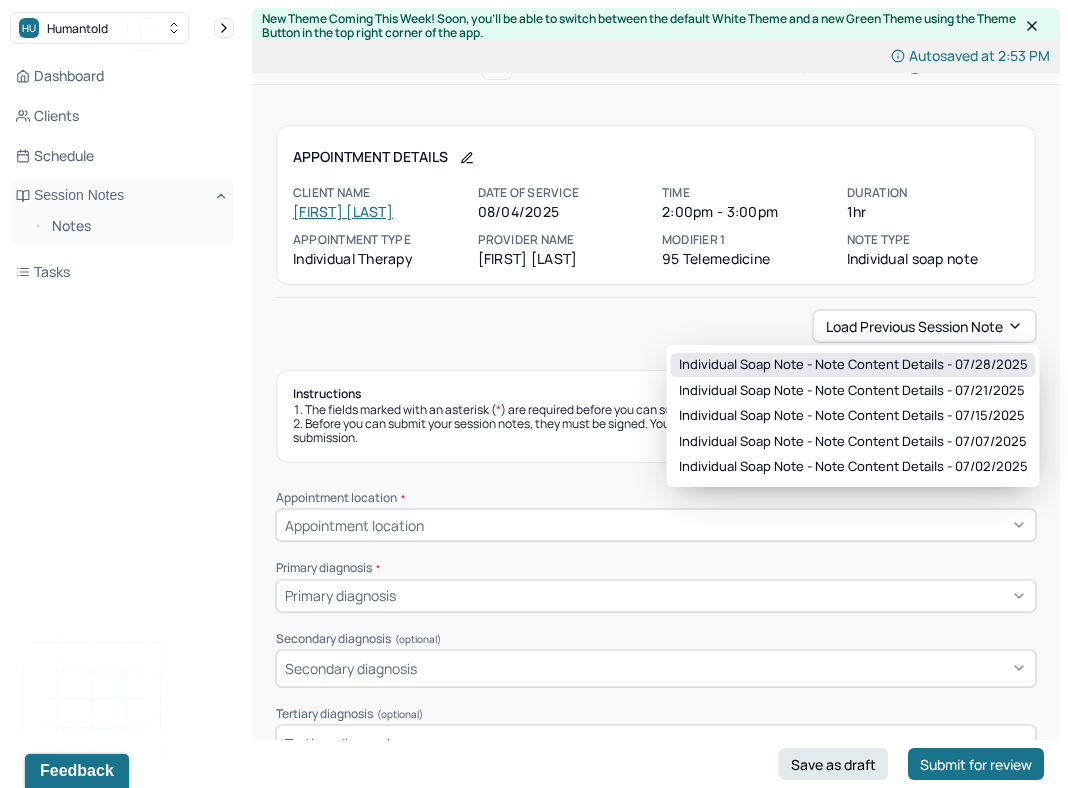 click on "Individual soap note   - Note content Details -   07/28/2025" at bounding box center (853, 365) 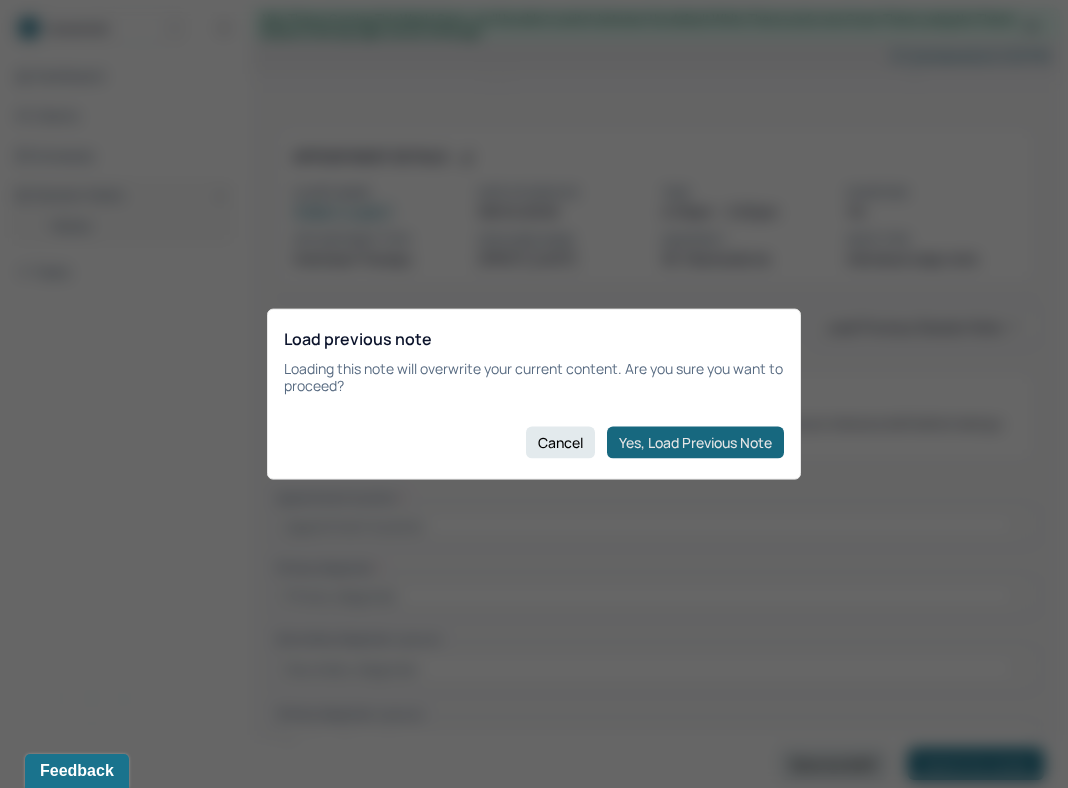 click on "Yes, Load Previous Note" at bounding box center [695, 442] 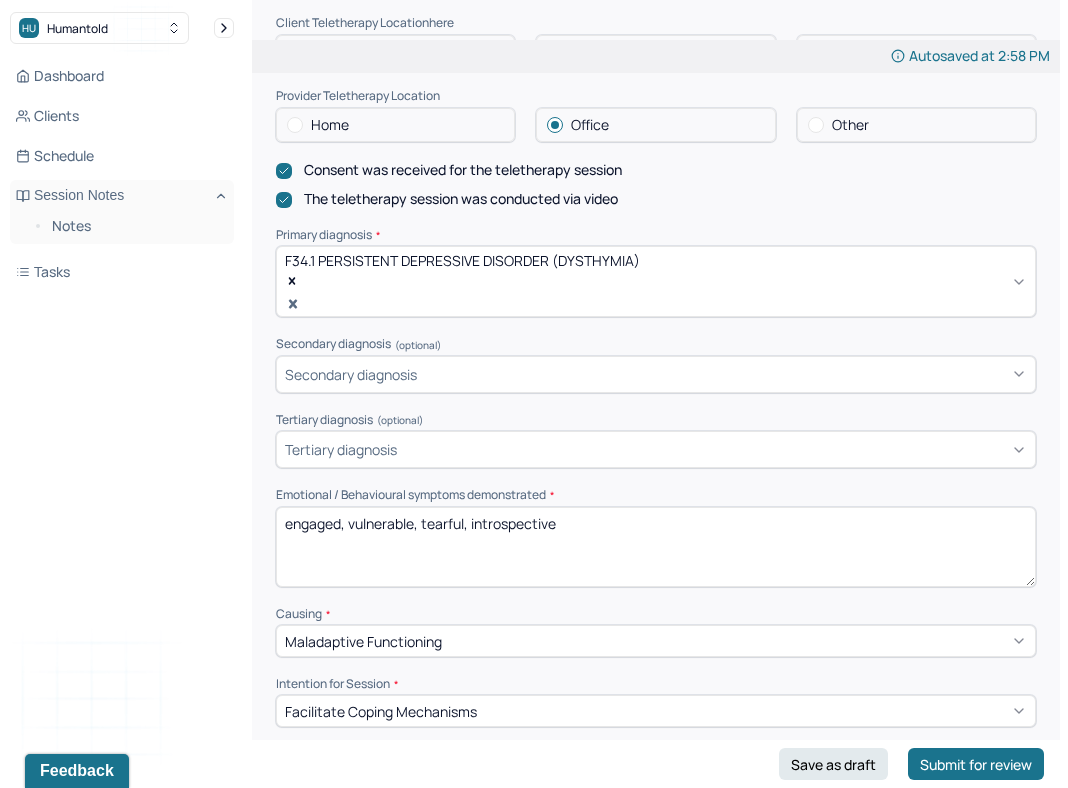 scroll, scrollTop: 609, scrollLeft: 0, axis: vertical 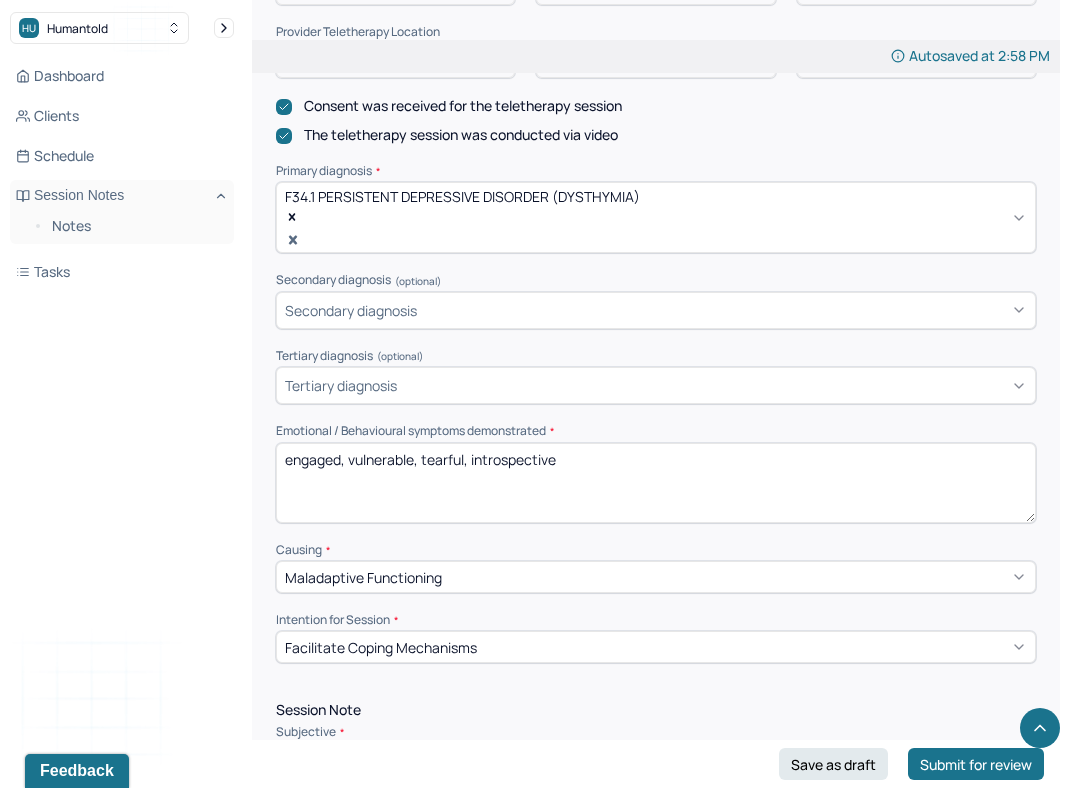 click on "engaged, vulnerable, tearful, introspective" at bounding box center (656, 483) 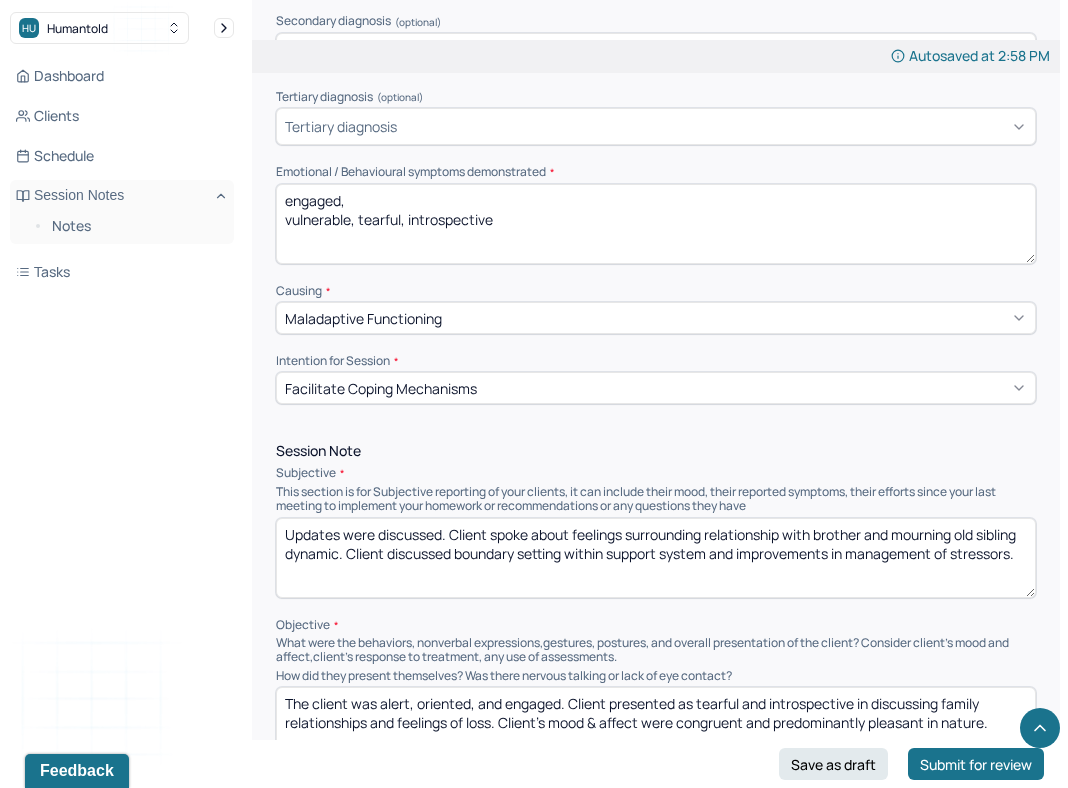 scroll, scrollTop: 867, scrollLeft: 0, axis: vertical 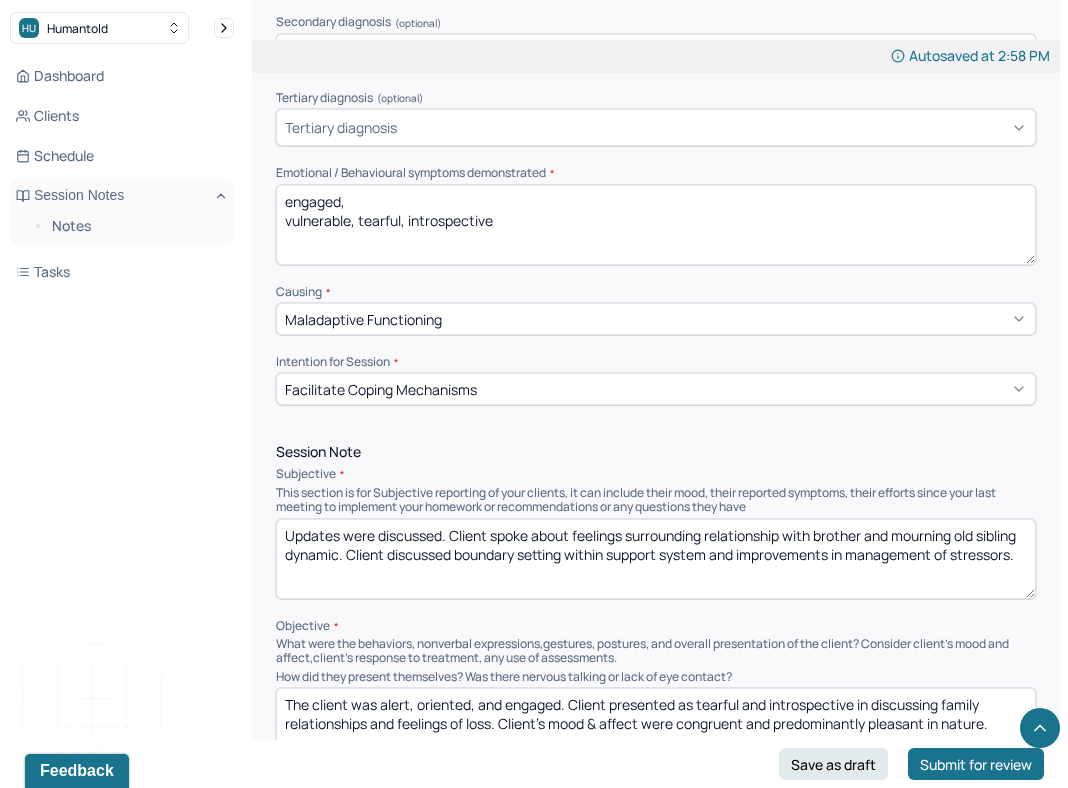 type on "engaged,
vulnerable, tearful, introspective" 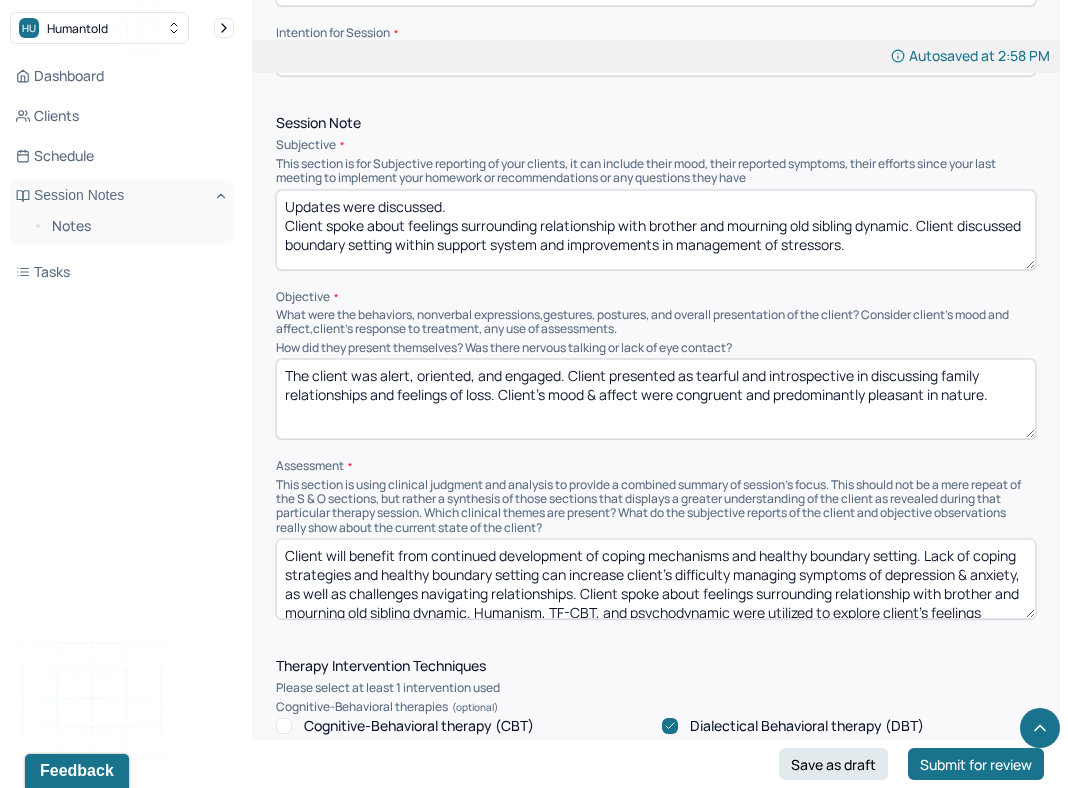 scroll, scrollTop: 1202, scrollLeft: 0, axis: vertical 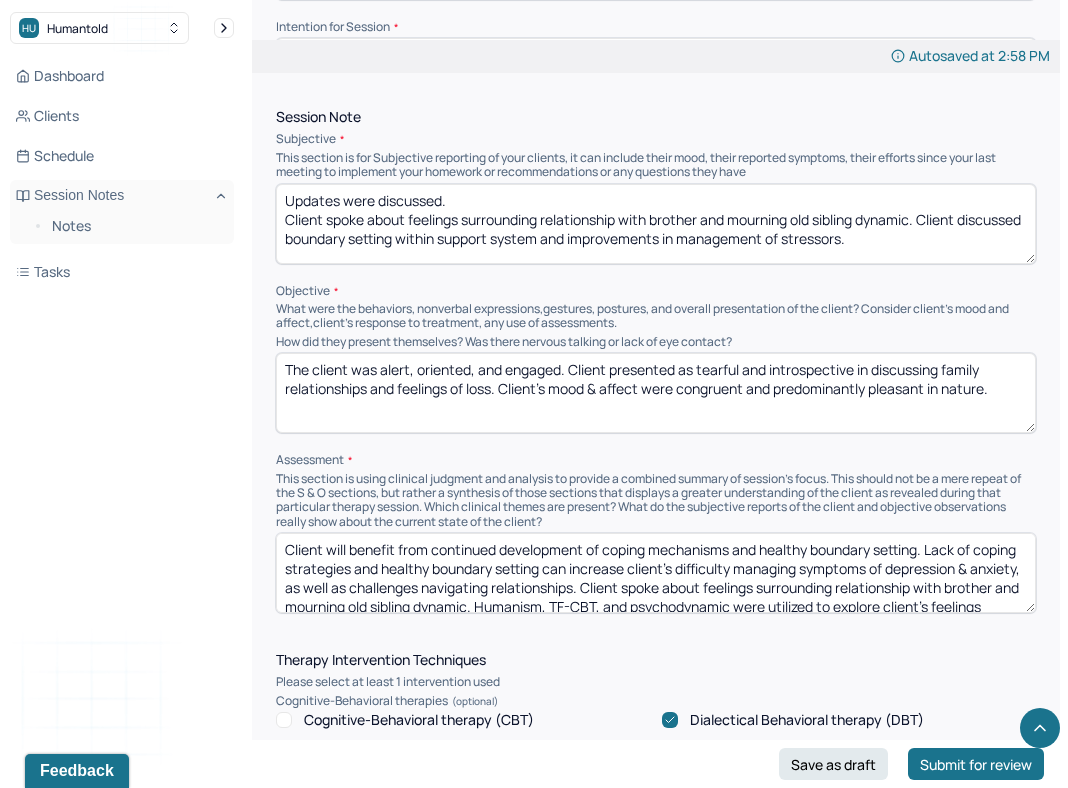 type on "Updates were discussed.
Client spoke about feelings surrounding relationship with brother and mourning old sibling dynamic. Client discussed boundary setting within support system and improvements in management of stressors." 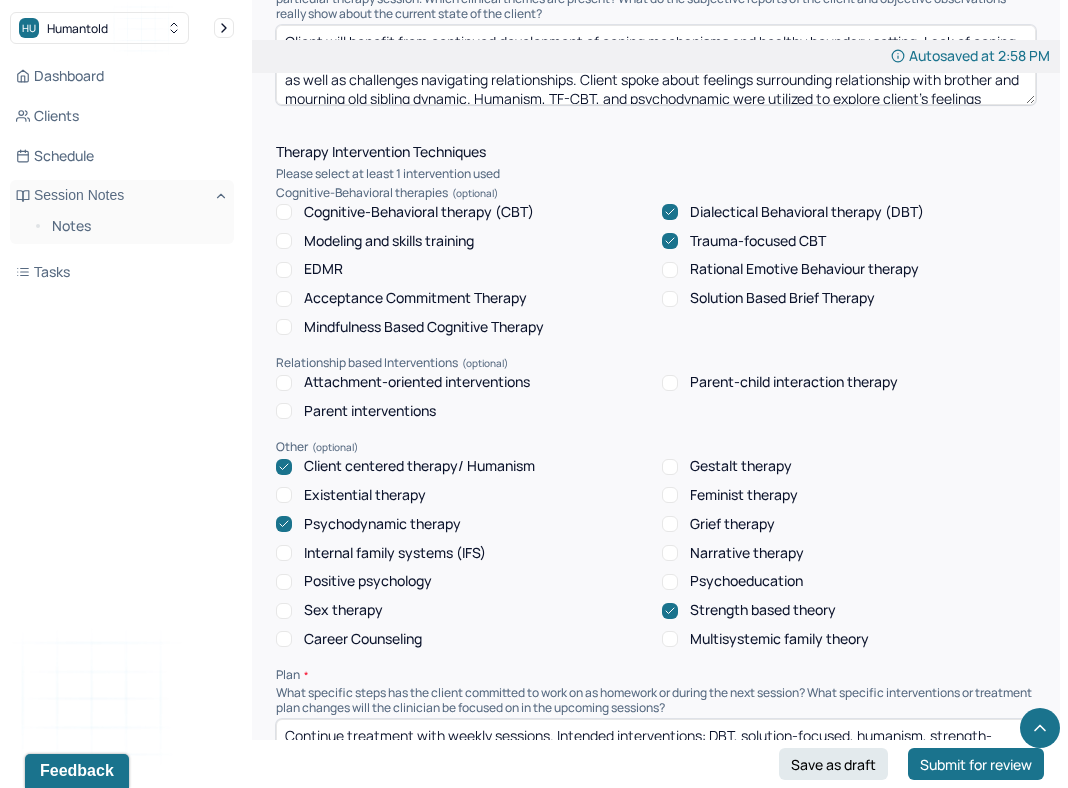 scroll, scrollTop: 1715, scrollLeft: 0, axis: vertical 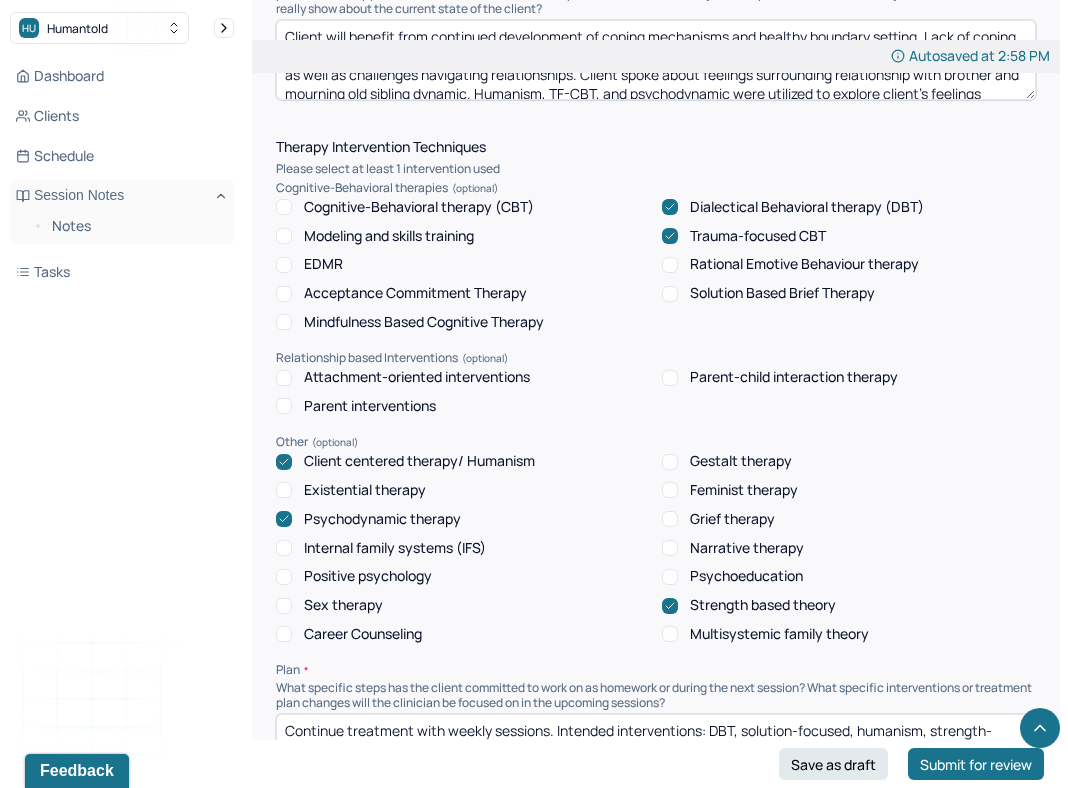 type on "The client was alert, oriented, and engaged.
Client presented as tearful and introspective in discussing family relationships and feelings of loss. Client's mood & affect were congruent and predominantly pleasant in nature." 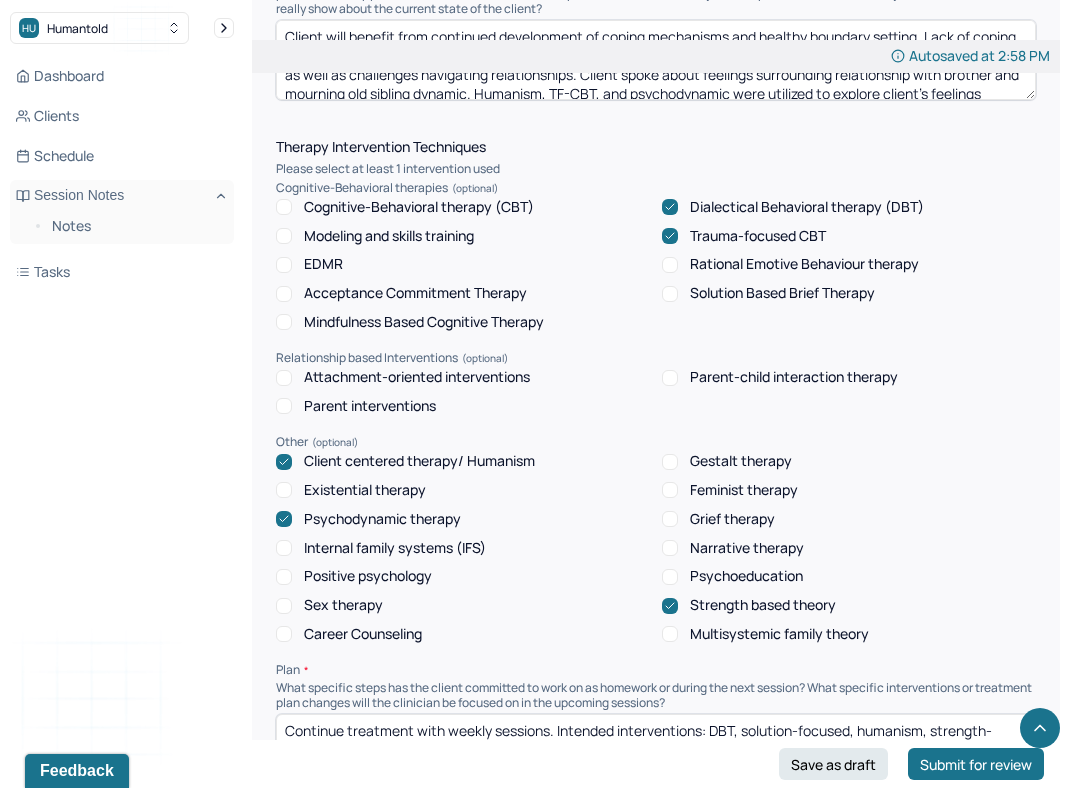 click on "Dialectical Behavioral therapy (DBT)" at bounding box center (670, 207) 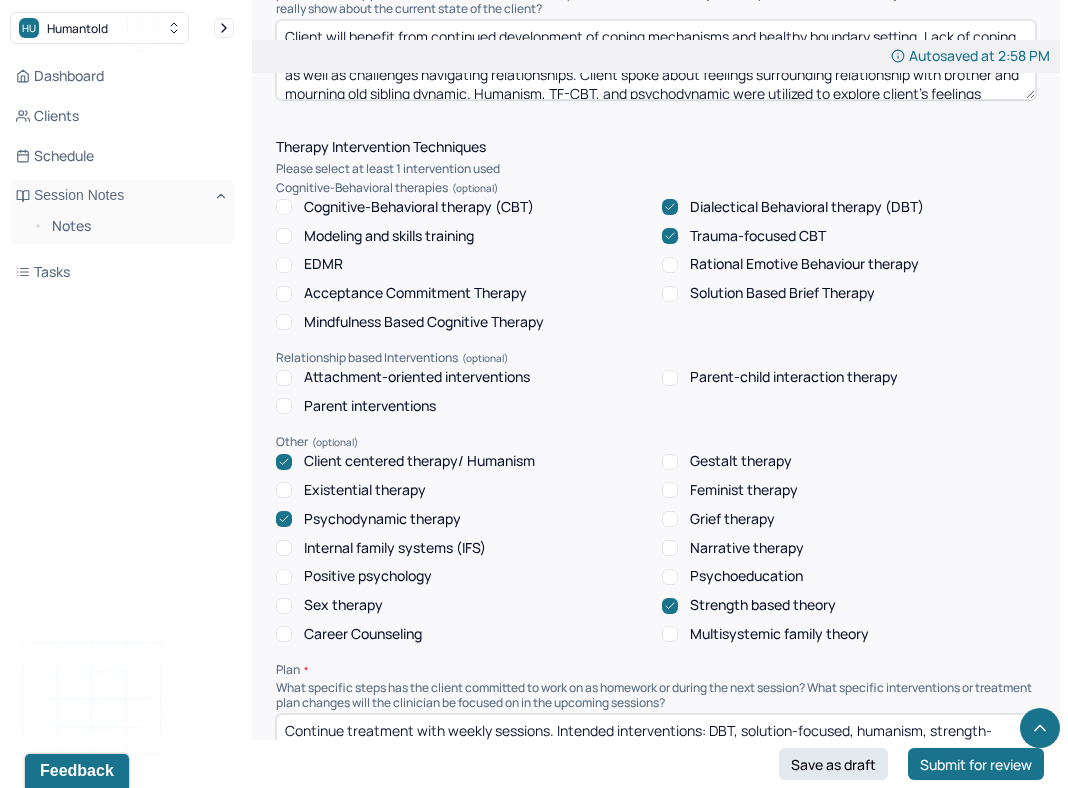 checkbox on "false" 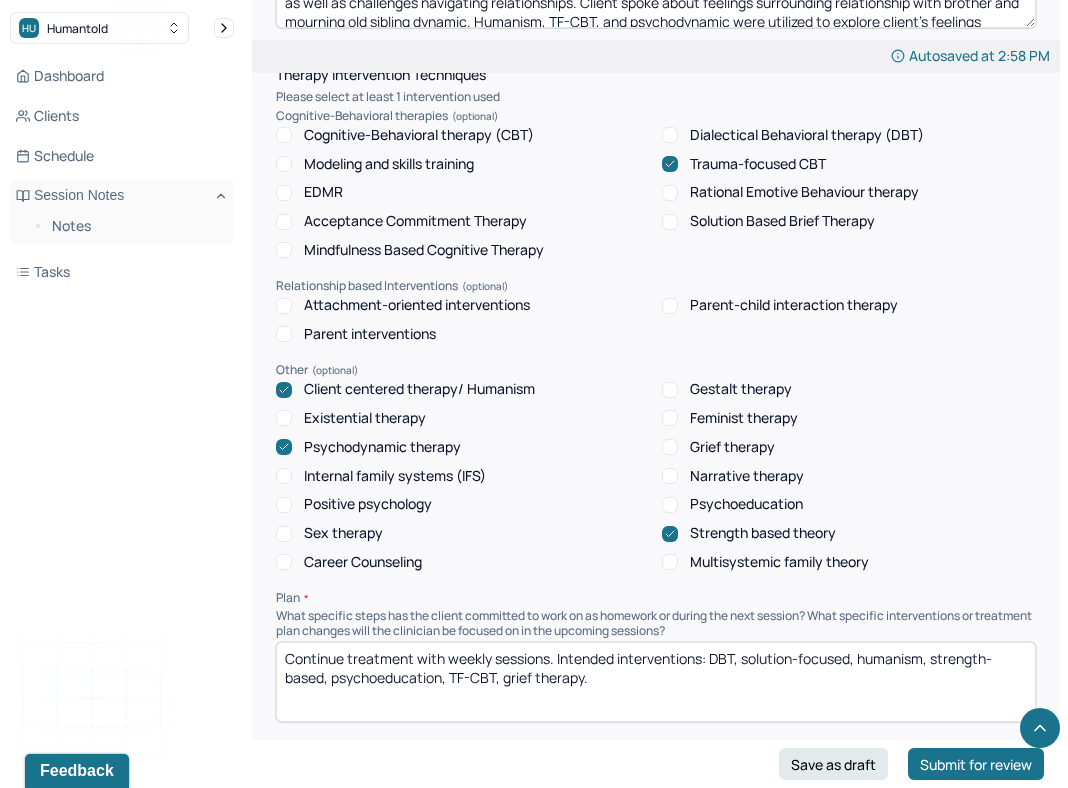 scroll, scrollTop: 1781, scrollLeft: 0, axis: vertical 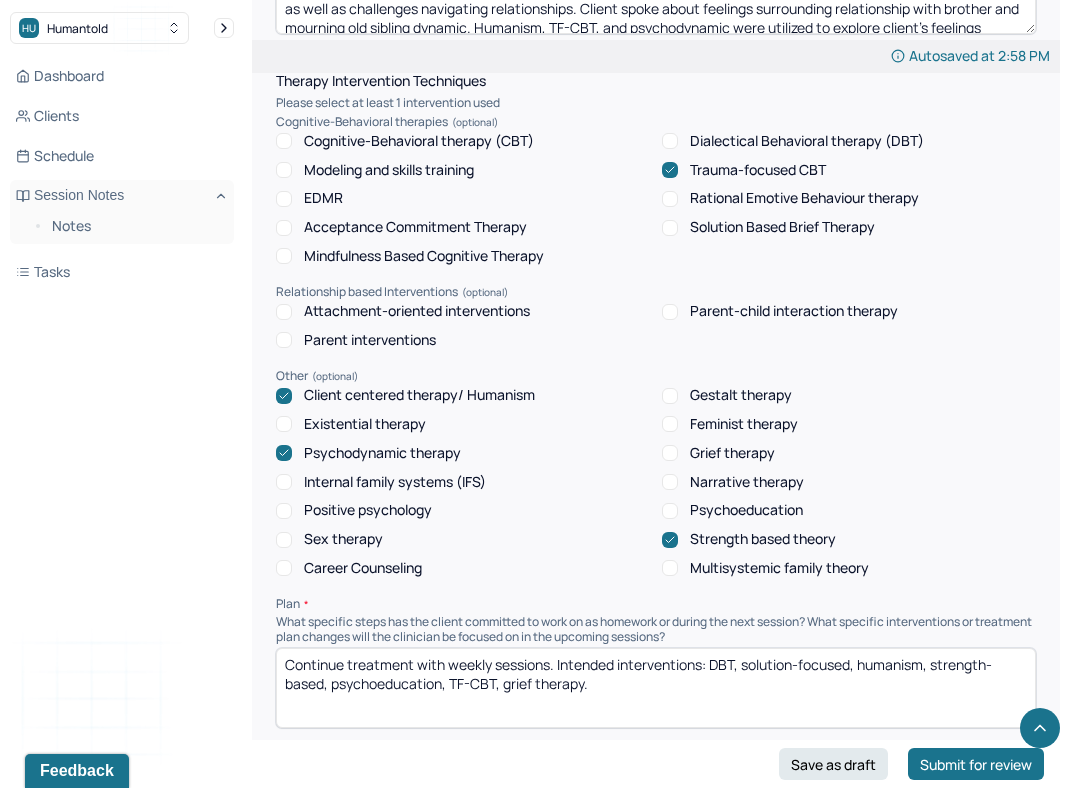 click on "Solution Based Brief Therapy" at bounding box center [670, 228] 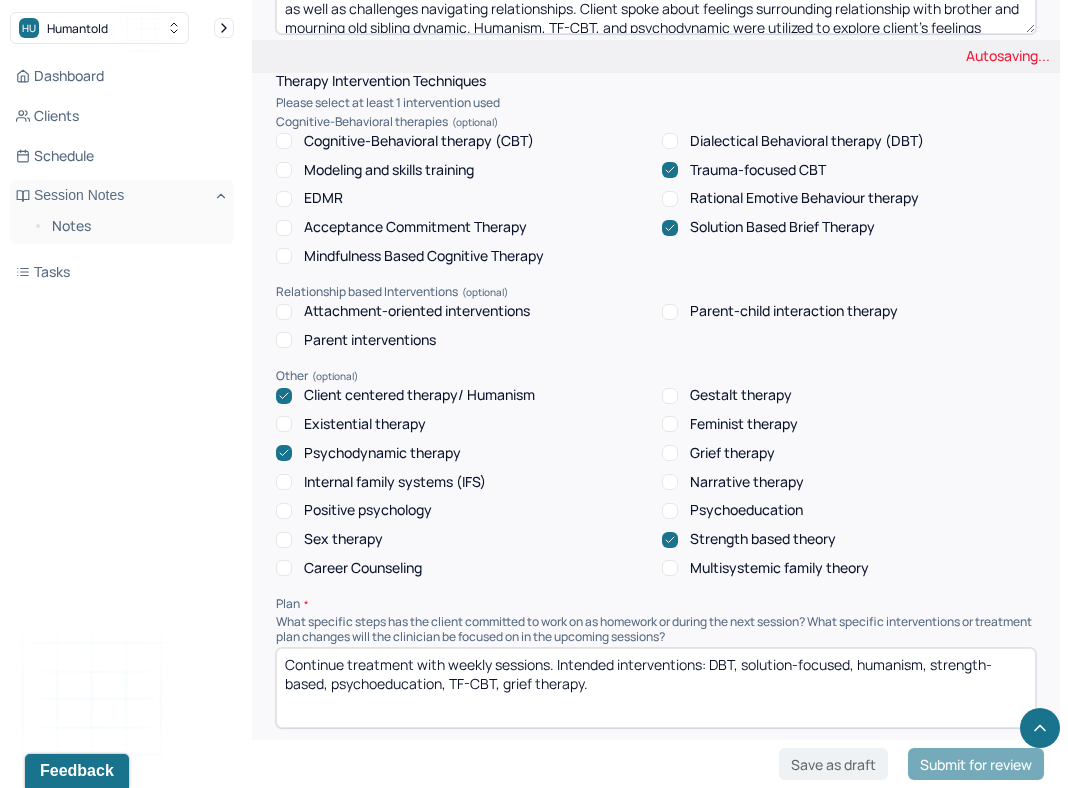 click 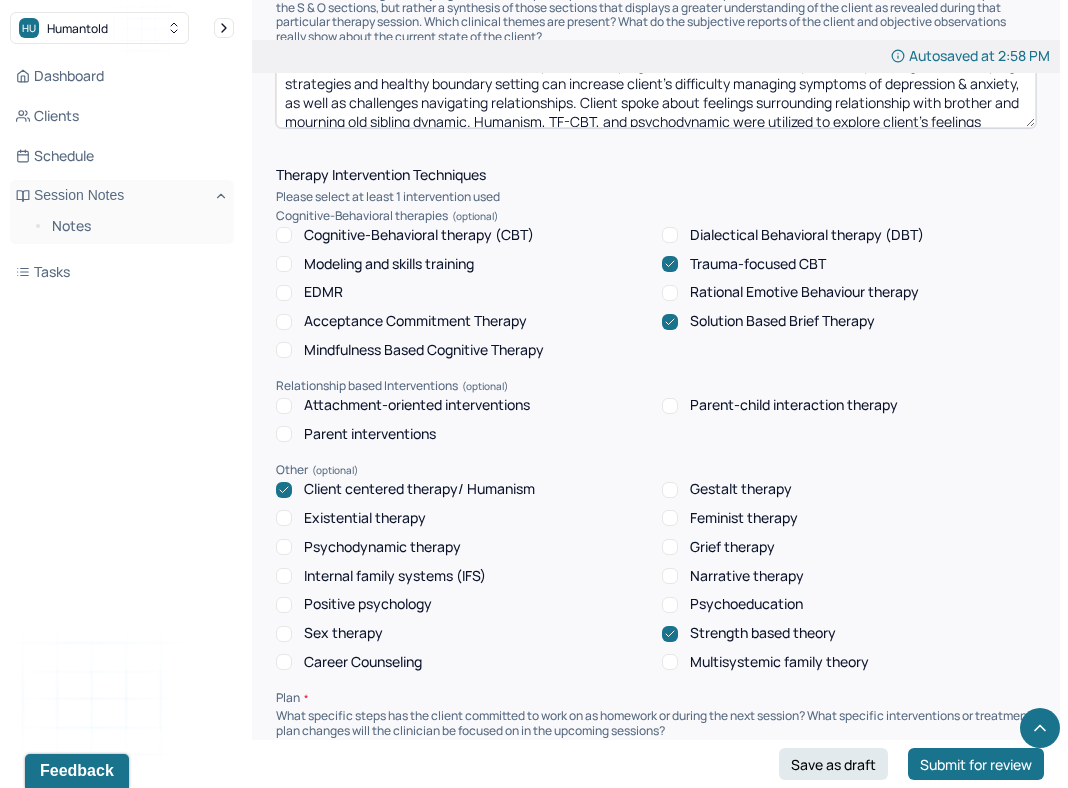 scroll, scrollTop: 1679, scrollLeft: 0, axis: vertical 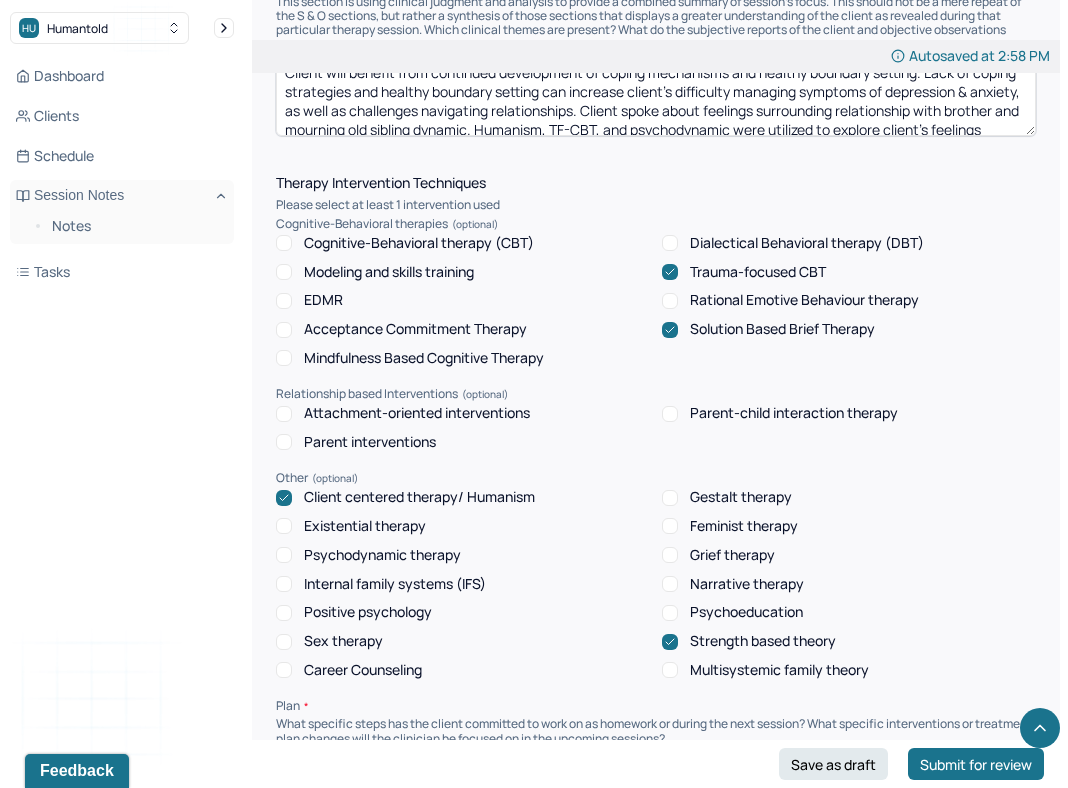 click 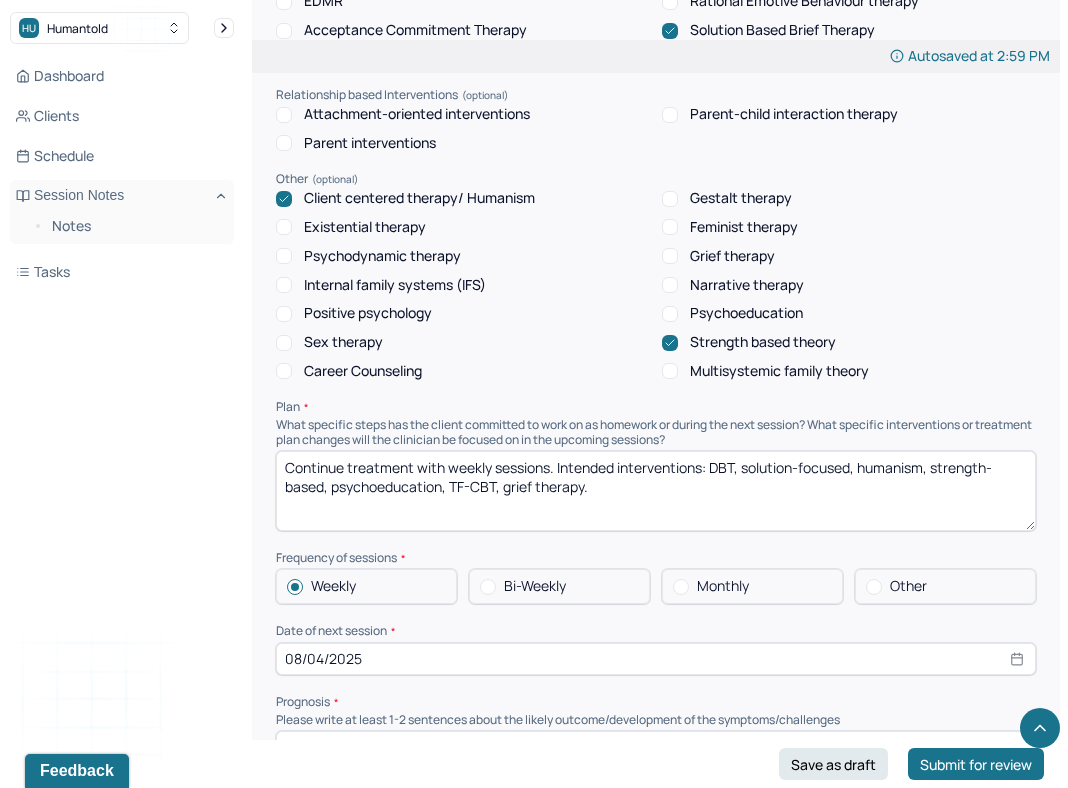 scroll, scrollTop: 2018, scrollLeft: 0, axis: vertical 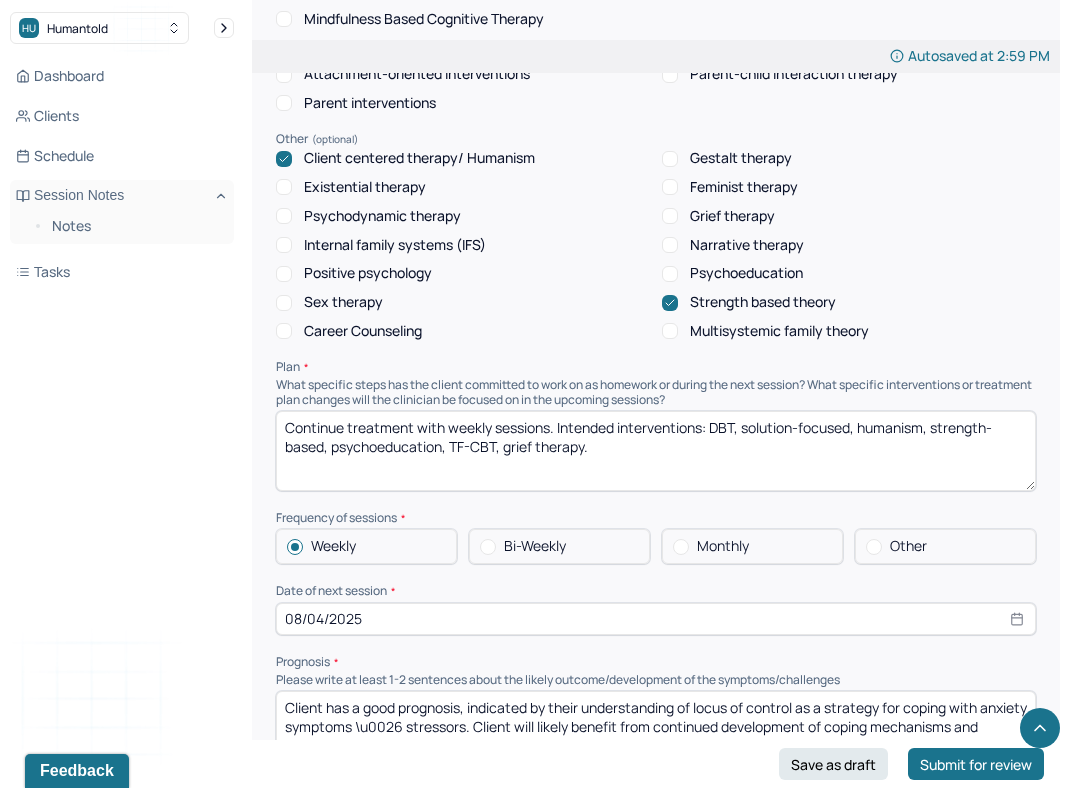 click on "08/04/2025" at bounding box center (656, 619) 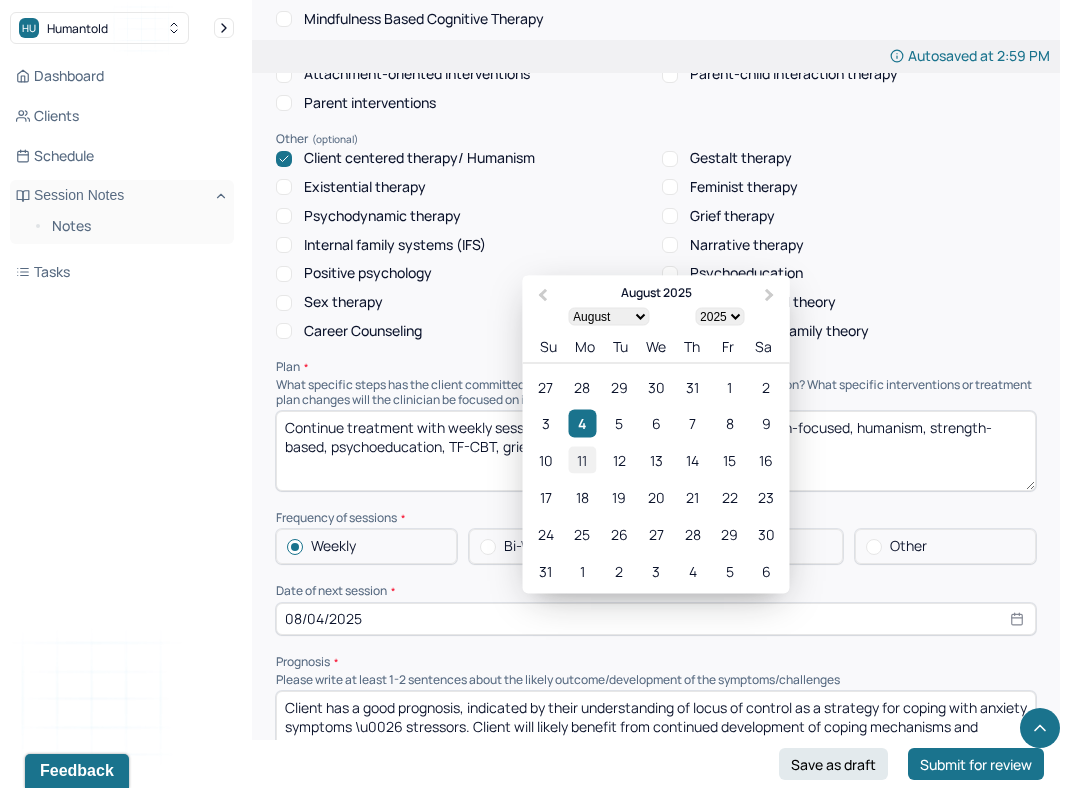 click on "11" at bounding box center (582, 459) 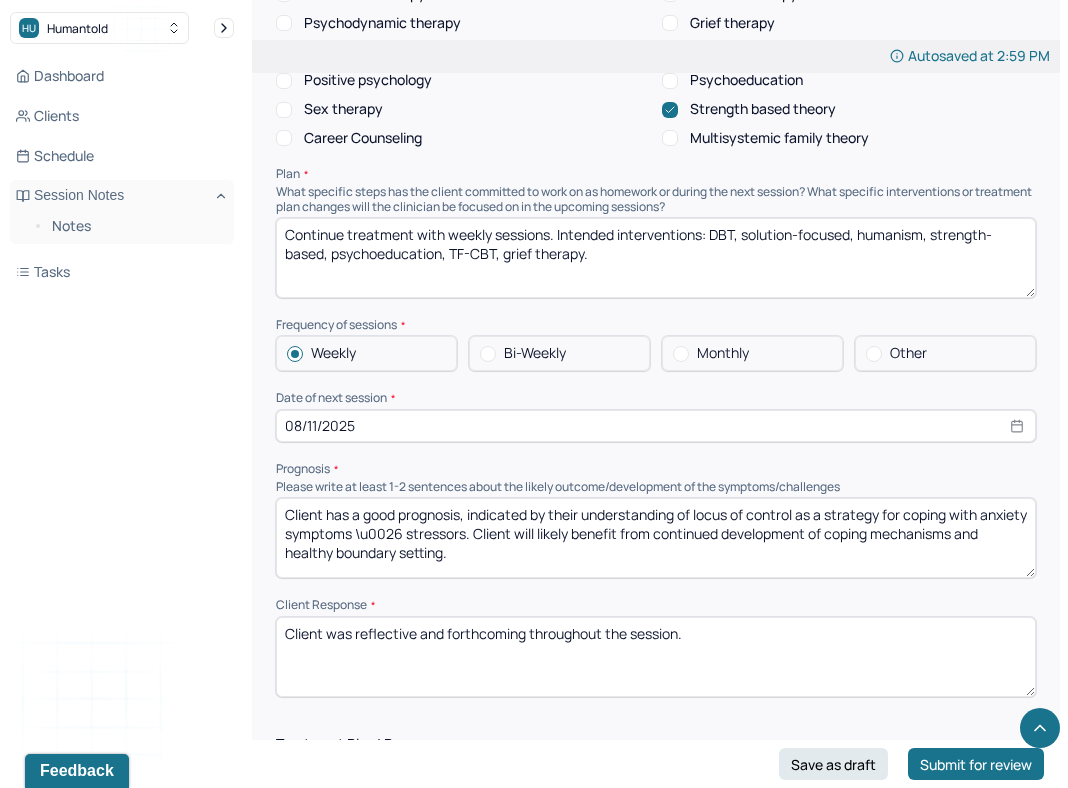 scroll, scrollTop: 2232, scrollLeft: 0, axis: vertical 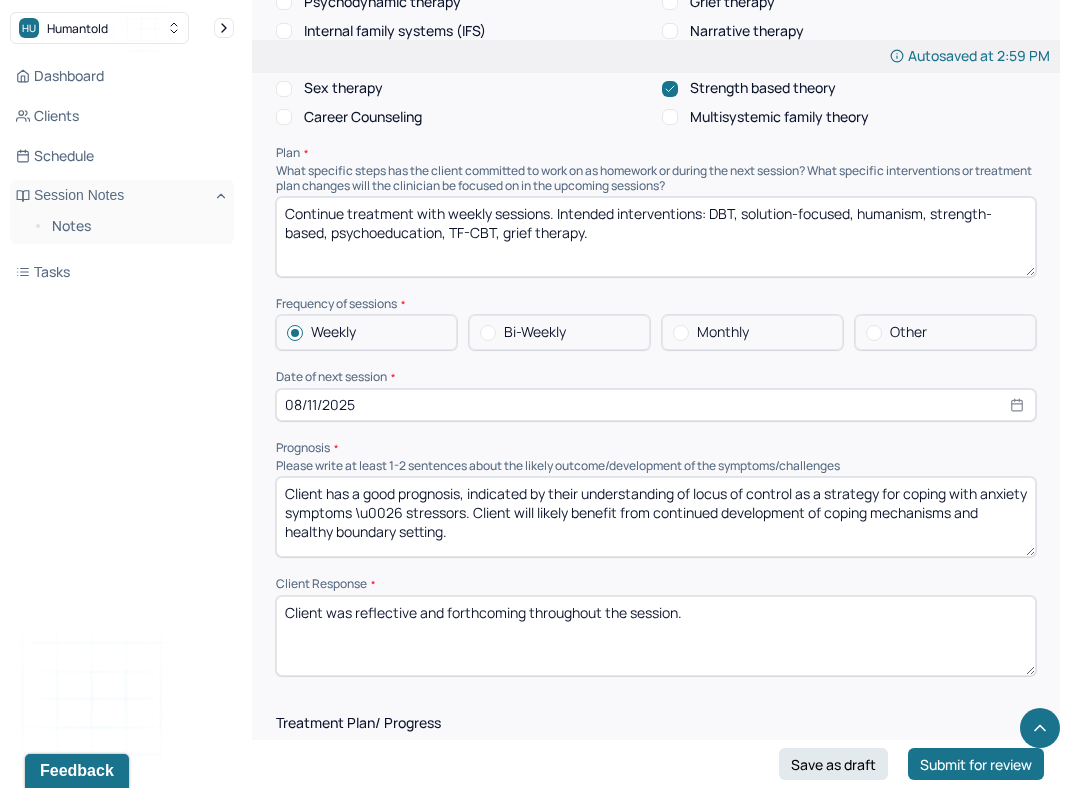 click on "Client has a good prognosis, indicated by their understanding of locus of control as a strategy for coping with anxiety symptoms \u0026 stressors. Client will likely benefit from continued development of coping mechanisms and healthy boundary setting." at bounding box center (656, 517) 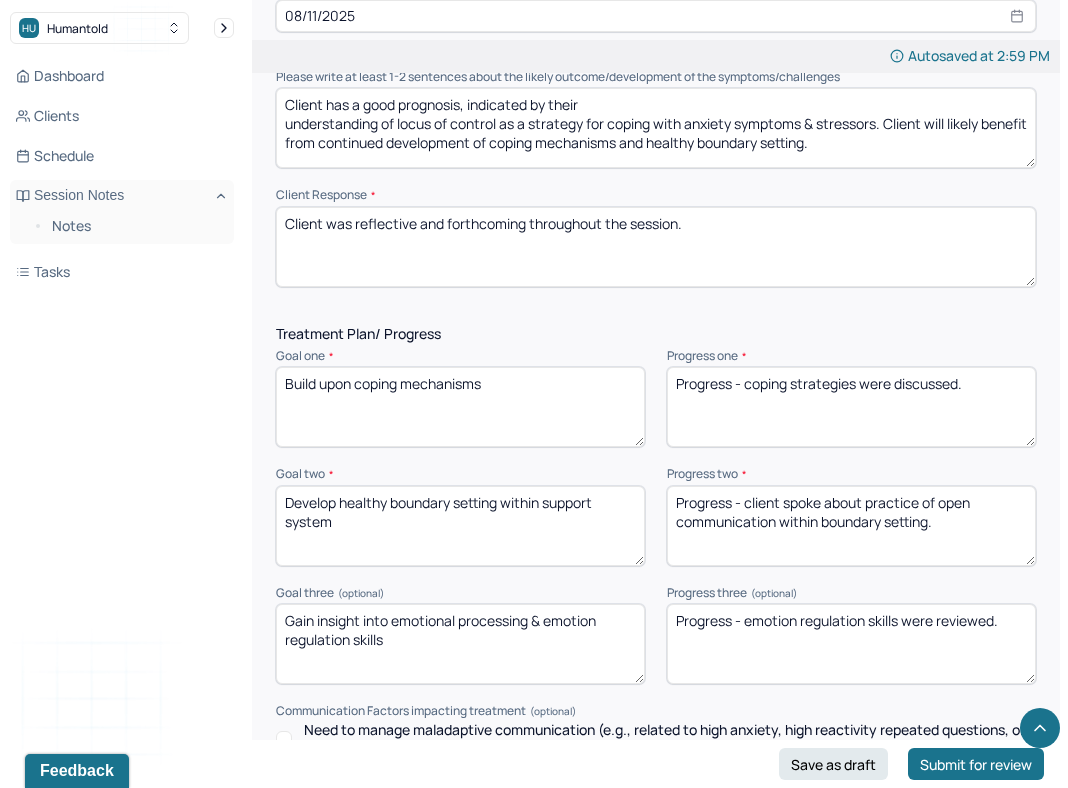 scroll, scrollTop: 2651, scrollLeft: 0, axis: vertical 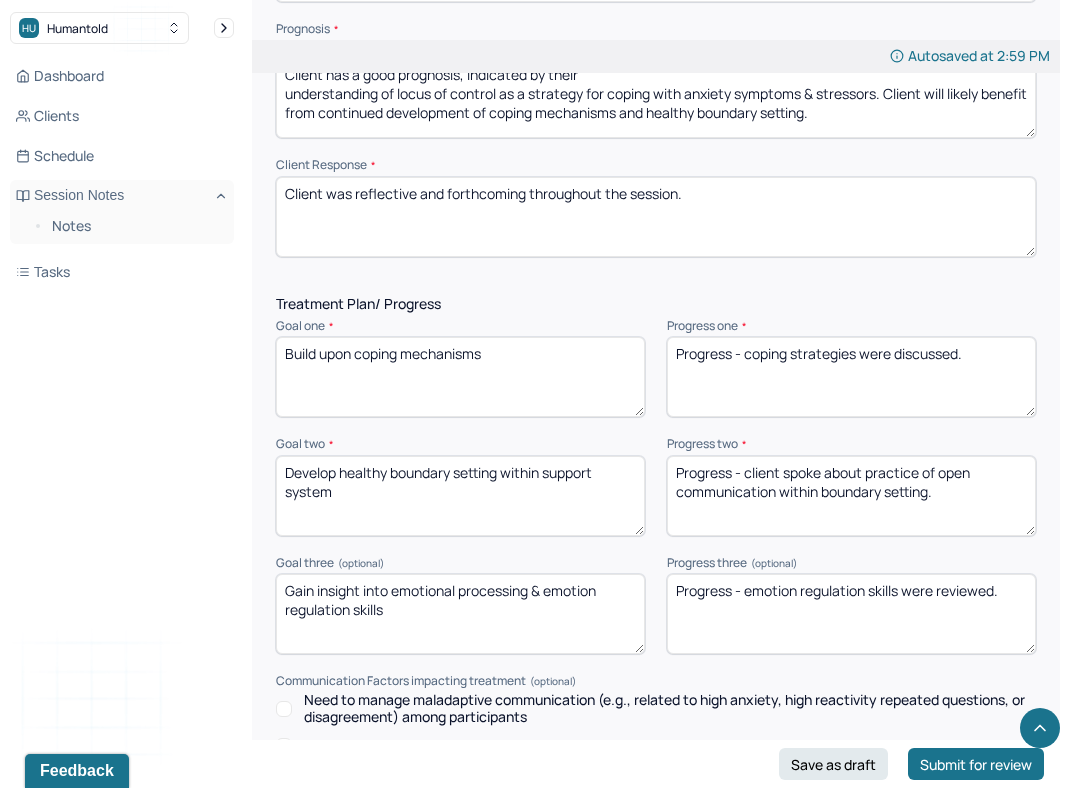 type on "Client has a good prognosis, indicated by their
understanding of locus of control as a strategy for coping with anxiety symptoms & stressors. Client will likely benefit from continued development of coping mechanisms and healthy boundary setting." 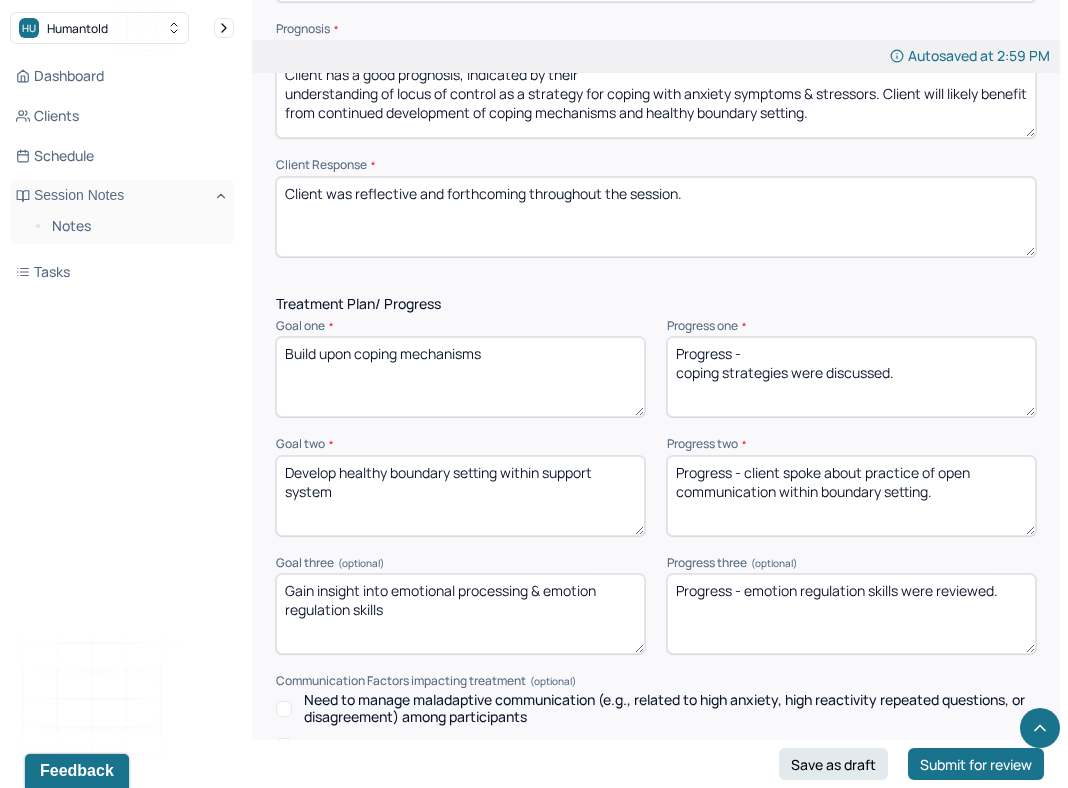 type on "Progress -
coping strategies were discussed." 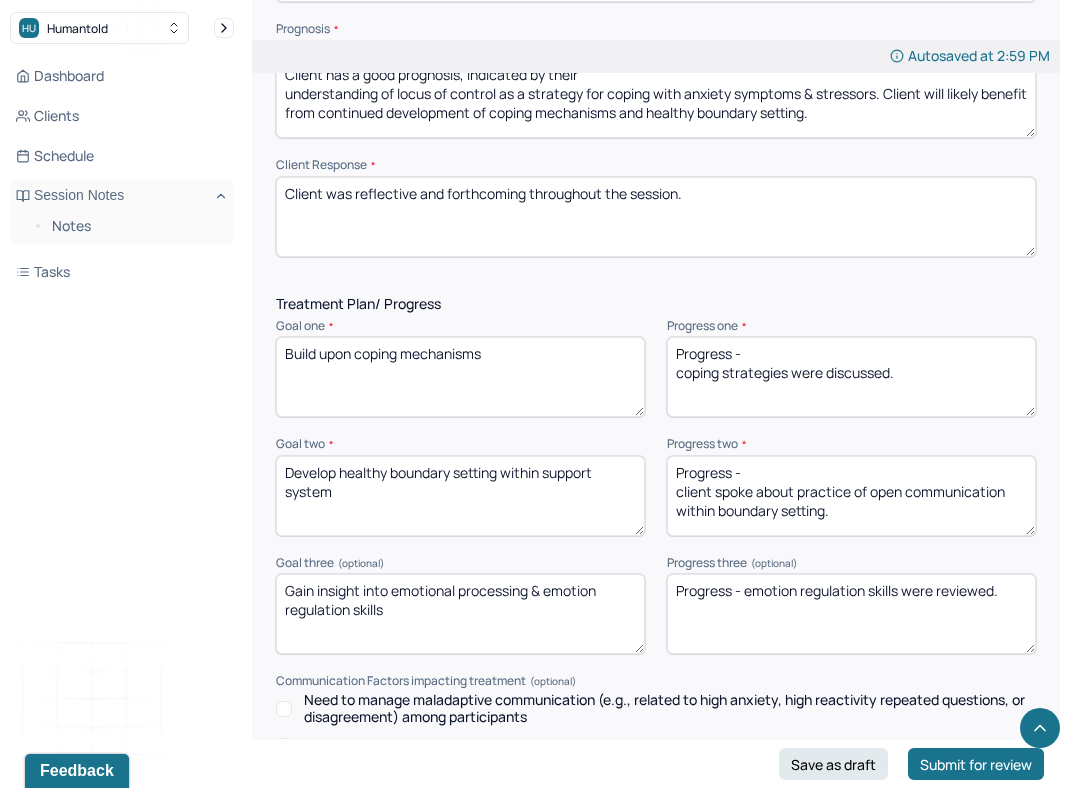 type on "Progress -
client spoke about practice of open communication within boundary setting." 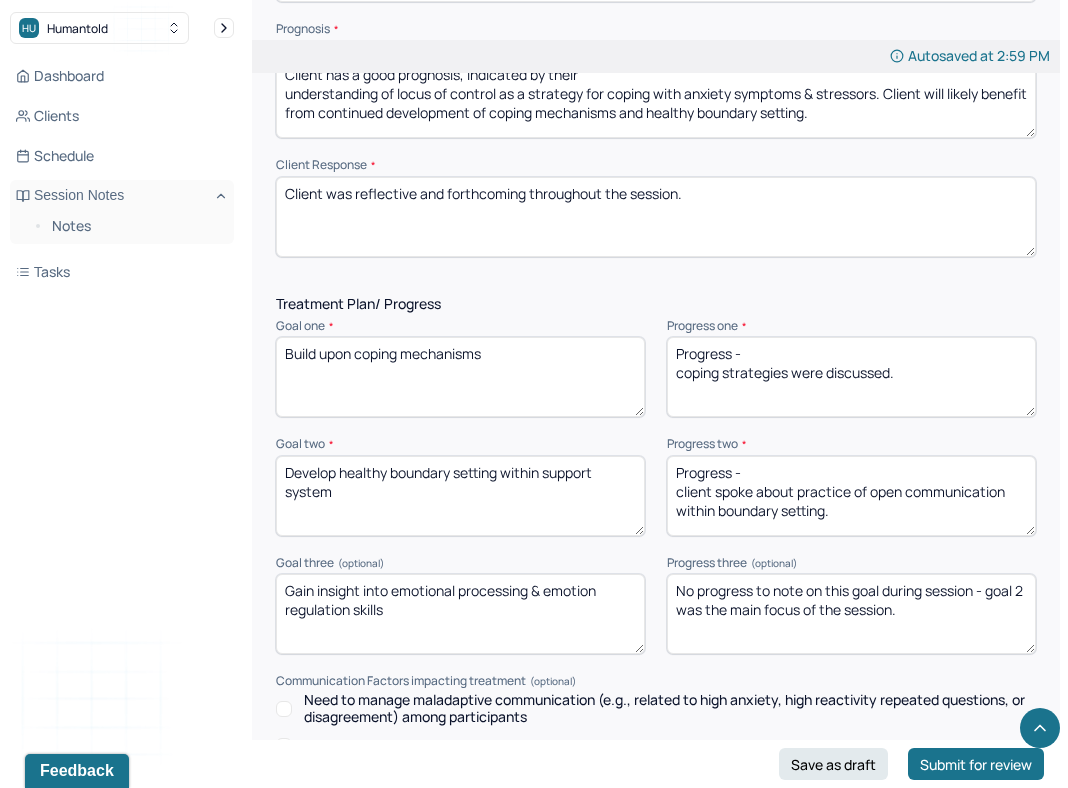click on "No progress to note on this goal during session - goal" at bounding box center (851, 614) 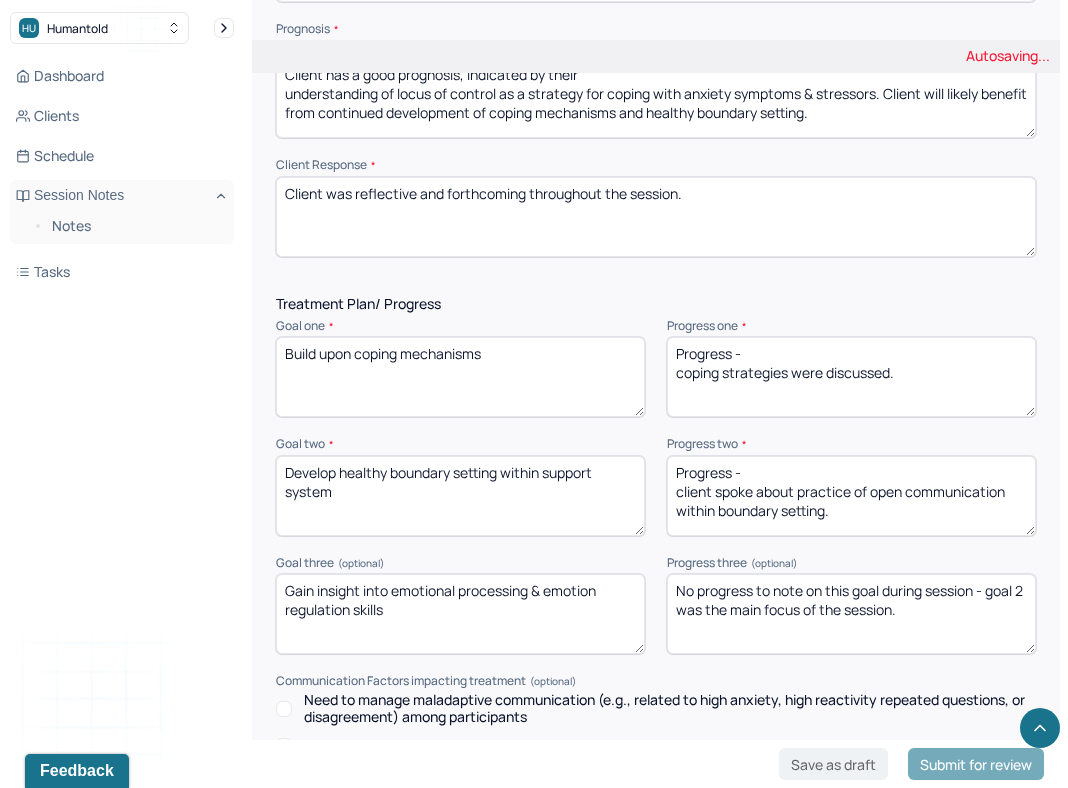 click on "No progress to note on this goal during session - goal" at bounding box center [851, 614] 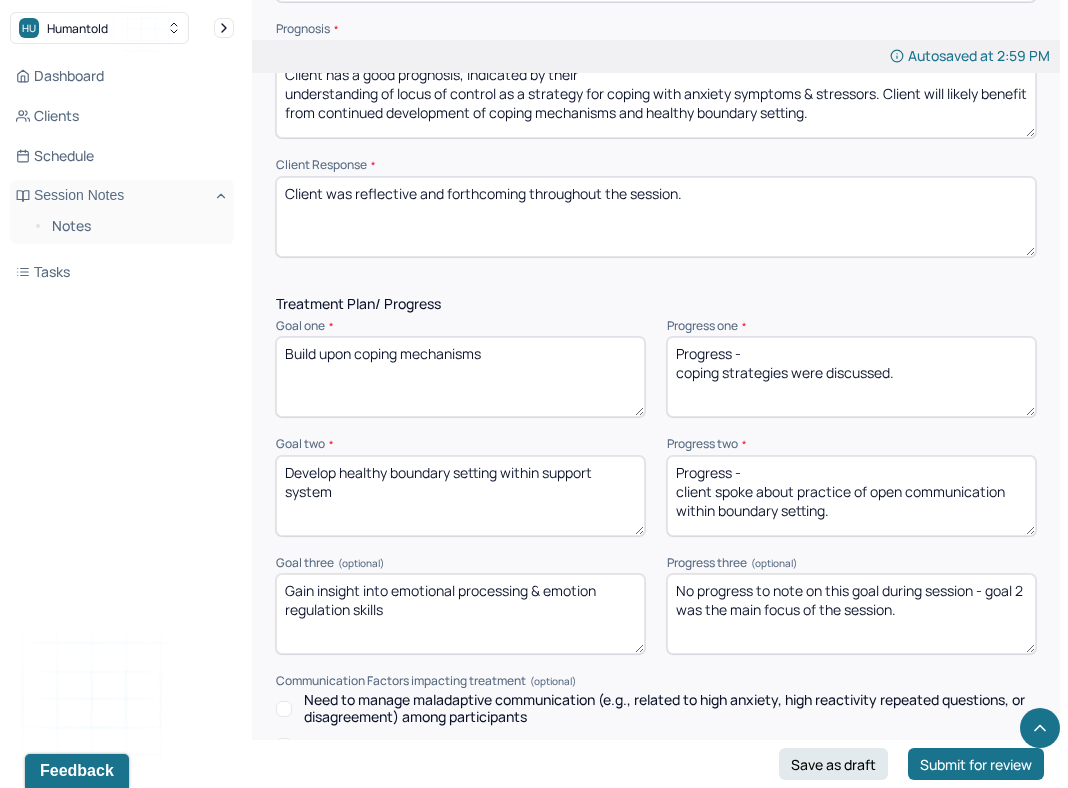 click on "No progress to note on this goal during session - goal 2 was the main focus of the session." at bounding box center [851, 614] 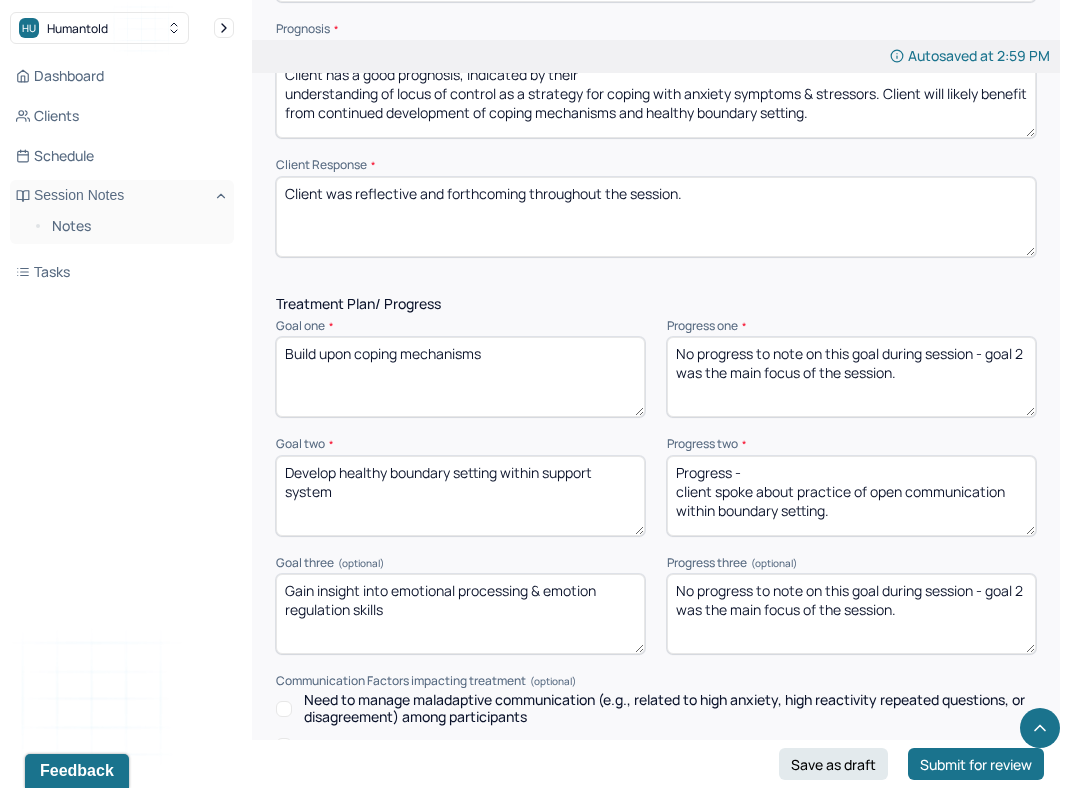 type on "No progress to note on this goal during session - goal 2 was the main focus of the session." 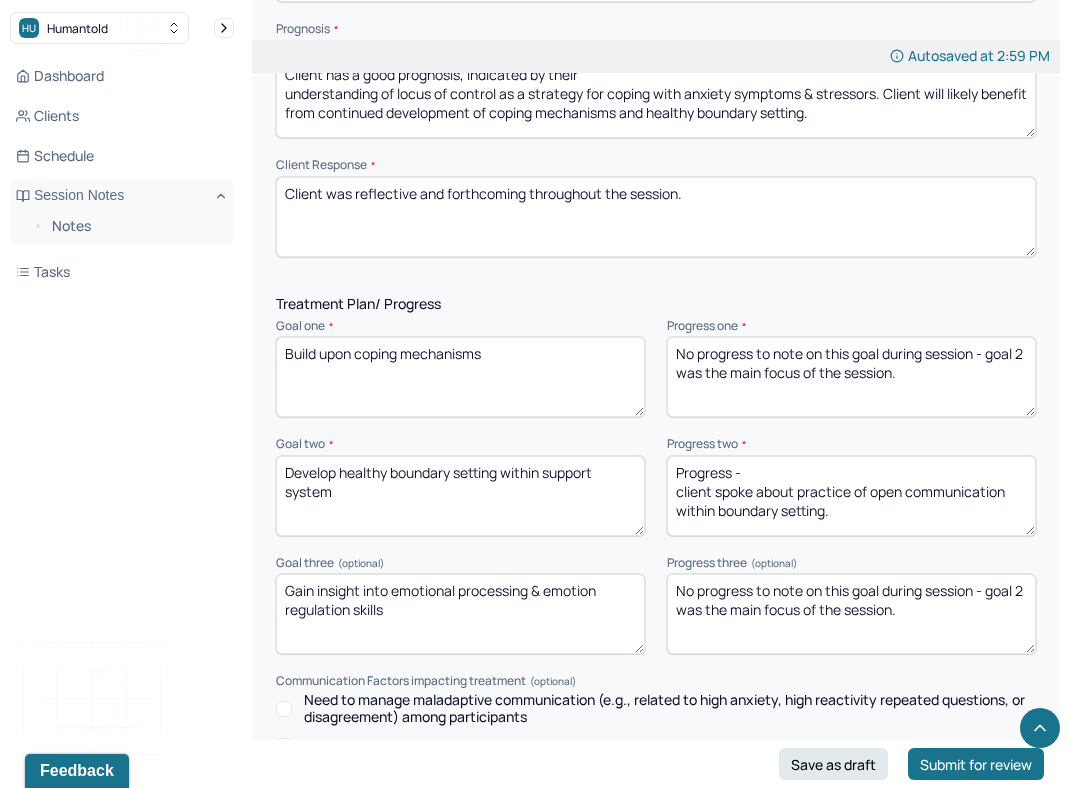 drag, startPoint x: 834, startPoint y: 477, endPoint x: 663, endPoint y: 455, distance: 172.4094 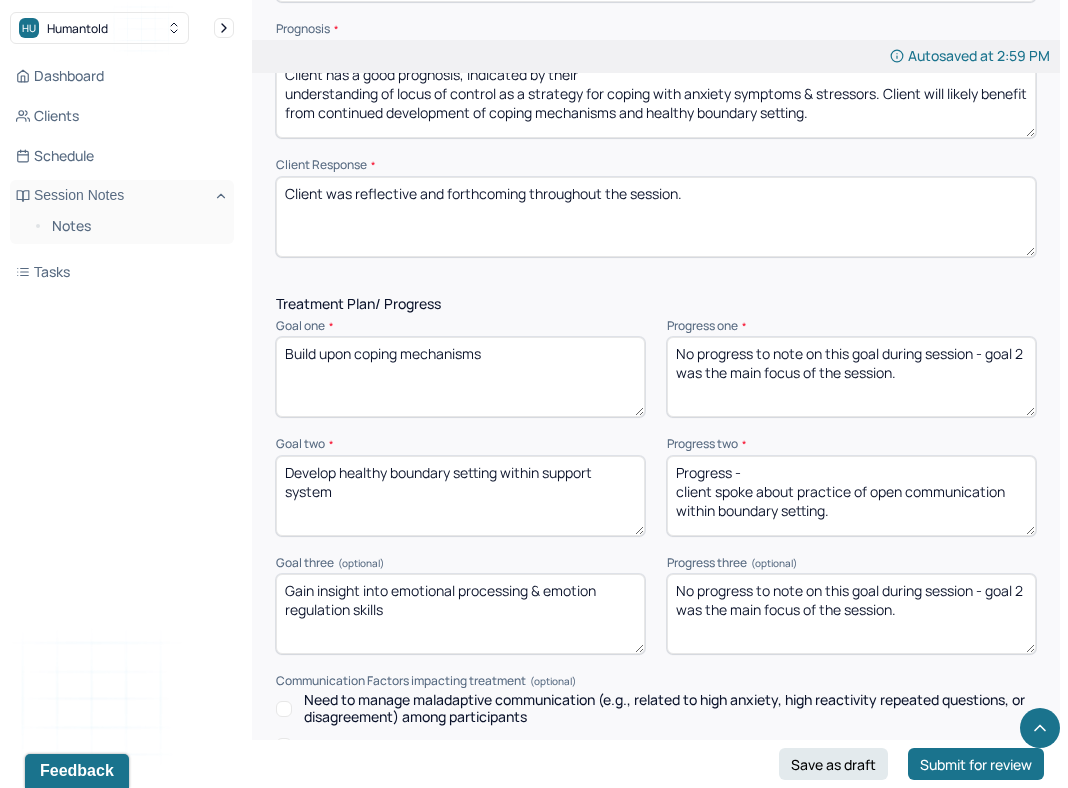 click on "Progress -
client spoke about practice of open communication within boundary setting." at bounding box center [851, 496] 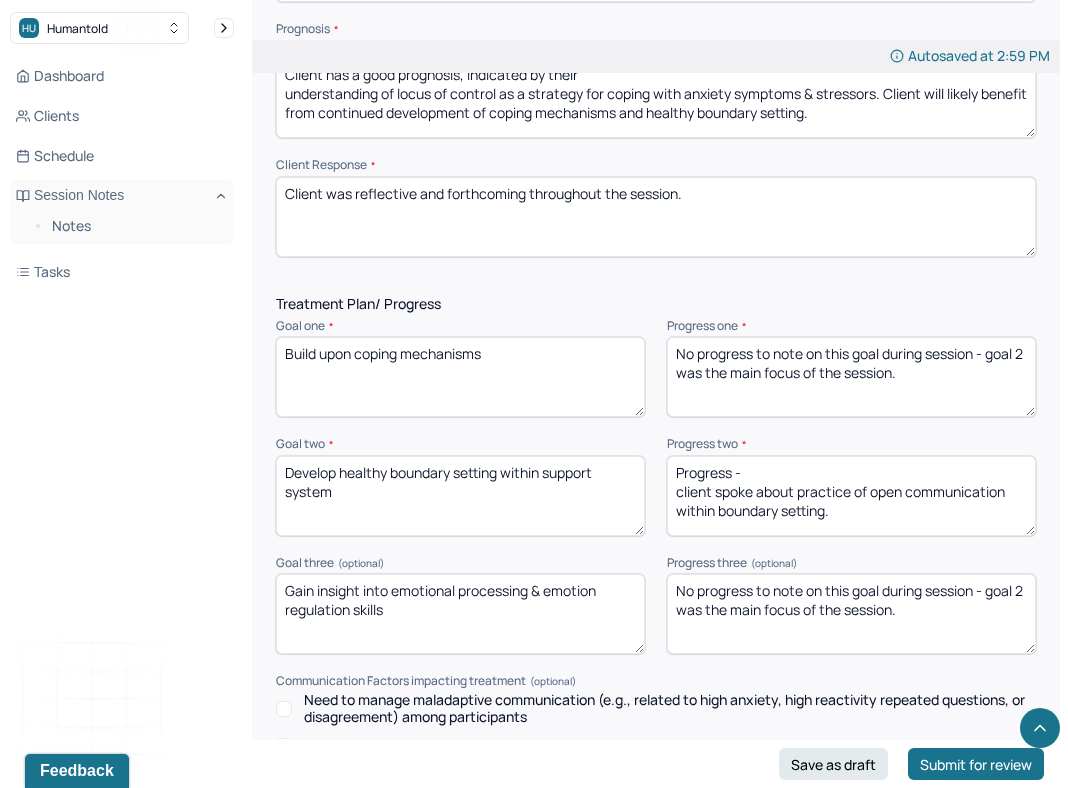 click on "Progress -
client spoke about practice of open communication within boundary setting." at bounding box center (851, 496) 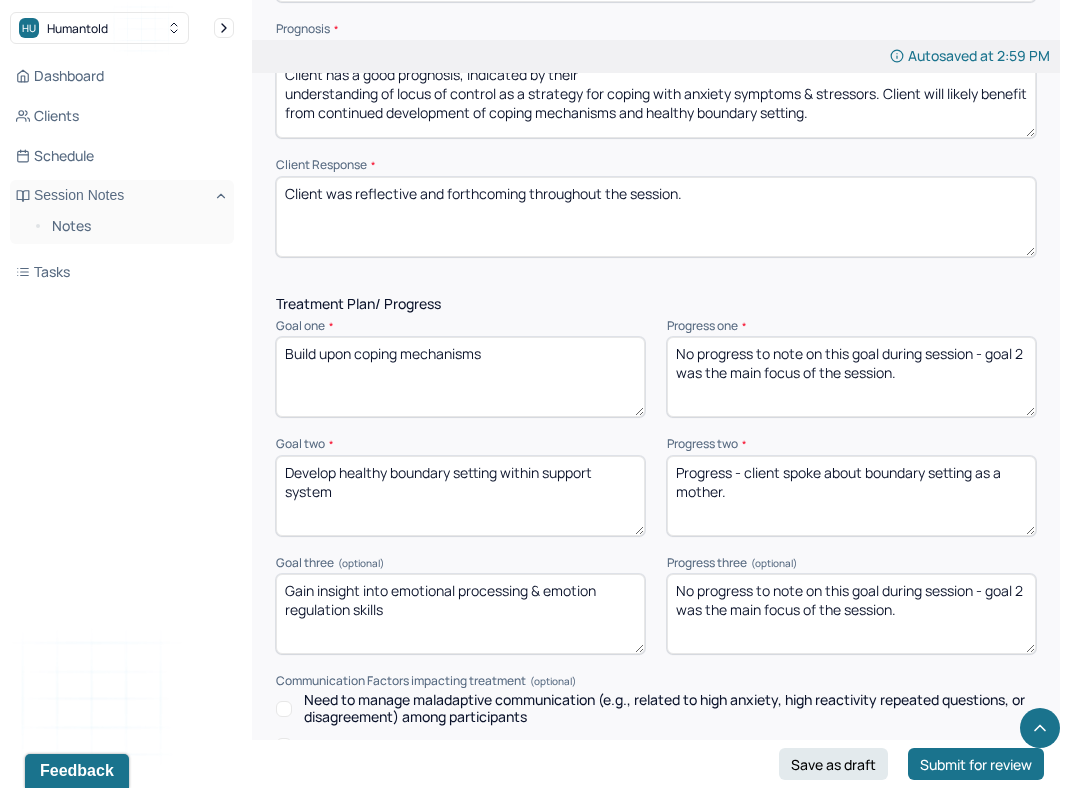 type on "Progress - client spoke about boundary setting as a mother." 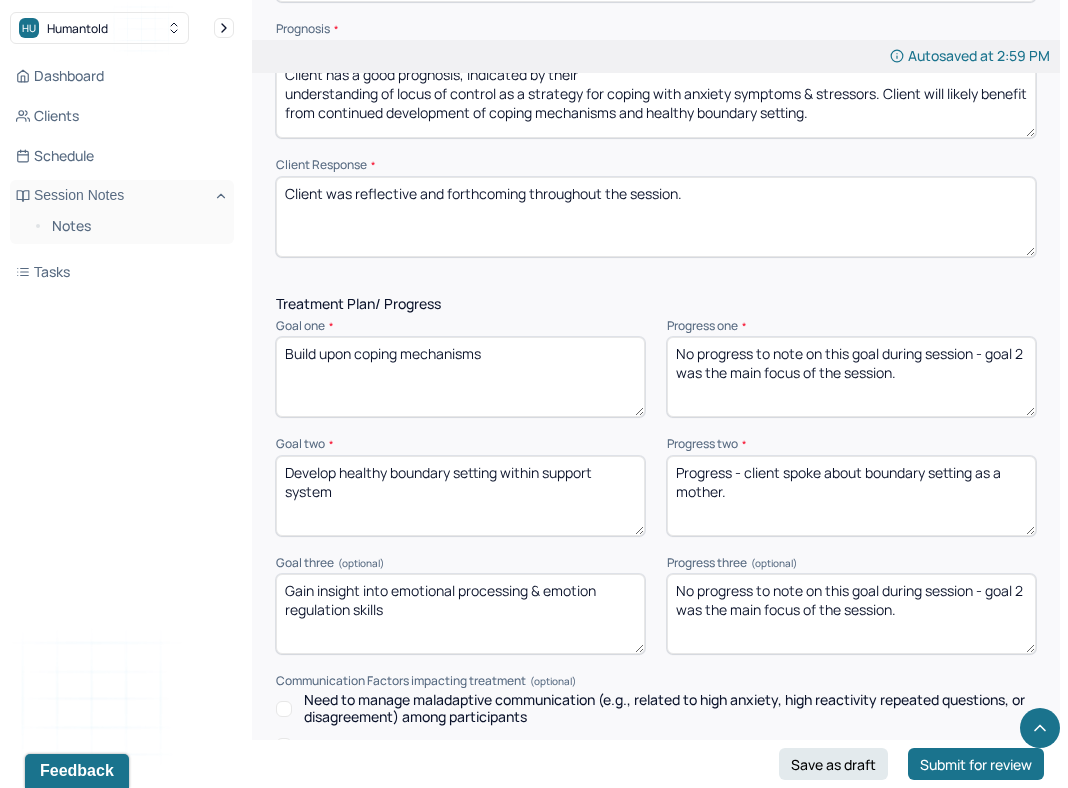 click on "Build upon coping mechanisms" at bounding box center [460, 377] 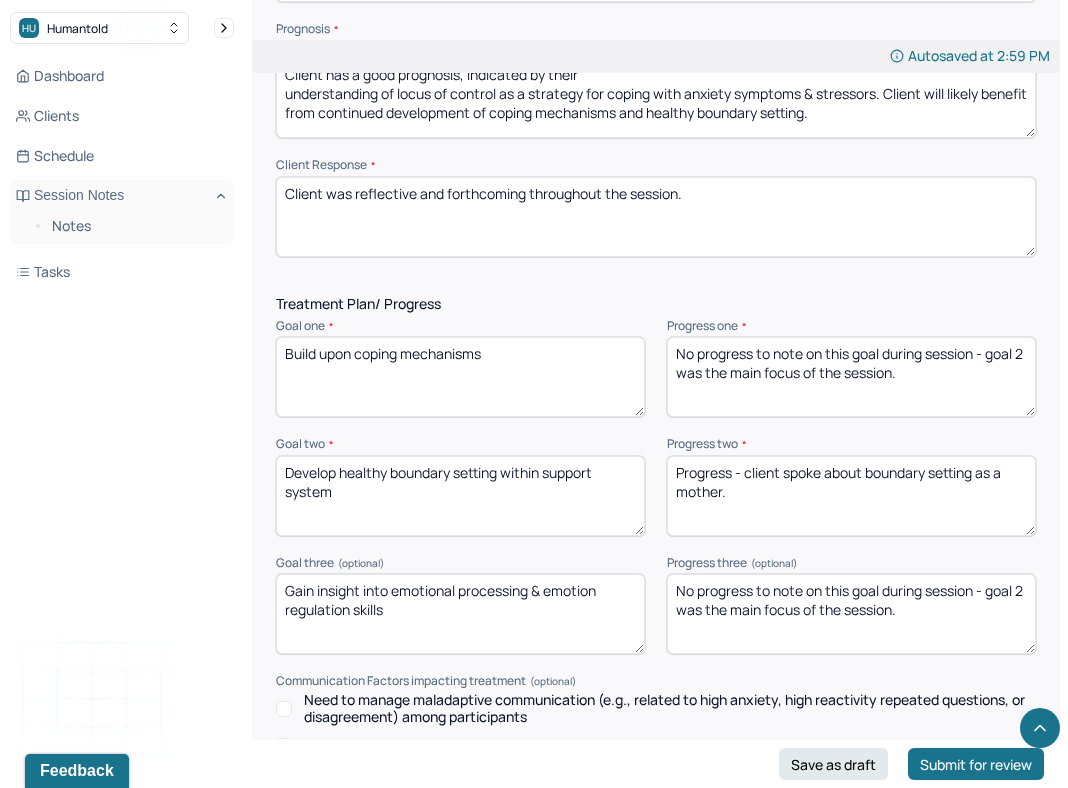 click on "Instructions The fields marked with an asterisk ( * ) are required before you can submit your notes. Before you can submit your session notes, they must be signed. You have the option to save your notes as a draft before making a submission. Appointment location * Teletherapy Client Teletherapy Location here Home Office Other Provider Teletherapy Location Home Office Other Consent was received for the teletherapy session The teletherapy session was conducted via video Primary diagnosis * F34.1 PERSISTENT DEPRESSIVE DISORDER (DYSTHYMIA) Secondary diagnosis (optional) Secondary diagnosis Tertiary diagnosis (optional) Tertiary diagnosis Emotional / Behavioural symptoms demonstrated * engaged, vulnerable, tearful, introspective Causing * Maladaptive Functioning Intention for Session * Facilitate coping mechanisms Session Note Subjective Objective How did they present themselves? Was there nervous talking or lack of eye contact? Assessment Therapy Intervention Techniques Cognitive-Behavioral therapies EDMR Other" at bounding box center [656, -551] 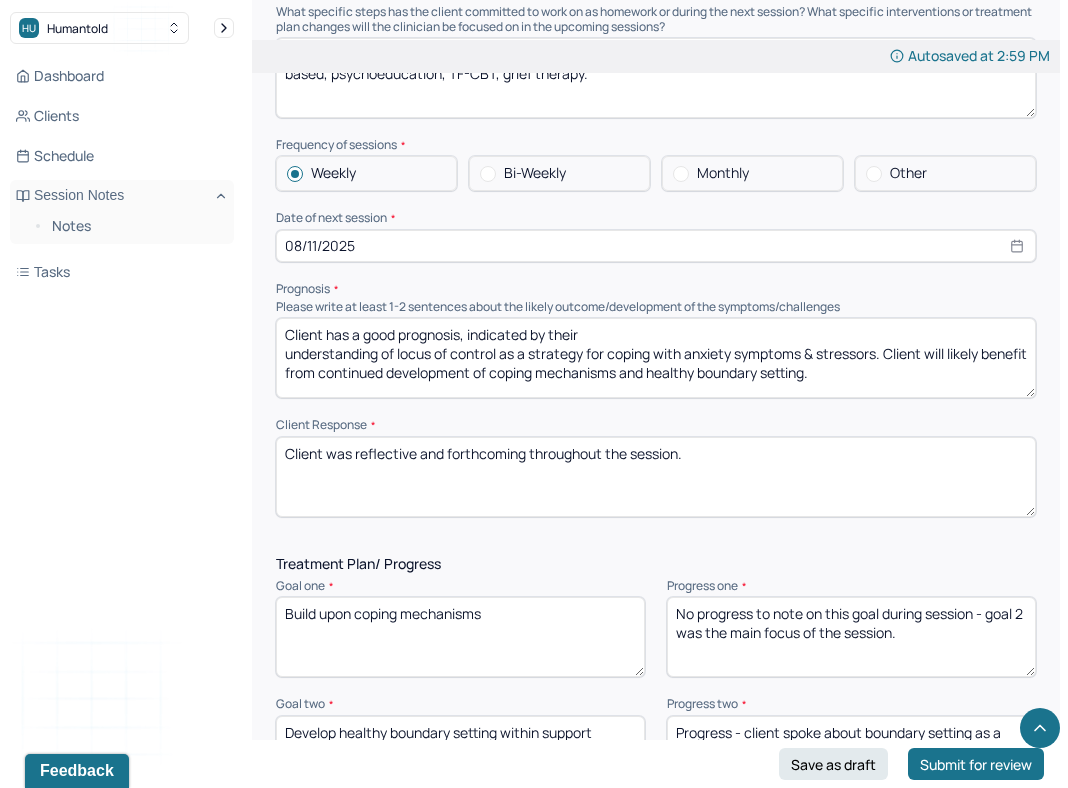 scroll, scrollTop: 2387, scrollLeft: 0, axis: vertical 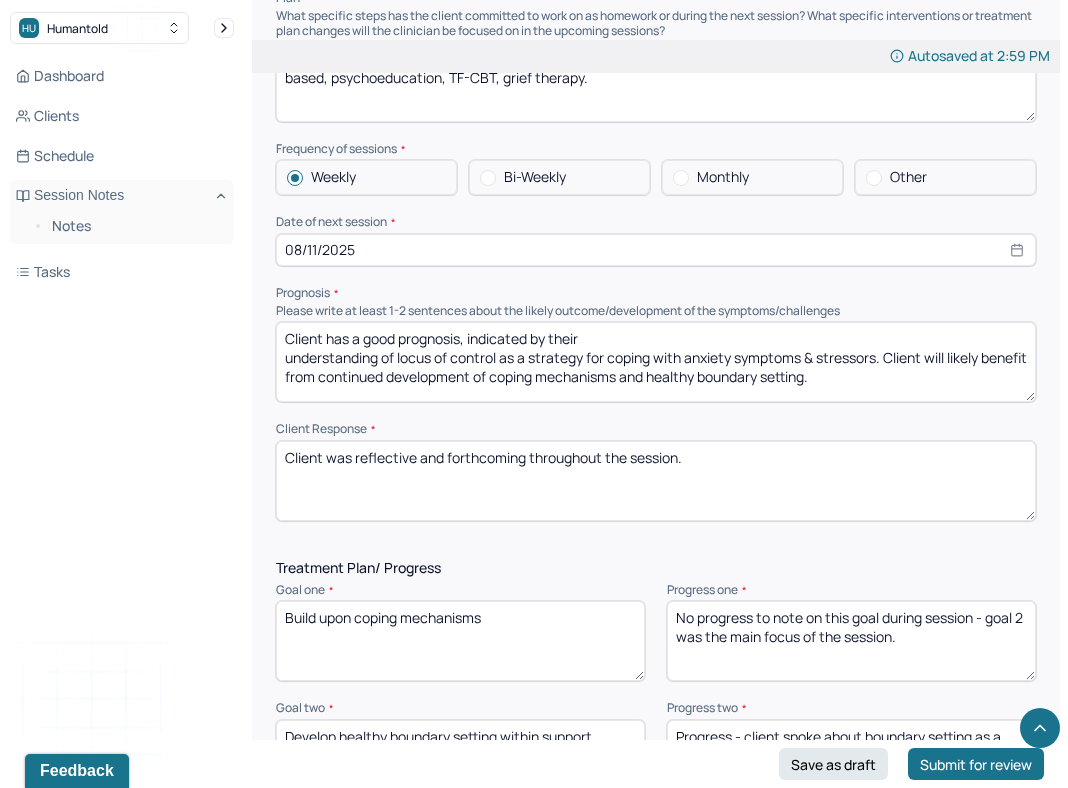 click on "Client was reflective and forthcoming throughout the session." at bounding box center (656, 481) 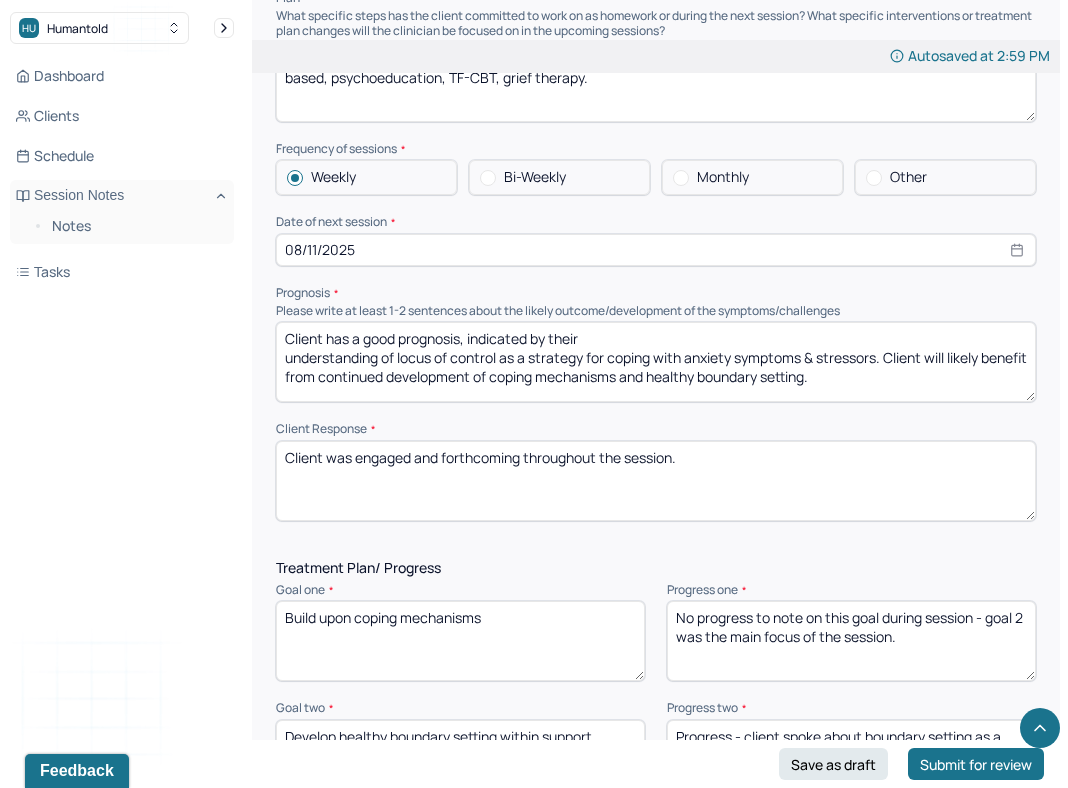 click on "Client was reflective and forthcoming throughout the session." at bounding box center (656, 481) 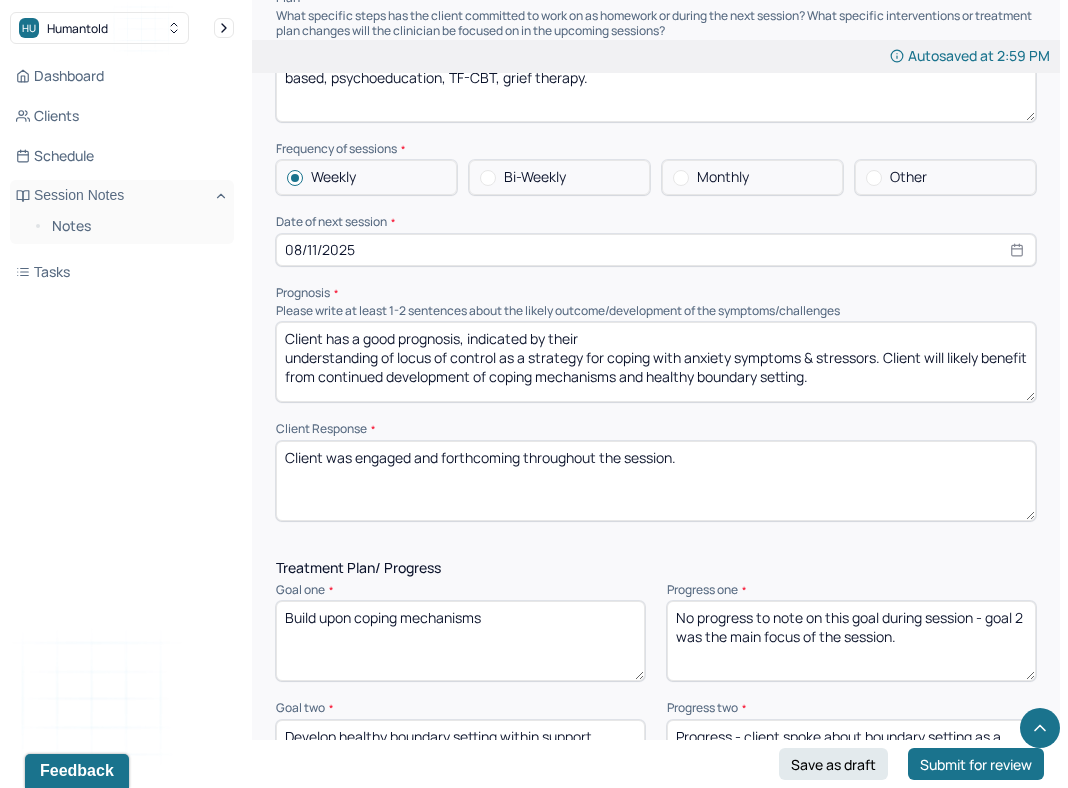 click on "Client was reflective and forthcoming throughout the session." at bounding box center [656, 481] 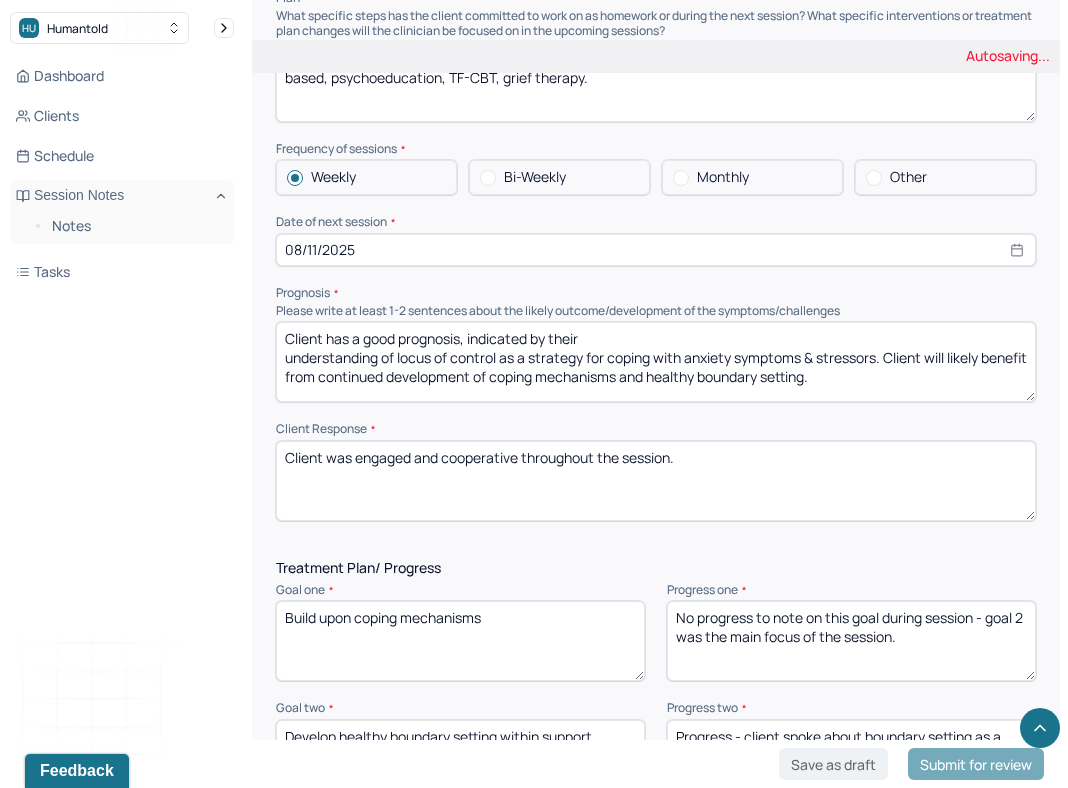 type on "Client was engaged and cooperative throughout the session." 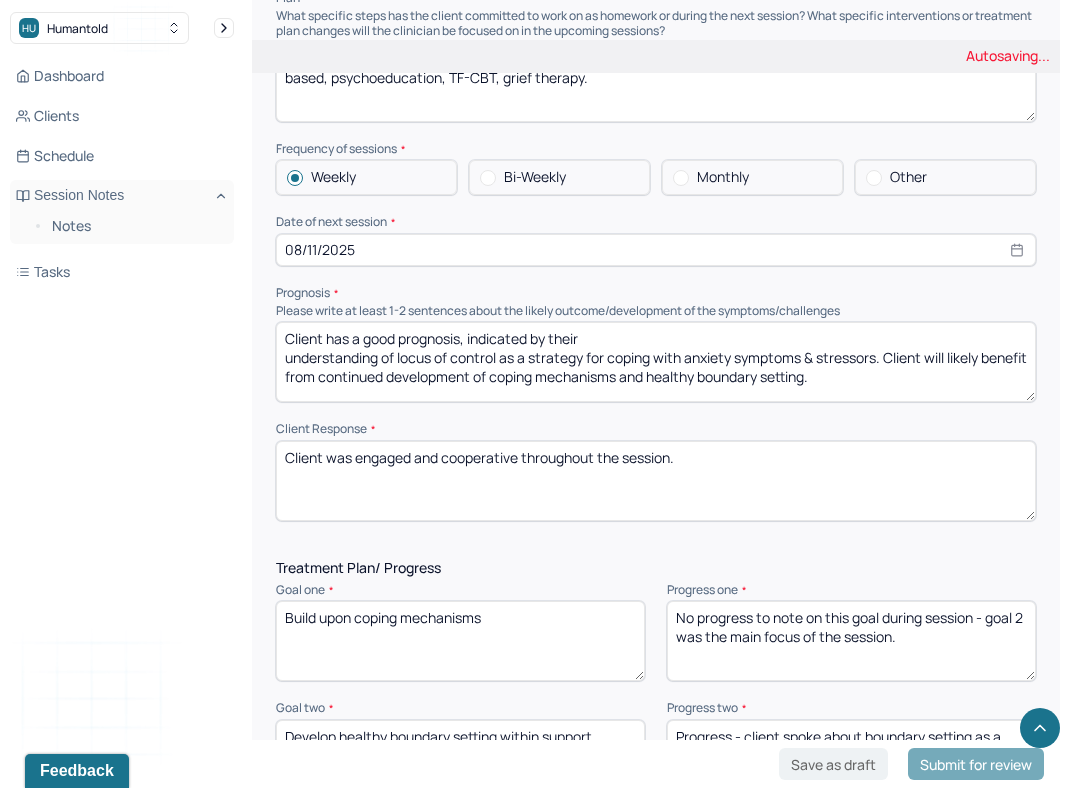 click on "Client has a good prognosis, indicated by their
understanding of locus of control as a strategy for coping with anxiety symptoms & stressors. Client will likely benefit from continued development of coping mechanisms and healthy boundary setting." at bounding box center (656, 362) 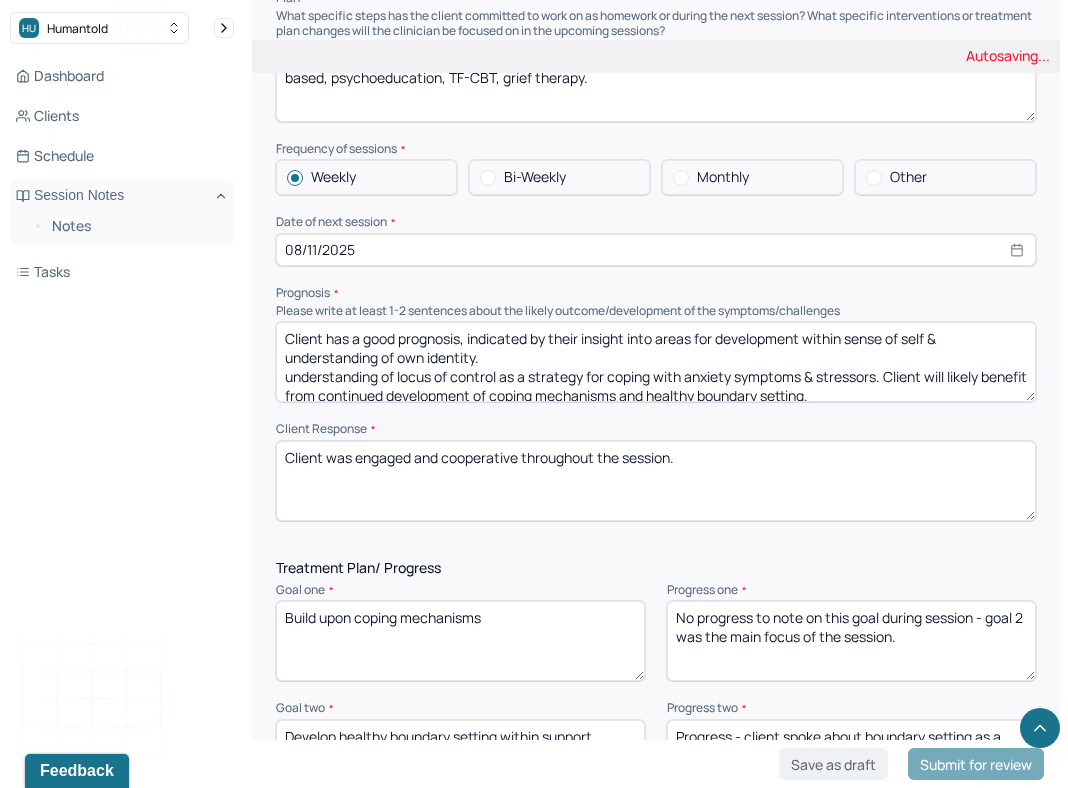 drag, startPoint x: 887, startPoint y: 333, endPoint x: 878, endPoint y: 316, distance: 19.235384 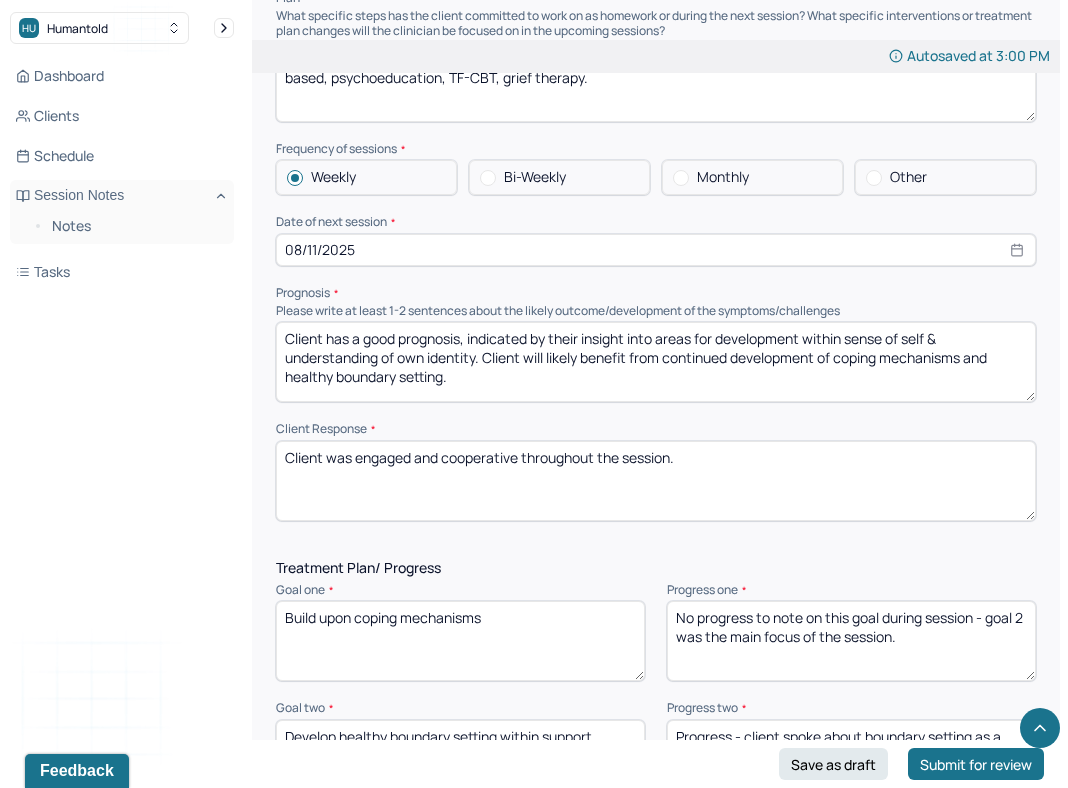 drag, startPoint x: 1011, startPoint y: 321, endPoint x: 839, endPoint y: 320, distance: 172.00291 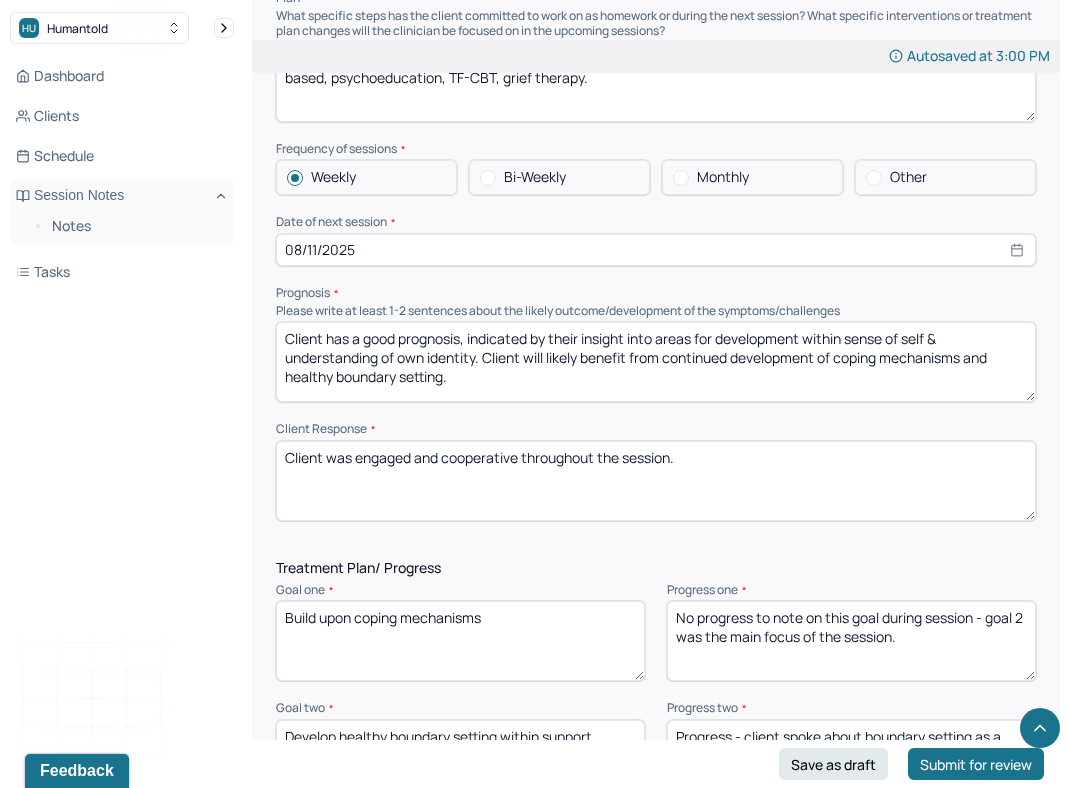 click on "Client has a good prognosis, indicated by their insight into areas for development within sense of self & understanding of own identity. Client will likely benefit from continued development of coping mechanisms and healthy boundary setting." at bounding box center [656, 362] 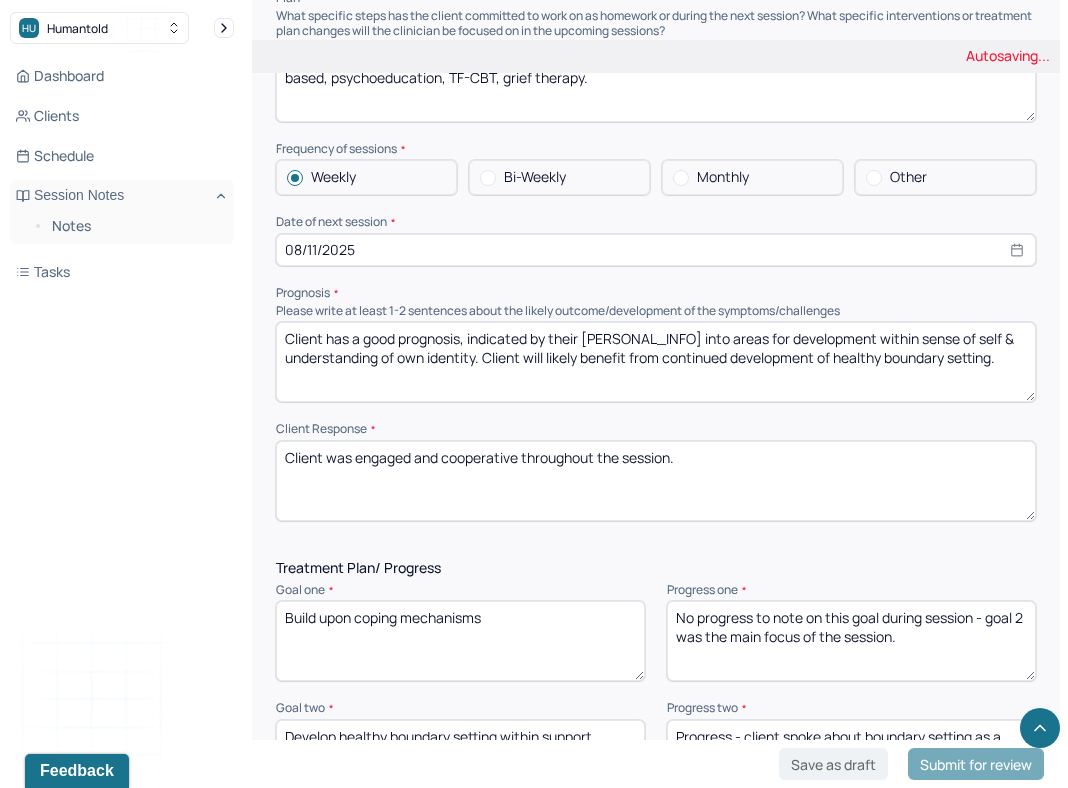 click on "Client has a good prognosis, indicated by their insight into areas for development within sense of self & understanding of own identity. Client will likely benefit from continued development of coping mechanisms and healthy boundary setting." at bounding box center (656, 362) 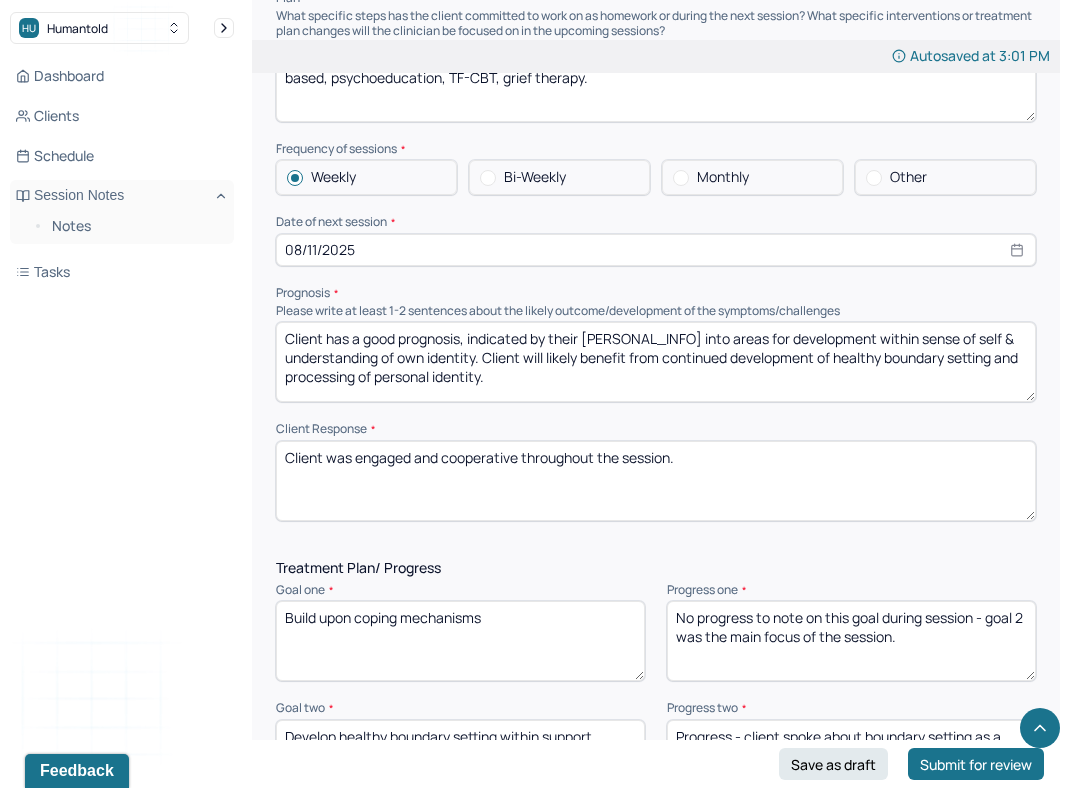 drag, startPoint x: 494, startPoint y: 336, endPoint x: 484, endPoint y: 318, distance: 20.59126 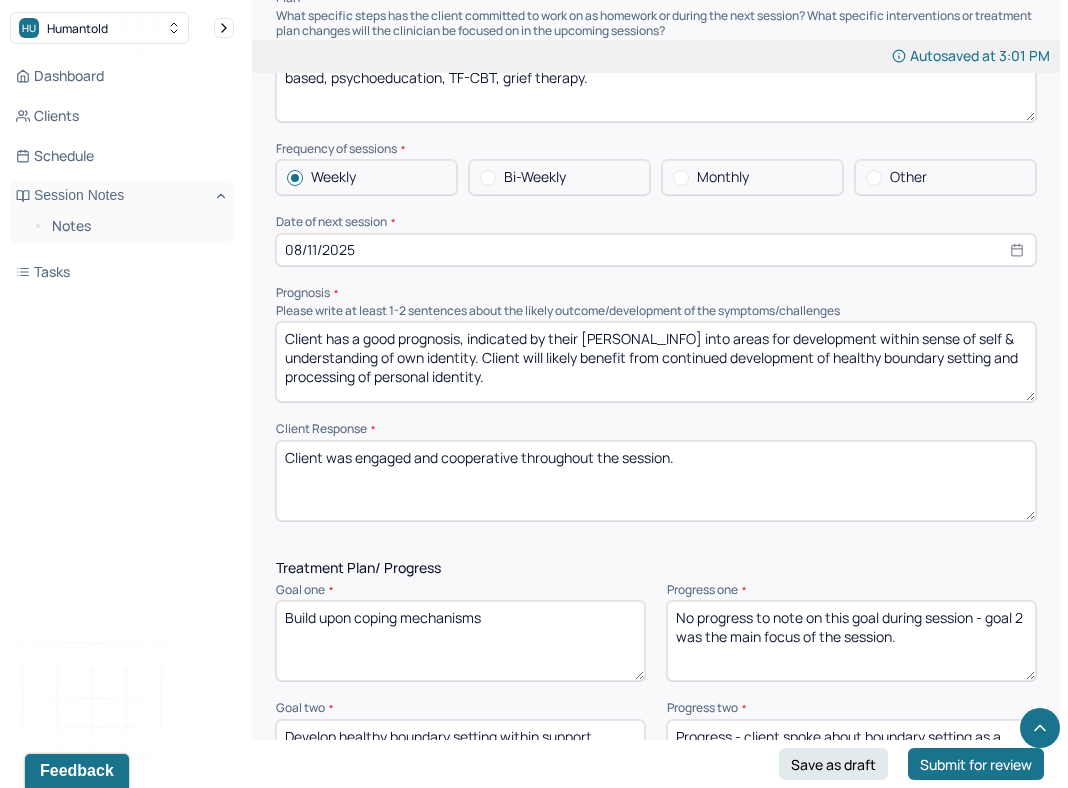 click on "Client has a good prognosis, indicated by their [PERSONAL_INFO] into areas for development within sense of self & understanding of own identity. Client will likely benefit from continued development of healthy boundary setting and processing of personal identity." at bounding box center (656, 362) 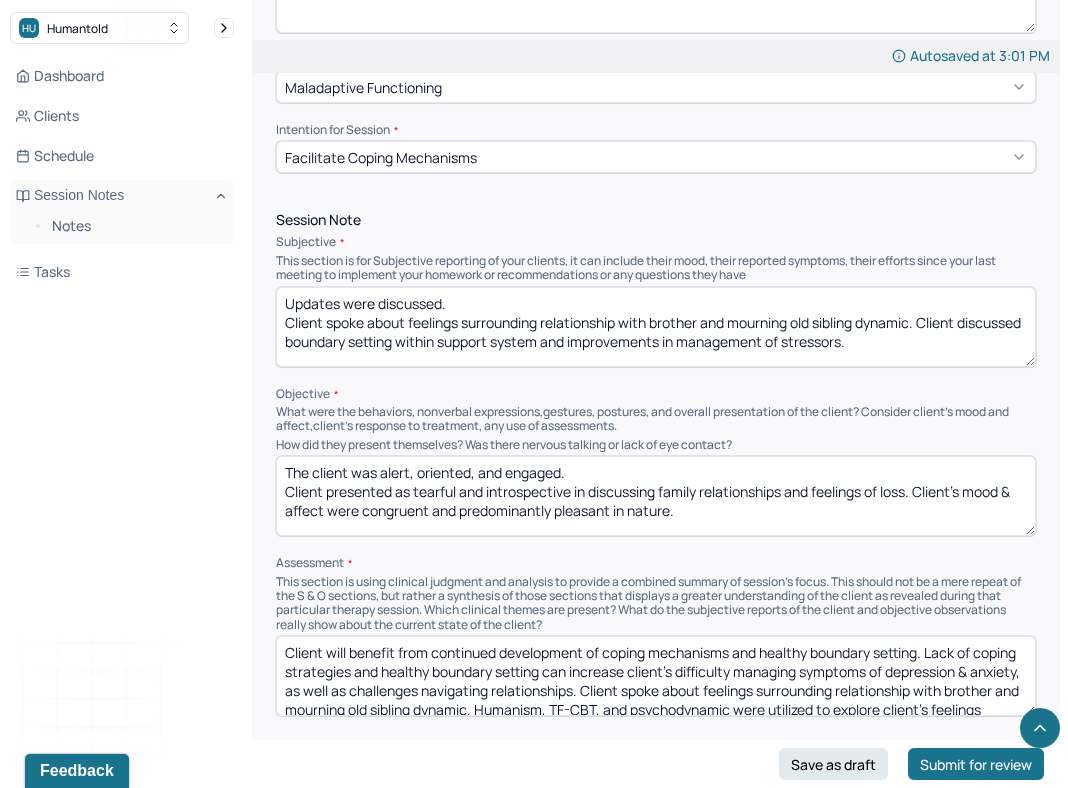scroll, scrollTop: 1101, scrollLeft: 0, axis: vertical 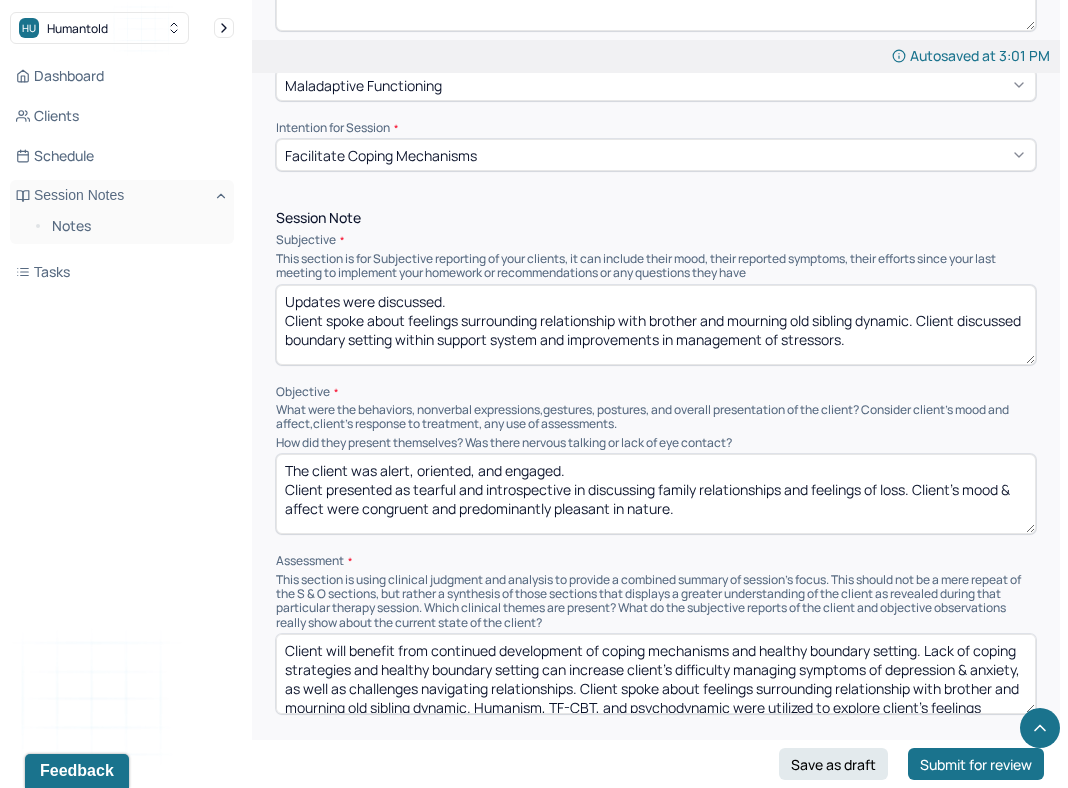 type on "Client has a good prognosis, indicated by their [PERSONAL_INFO] into areas for development within sense of self & understanding of own identity. Client will likely benefit from continued development of healthy boundary setting and processing of personal identity." 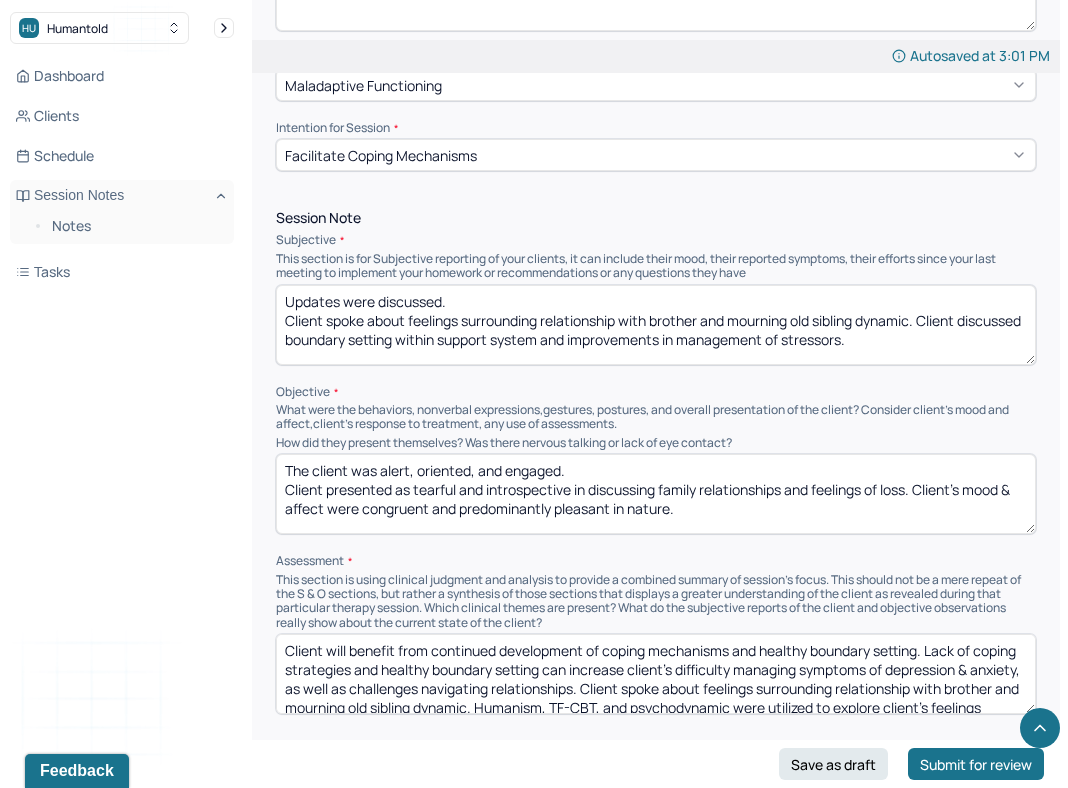 click on "Client will benefit from continued development of coping mechanisms and healthy boundary setting. Lack of coping strategies and healthy boundary setting can increase client's difficulty managing symptoms of depression & anxiety, as well as challenges navigating relationships. Client spoke about feelings surrounding relationship with brother and mourning old sibling dynamic. Humanism, TF-CBT, and psychodynamic were utilized to explore client's feelings regarding relationship with brother and childhood memories, as well as discuss locus of control in managing anxiety related to communication. Client discussed boundary setting within support system and improvements in management of stressors. DBT and strength-based were utilized to review practice of healthy boundary setting and insight into application of emotion regulation & mindfulness skills for day to day stressors." at bounding box center [656, 674] 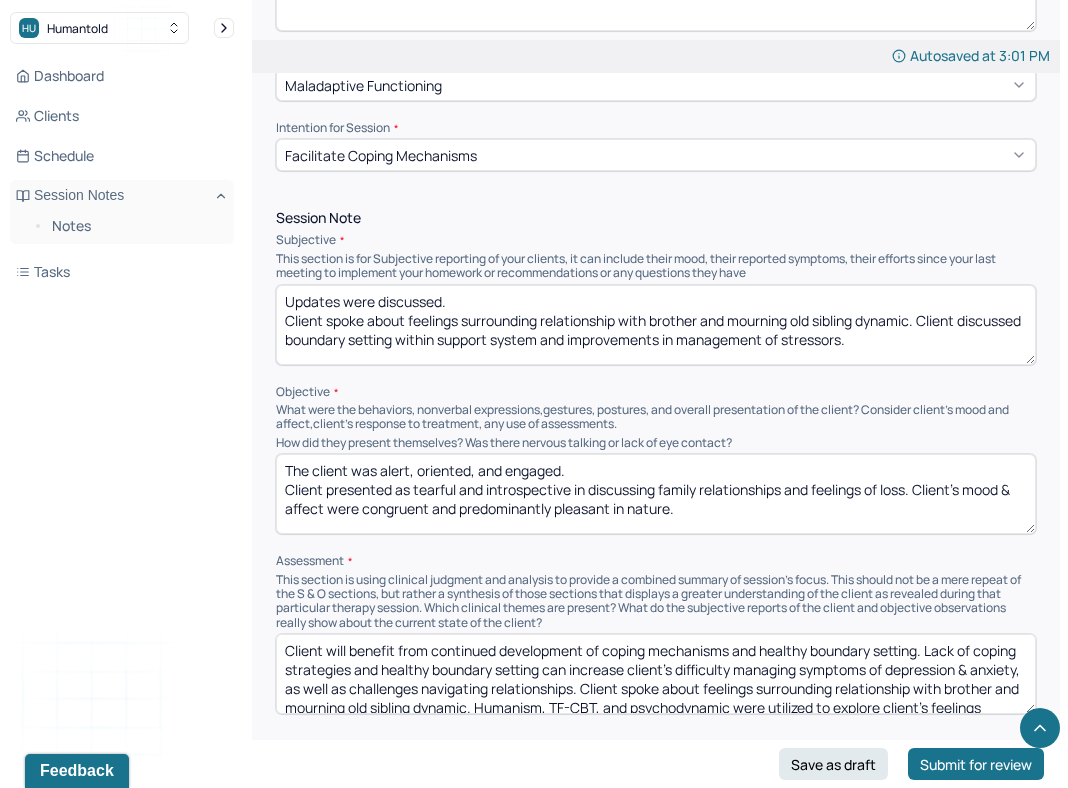 click on "Client will benefit from continued development of coping mechanisms and healthy boundary setting. Lack of coping strategies and healthy boundary setting can increase client's difficulty managing symptoms of depression & anxiety, as well as challenges navigating relationships. Client spoke about feelings surrounding relationship with brother and mourning old sibling dynamic. Humanism, TF-CBT, and psychodynamic were utilized to explore client's feelings regarding relationship with brother and childhood memories, as well as discuss locus of control in managing anxiety related to communication. Client discussed boundary setting within support system and improvements in management of stressors. DBT and strength-based were utilized to review practice of healthy boundary setting and insight into application of emotion regulation & mindfulness skills for day to day stressors." at bounding box center [656, 674] 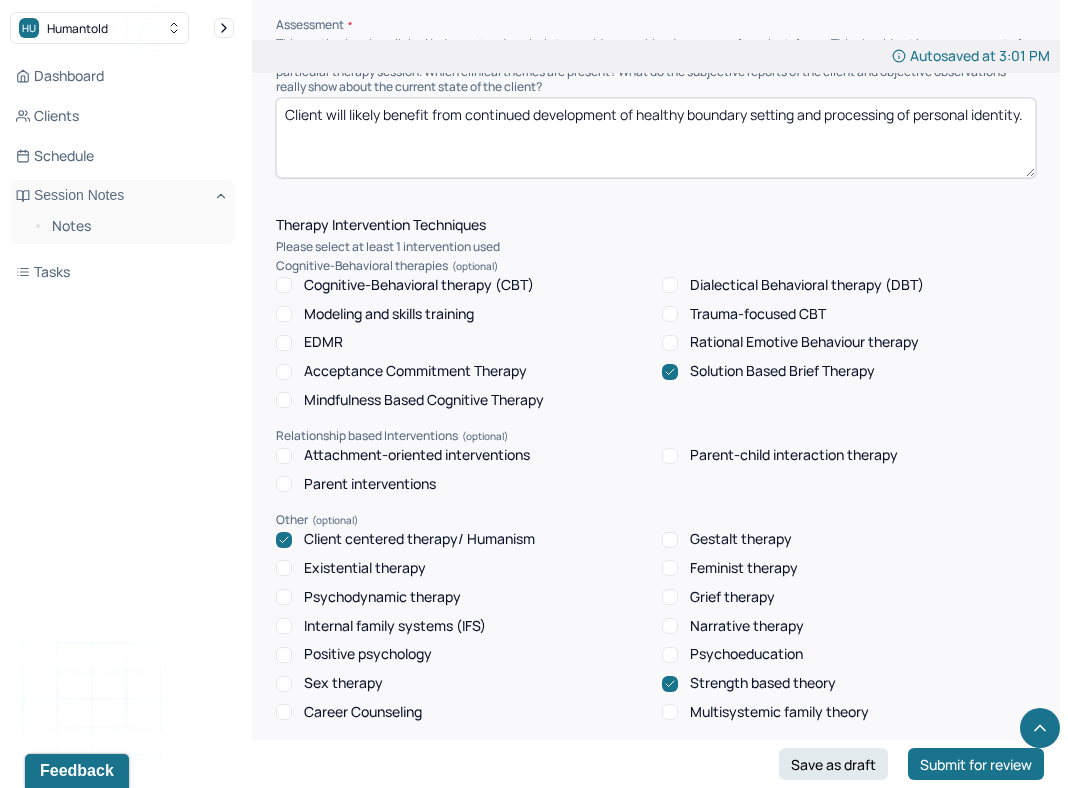 scroll, scrollTop: 1748, scrollLeft: 0, axis: vertical 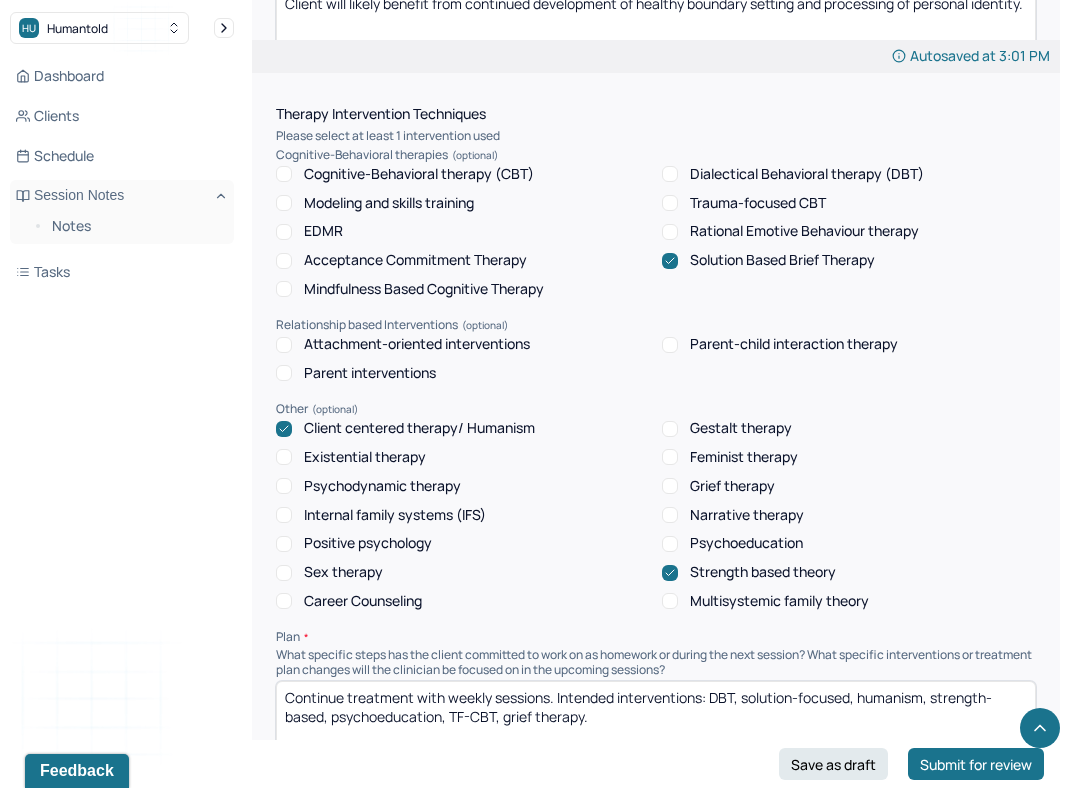 type on "Client will likely benefit from continued development of healthy boundary setting and processing of personal identity." 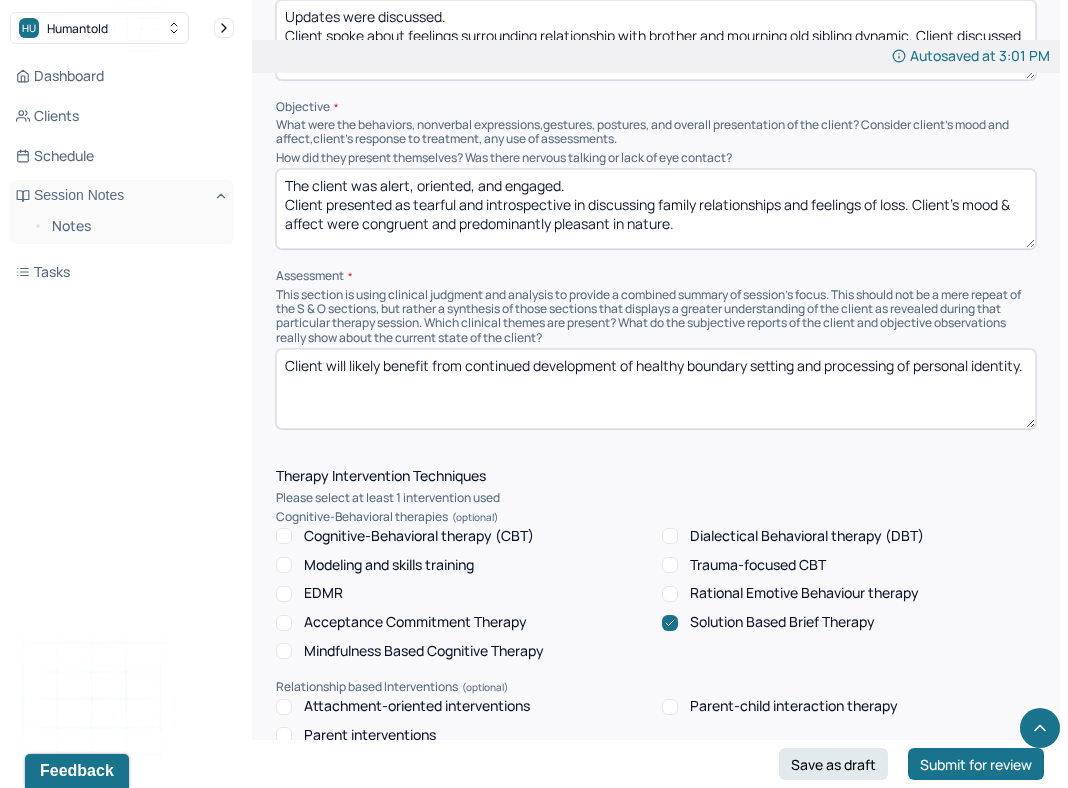 scroll, scrollTop: 1427, scrollLeft: 0, axis: vertical 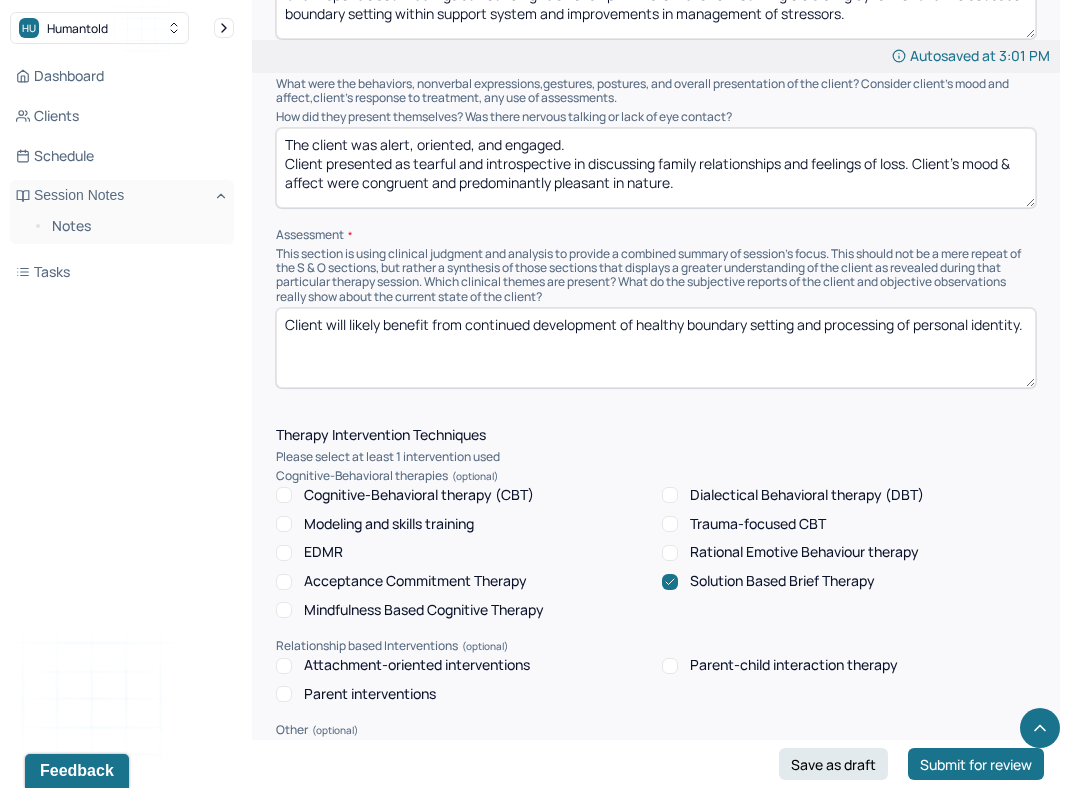 click 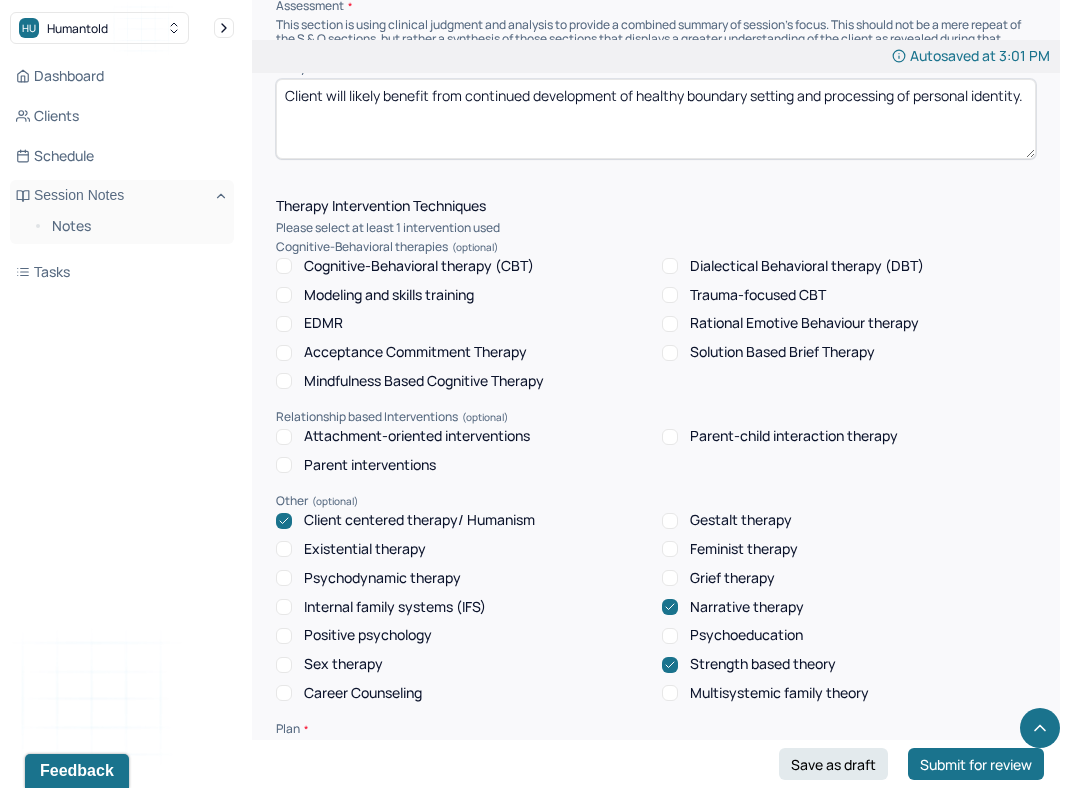scroll, scrollTop: 1654, scrollLeft: 0, axis: vertical 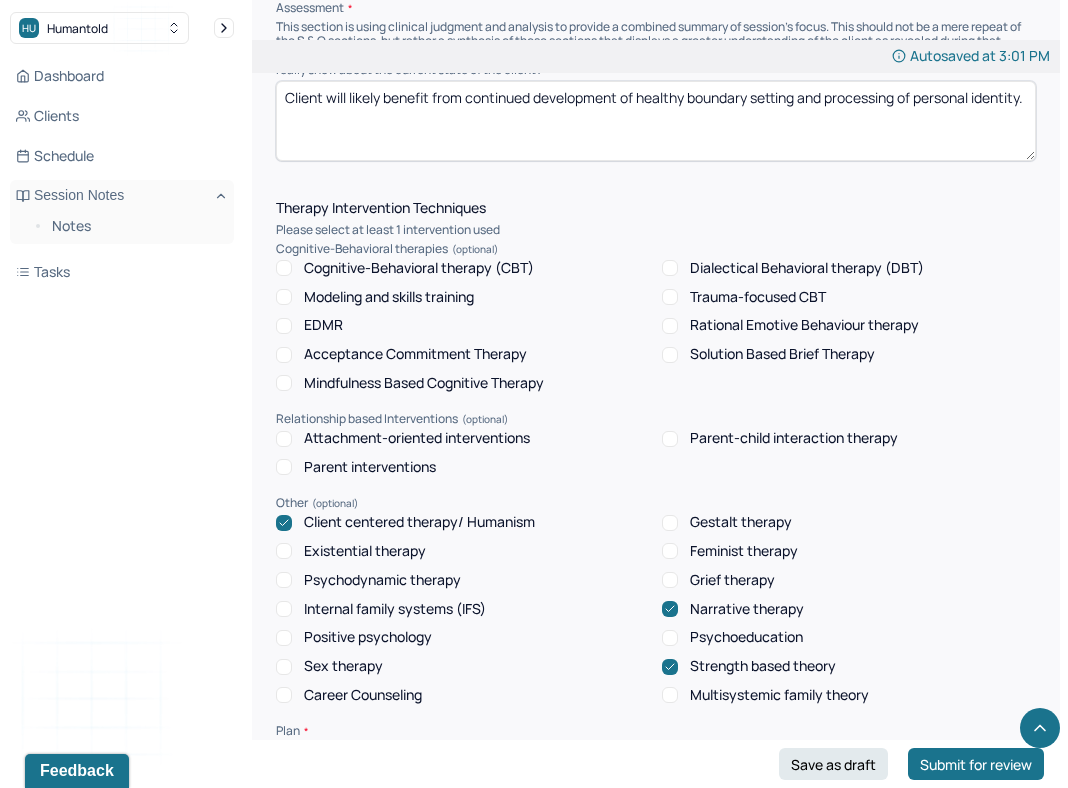 click on "Solution Based Brief Therapy" at bounding box center (670, 355) 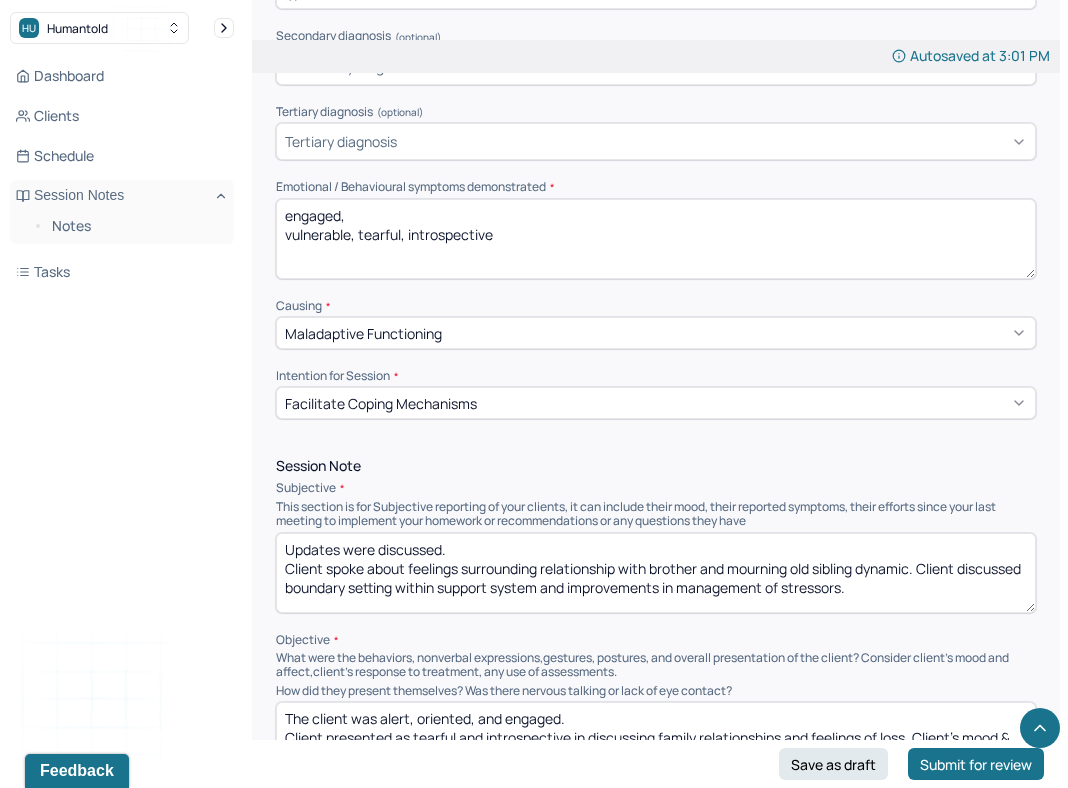 scroll, scrollTop: 818, scrollLeft: 0, axis: vertical 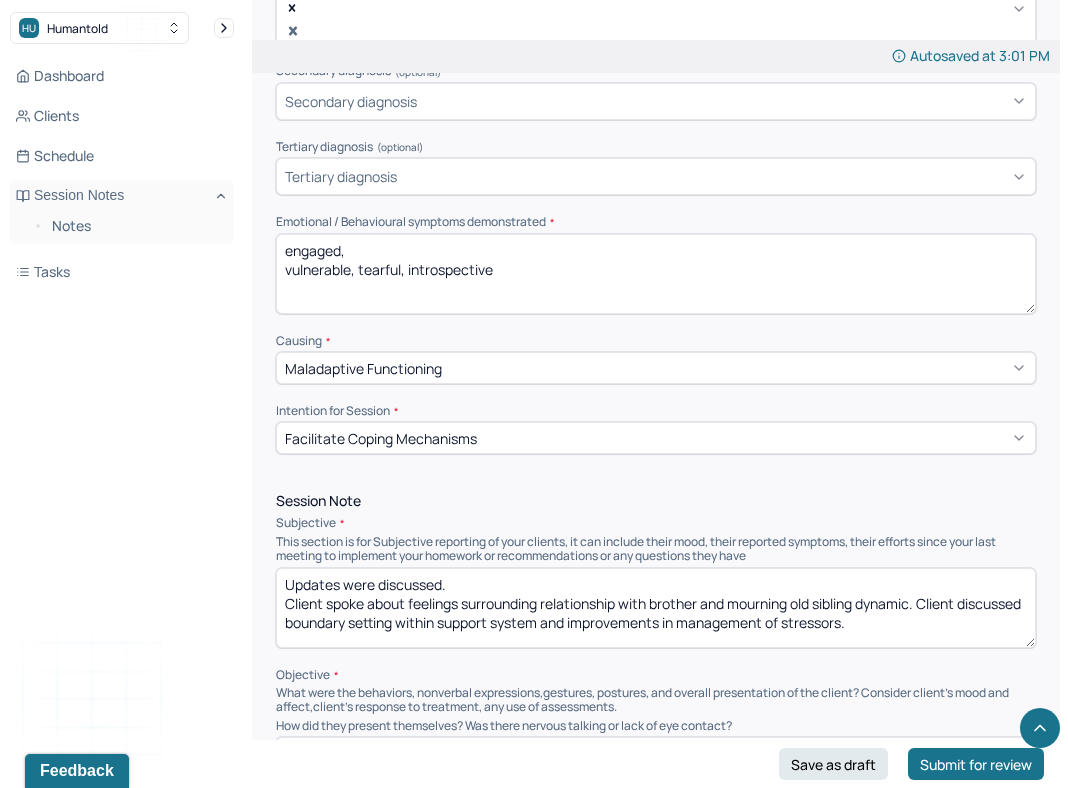 click on "engaged,
vulnerable, tearful, introspective" at bounding box center (656, 274) 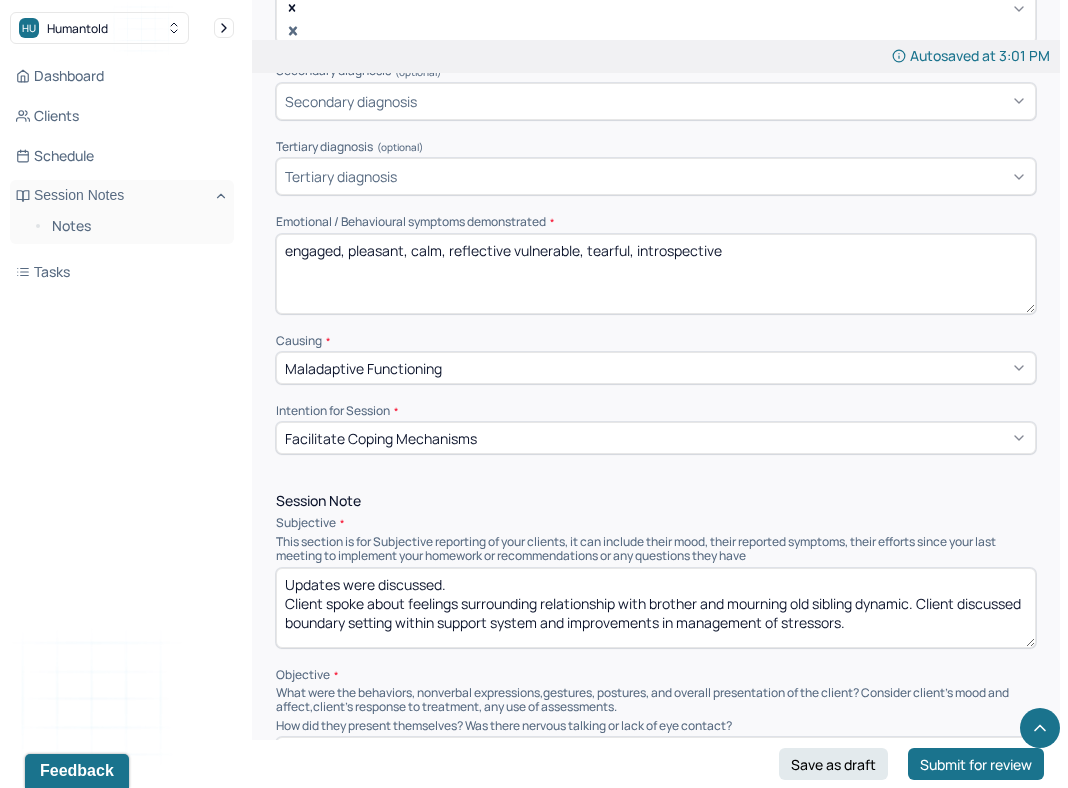 click on "engaged, pleasant, calm,
vulnerable, tearful, introspective" at bounding box center (656, 274) 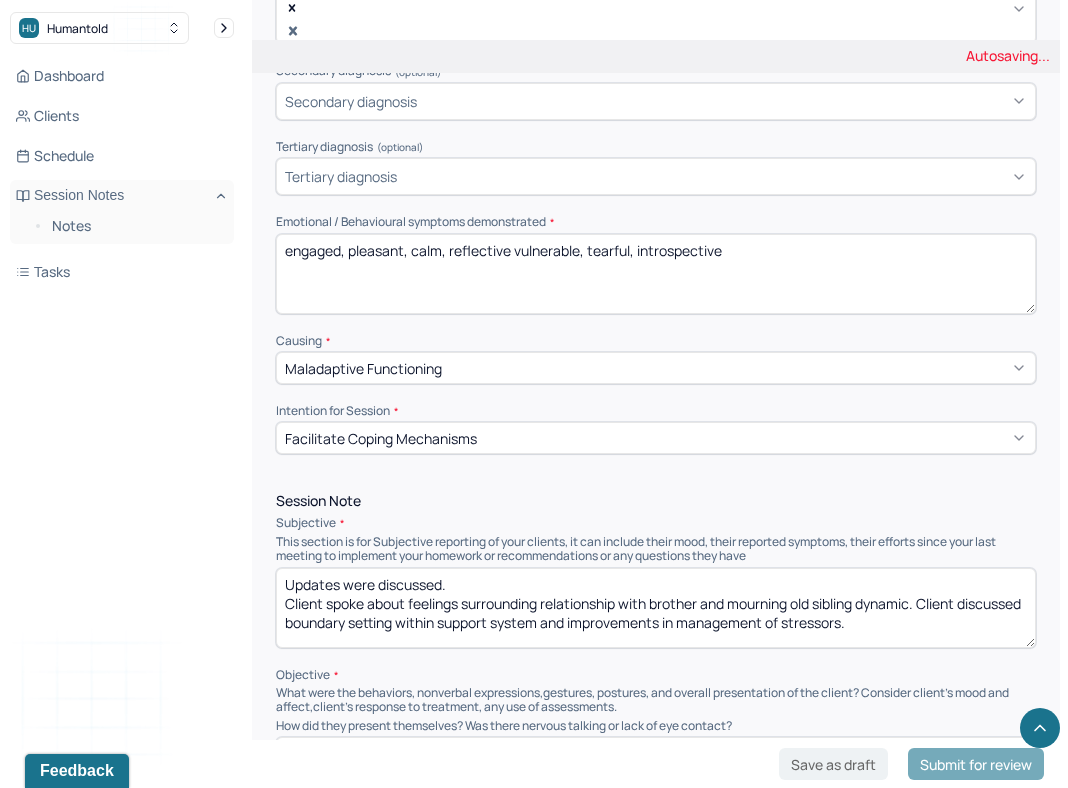 click on "engaged, pleasant, calm,
vulnerable, tearful, introspective" at bounding box center (656, 274) 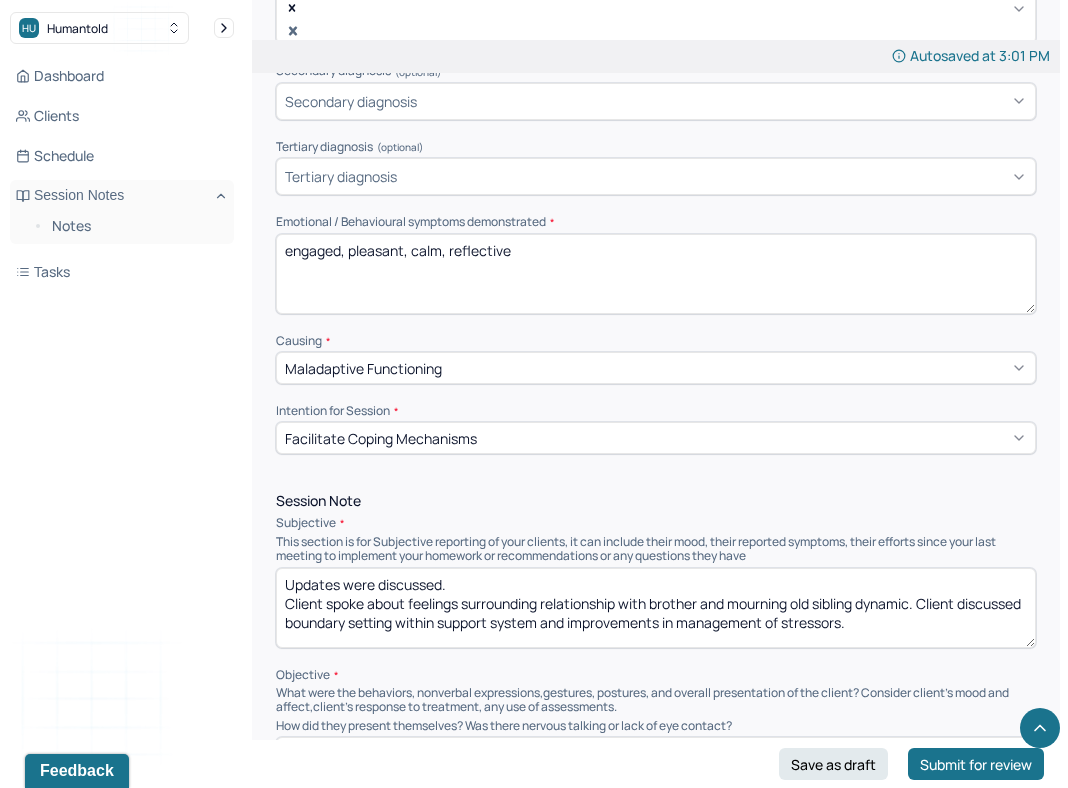 type on "engaged, pleasant, calm, reflective" 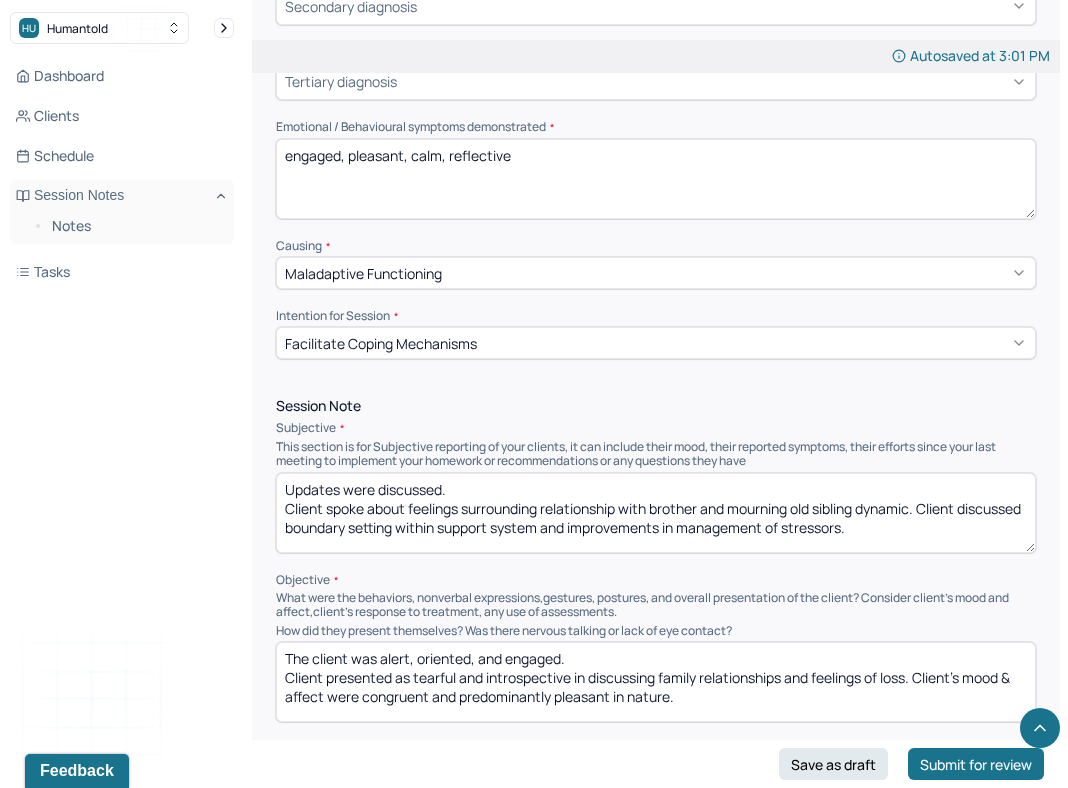 scroll, scrollTop: 947, scrollLeft: 0, axis: vertical 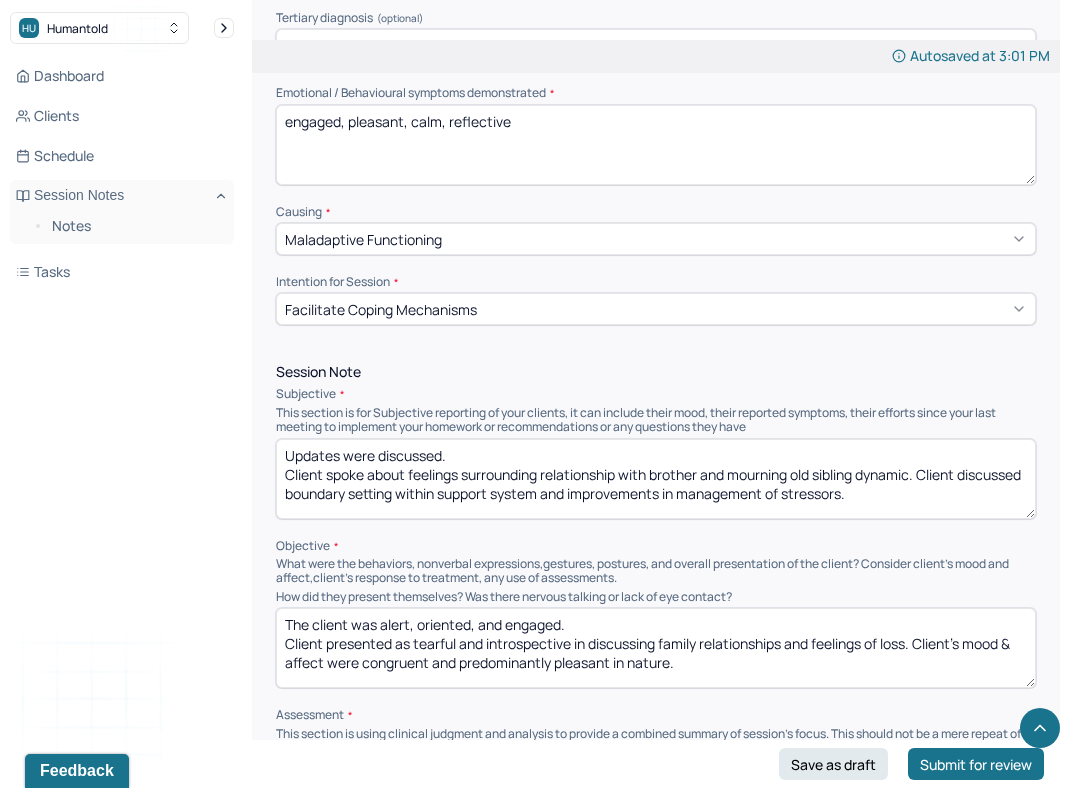 click on "Updates were discussed.
Client spoke about feelings surrounding relationship with brother and mourning old sibling dynamic. Client discussed boundary setting within support system and improvements in management of stressors." at bounding box center (656, 479) 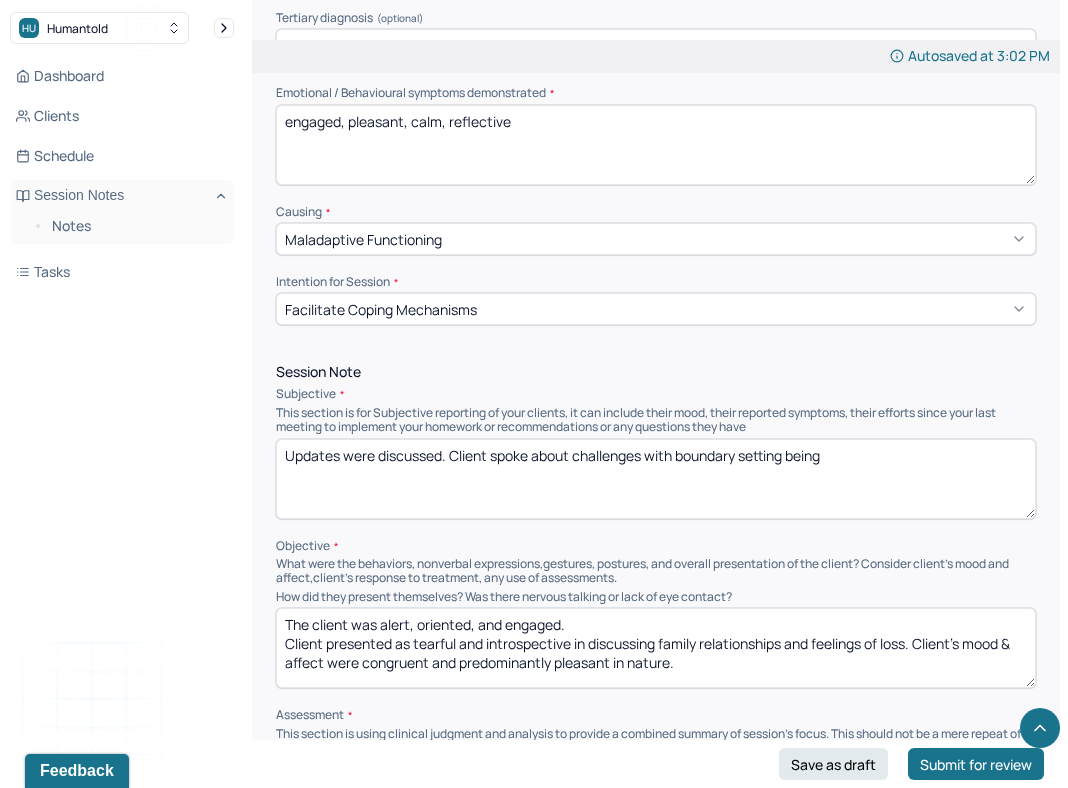 click on "Updates were discussed. Client spoke about challenges with boundary setting being" at bounding box center [656, 479] 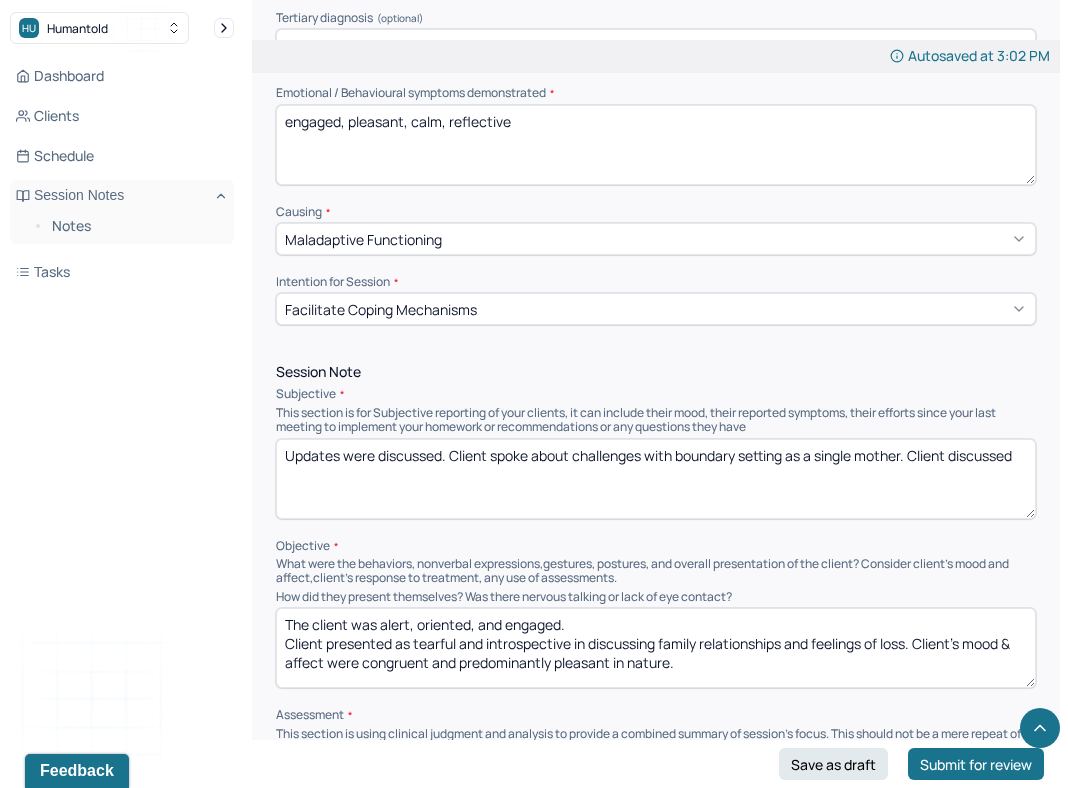 drag, startPoint x: 907, startPoint y: 416, endPoint x: 791, endPoint y: 416, distance: 116 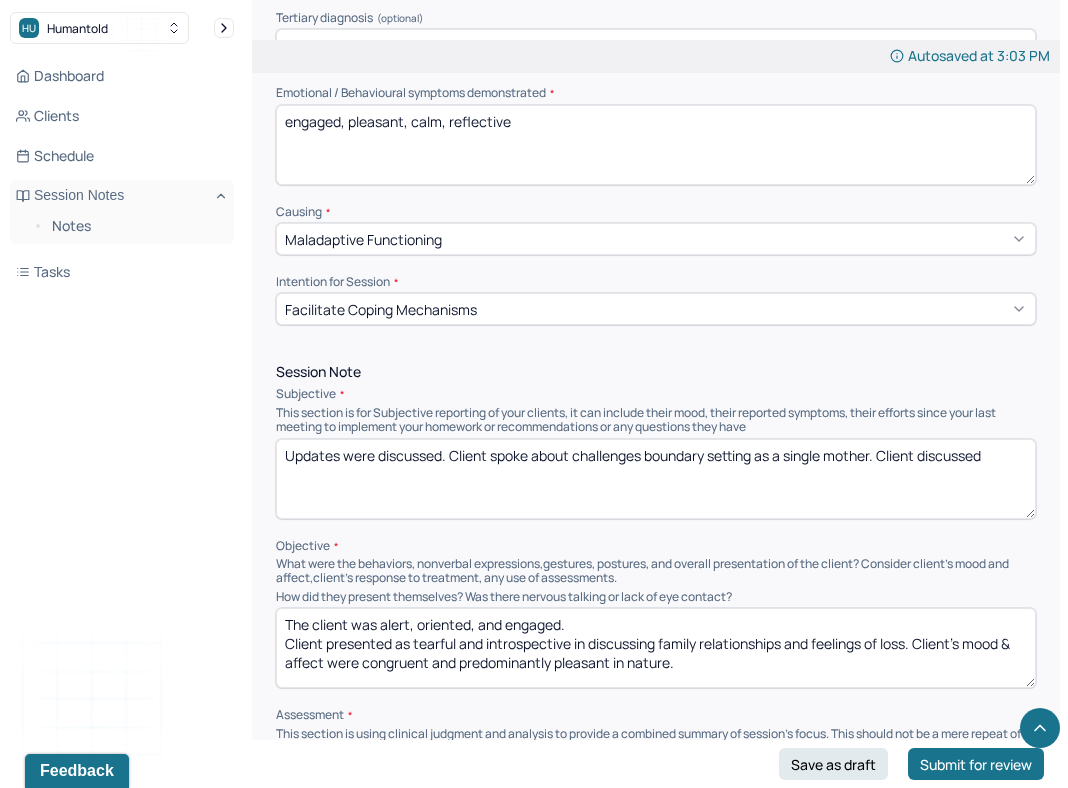 drag, startPoint x: 874, startPoint y: 415, endPoint x: 800, endPoint y: 416, distance: 74.00676 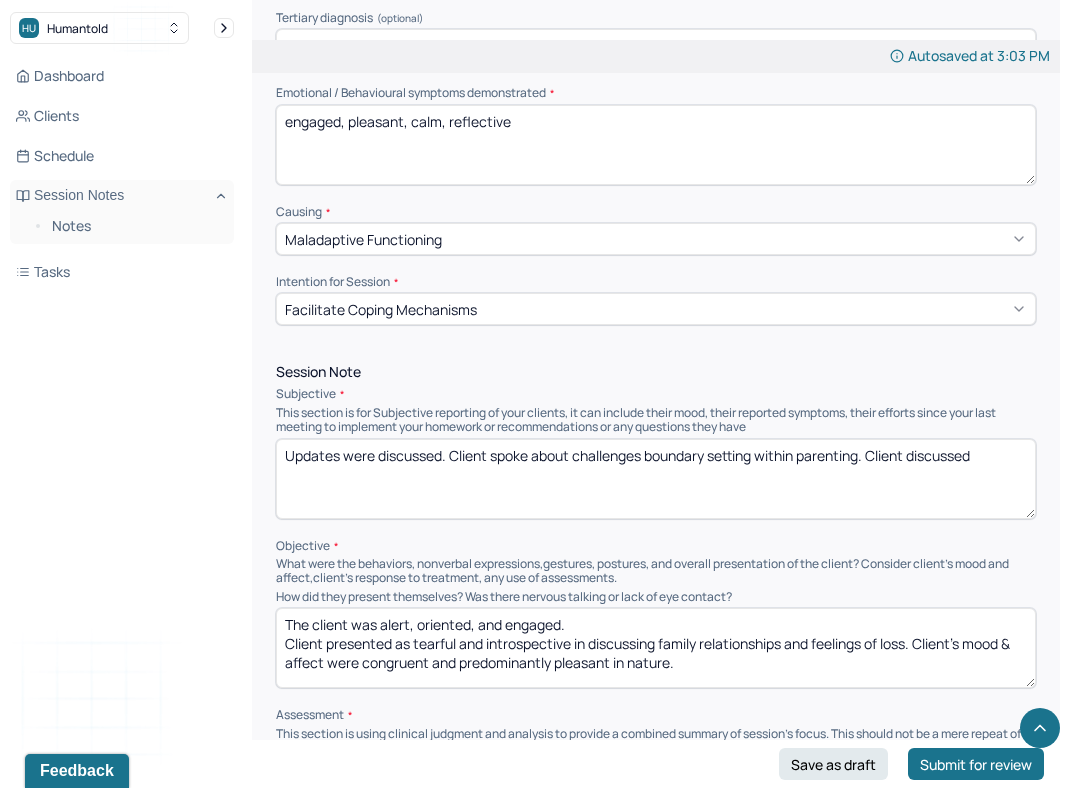 click on "Updates were discussed. Client spoke about challenges boundary setting within parenting. Client discussed" at bounding box center (656, 479) 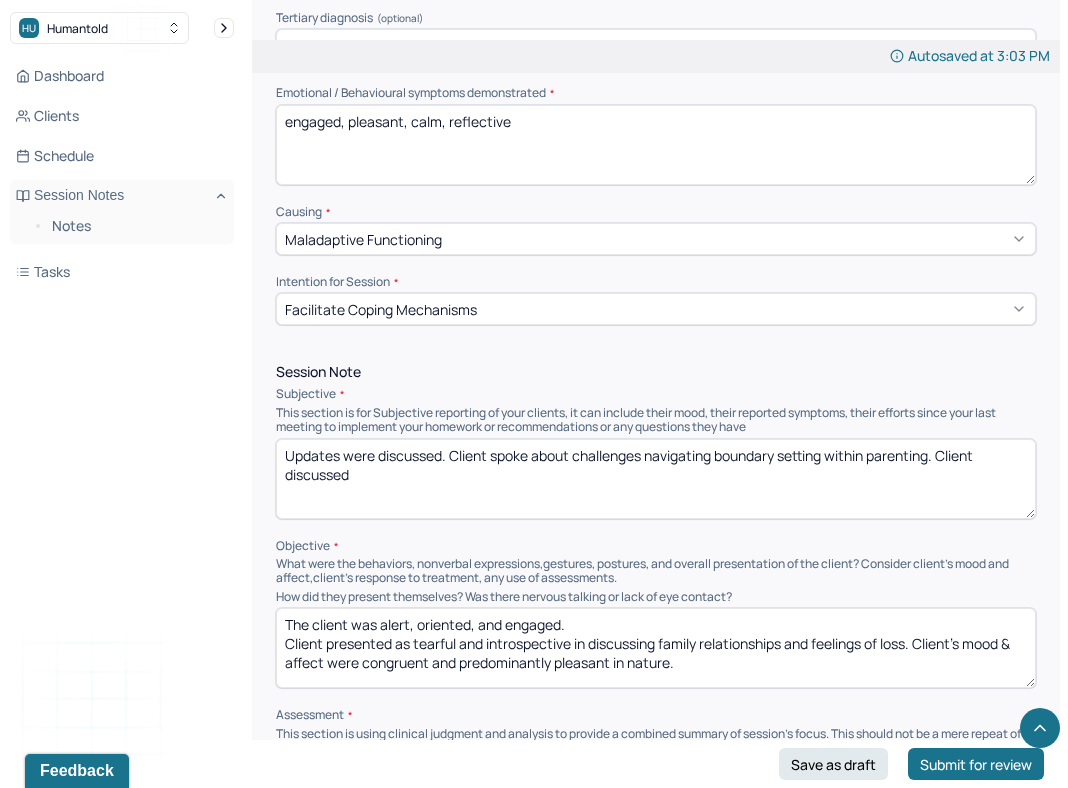 click on "Updates were discussed. Client spoke about challenges navigating boundary setting within parenting. Client discussed" at bounding box center (656, 479) 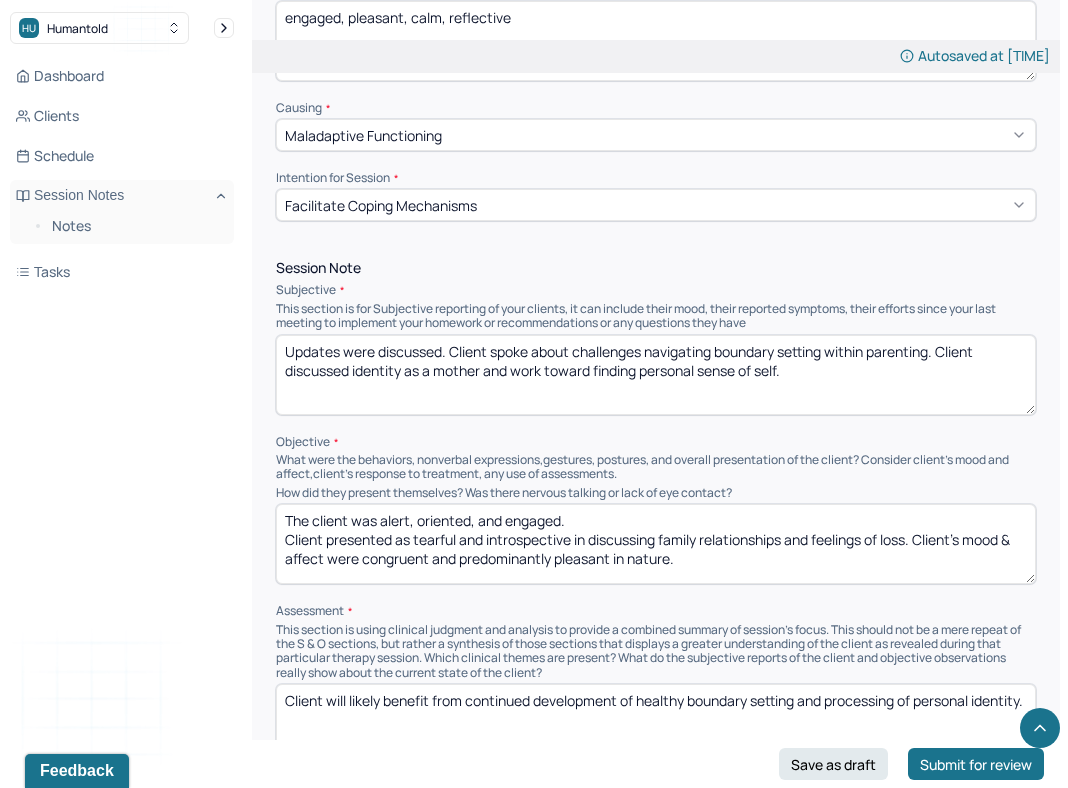 scroll, scrollTop: 1052, scrollLeft: 0, axis: vertical 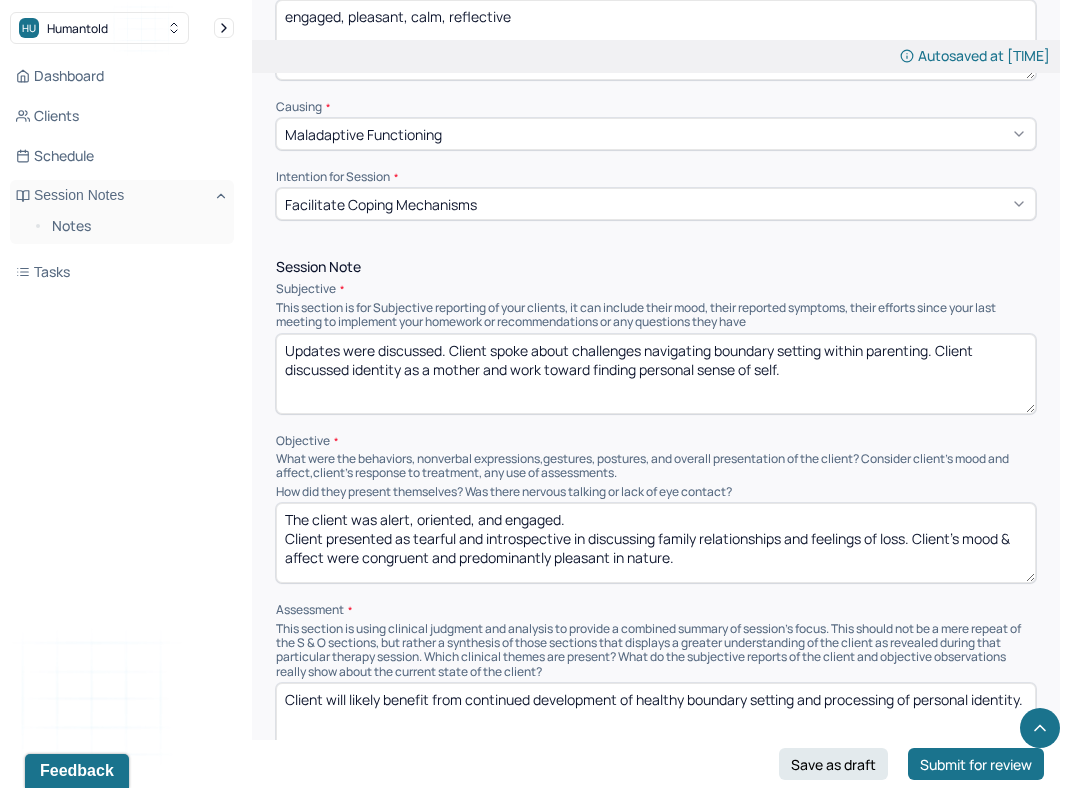 click on "Updates were discussed. Client spoke about challenges navigating boundary setting within parenting. Client discussed identity as a mother and work toward finding personal sense of self." at bounding box center (656, 374) 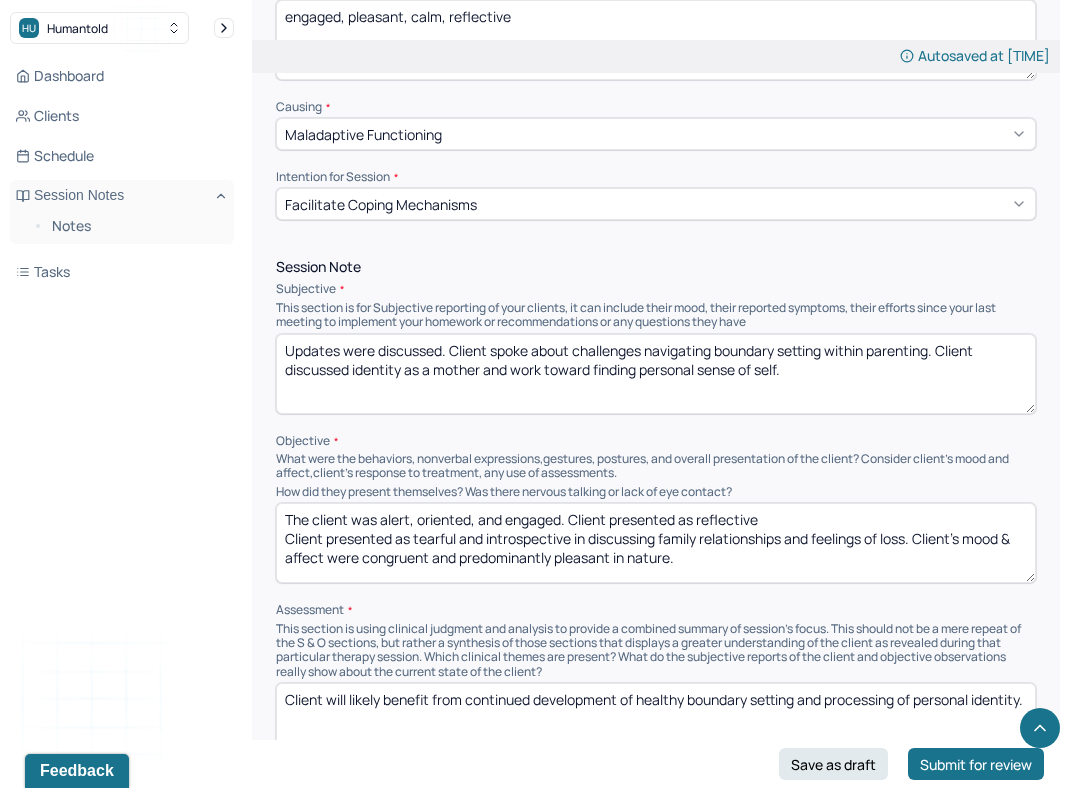 click on "The client was alert, oriented, and engaged.
Client presented as tearful and introspective in discussing family relationships and feelings of loss. Client's mood & affect were congruent and predominantly pleasant in nature." at bounding box center (656, 543) 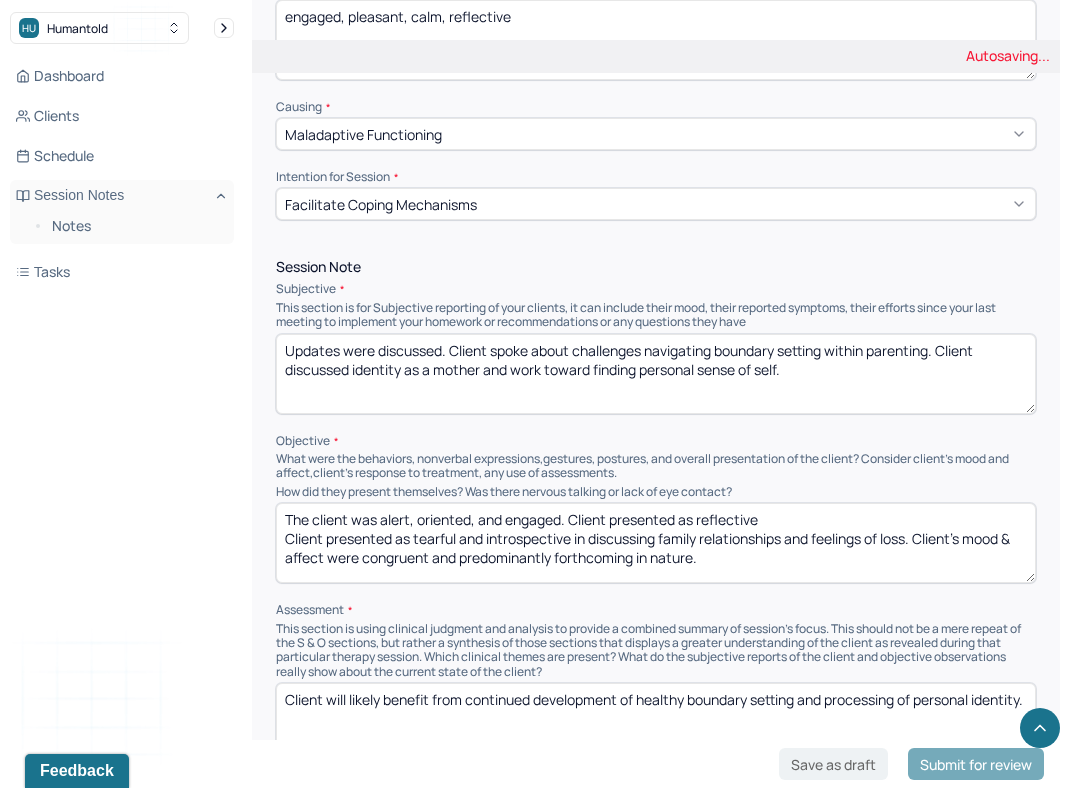 click on "The client was alert, oriented, and engaged. Client presented as reflective
Client presented as tearful and introspective in discussing family relationships and feelings of loss. Client's mood & affect were congruent and predominantly pleasant in nature." at bounding box center [656, 543] 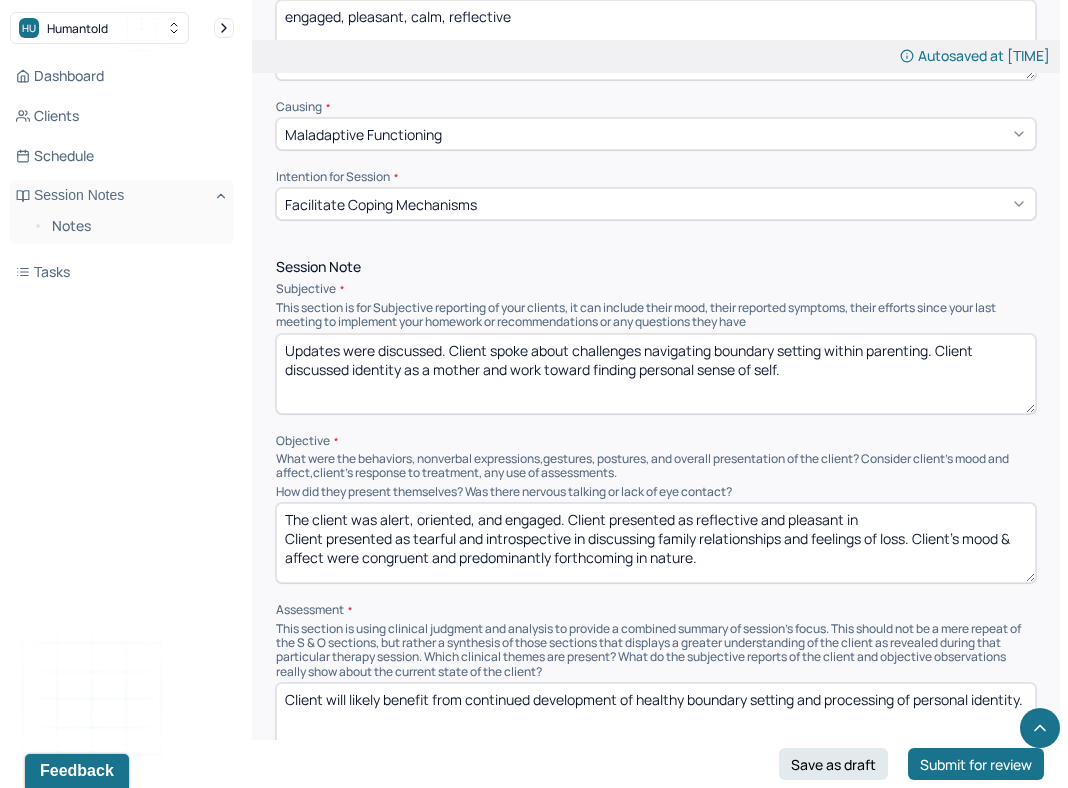 drag, startPoint x: 920, startPoint y: 501, endPoint x: 917, endPoint y: 486, distance: 15.297058 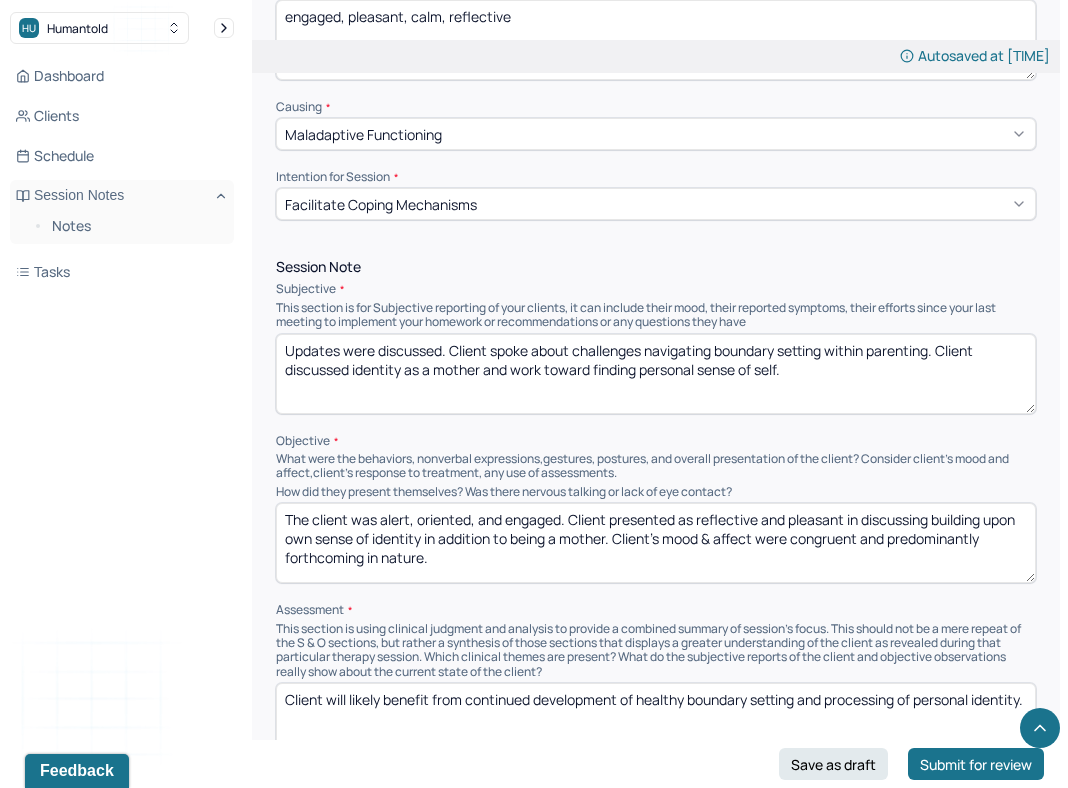 click on "The client was alert, oriented, and engaged. Client presented as reflective and pleasant in discussing building upon own sense of identity in addition to being a mother.Client's mood & affect were congruent and predominantly forthcoming in nature." at bounding box center (656, 543) 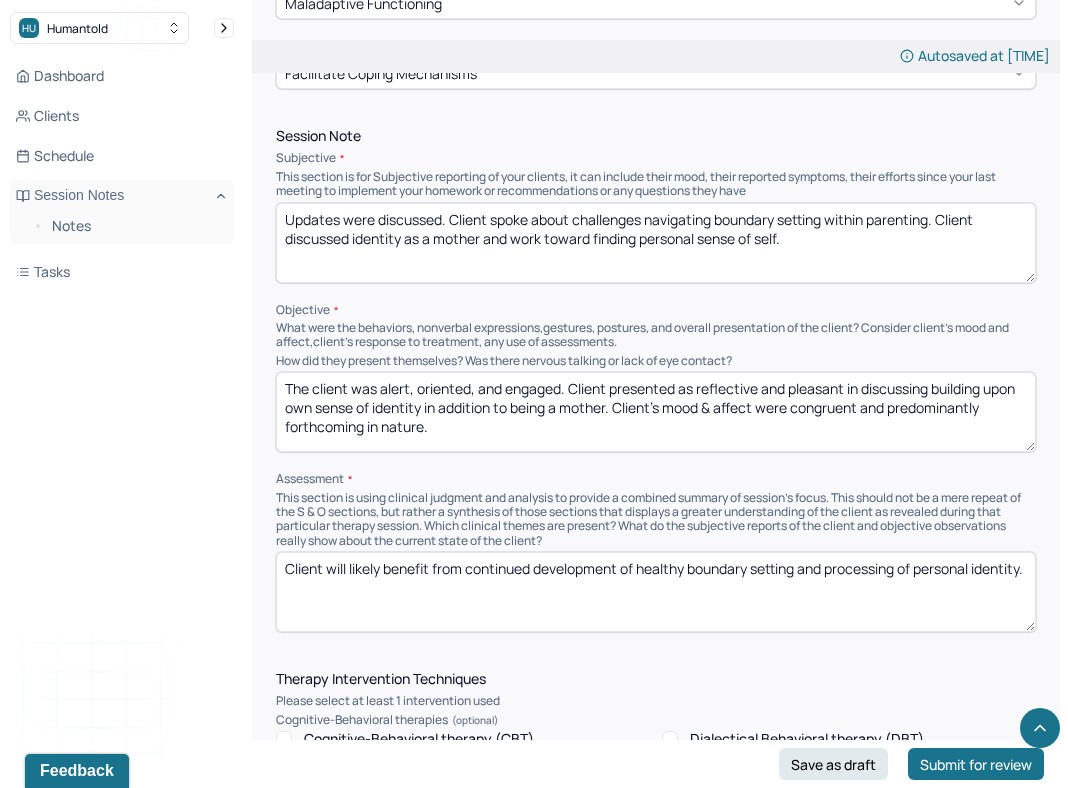 scroll, scrollTop: 1188, scrollLeft: 0, axis: vertical 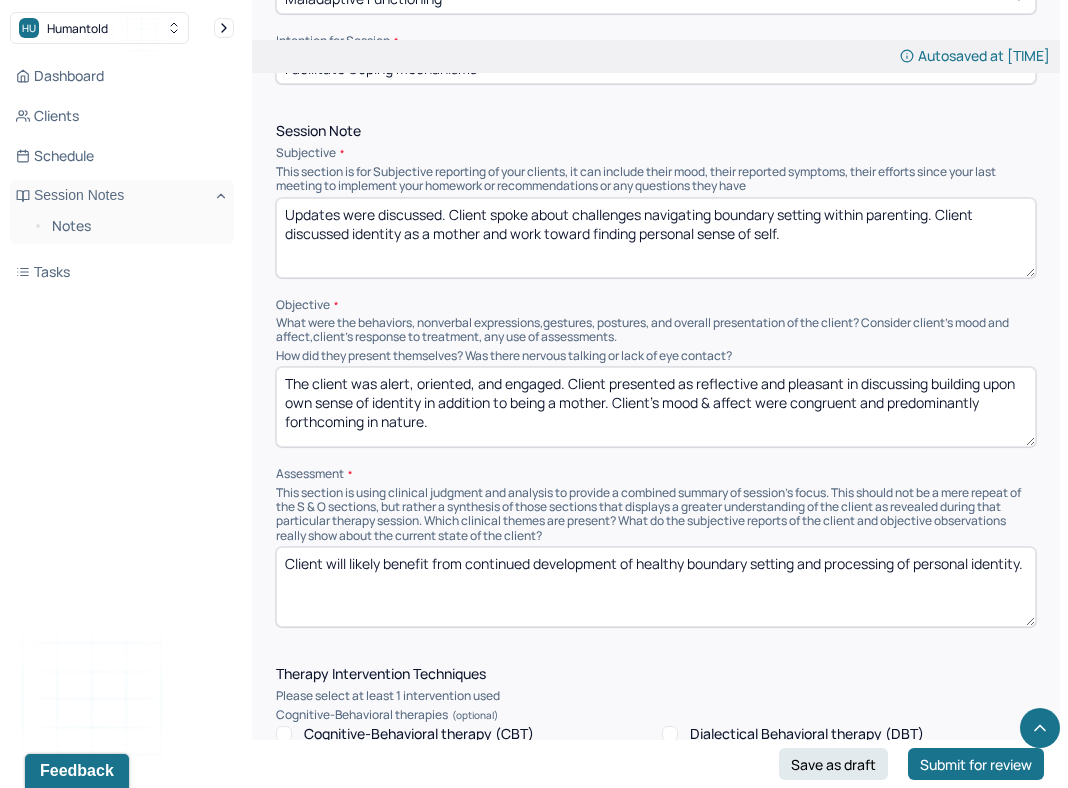 click on "Client will likely benefit from continued development of healthy boundary setting and processing of personal identity." at bounding box center (656, 587) 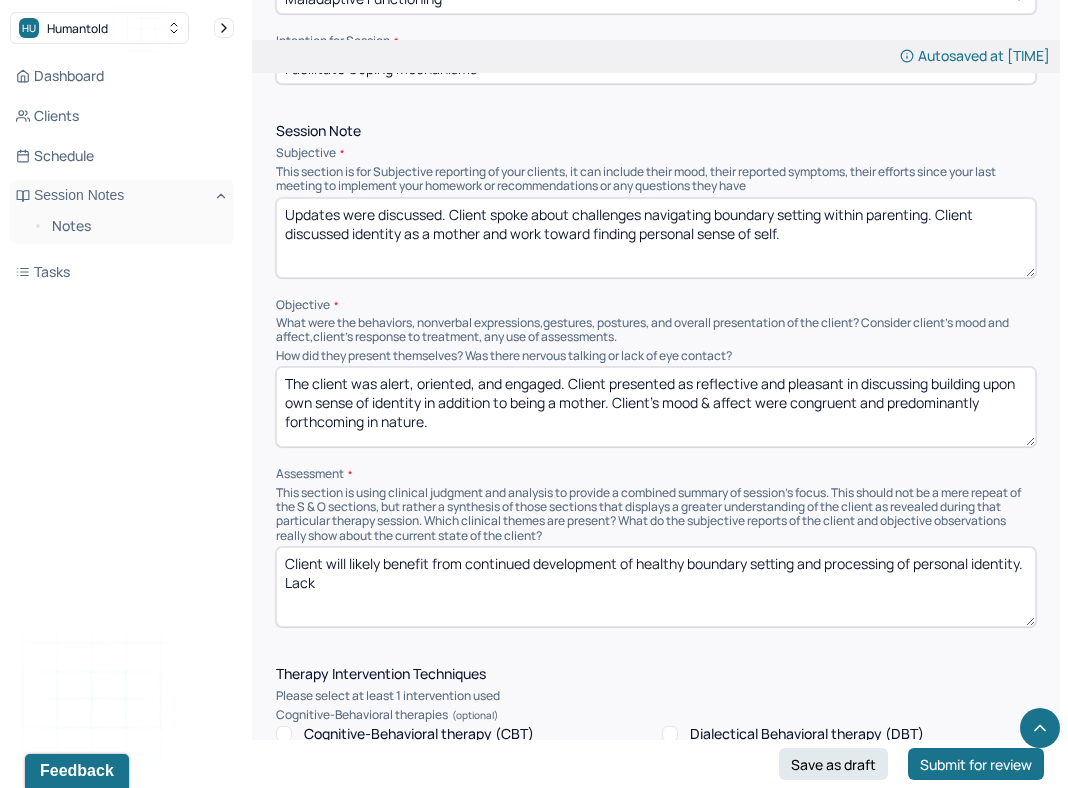 click on "Client will likely benefit from continued development of healthy boundary setting and processing of personal identity." at bounding box center [656, 587] 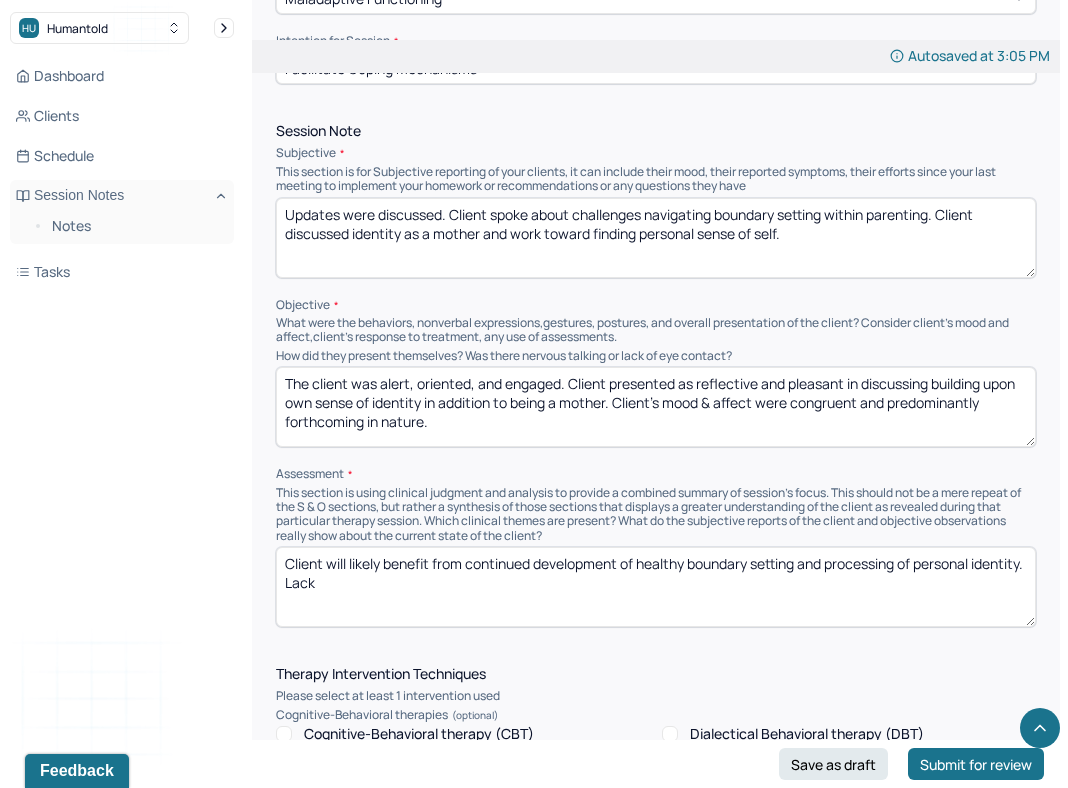 click on "Client will likely benefit from continued development of healthy boundary setting and processing of personal identity. Lack" at bounding box center (656, 587) 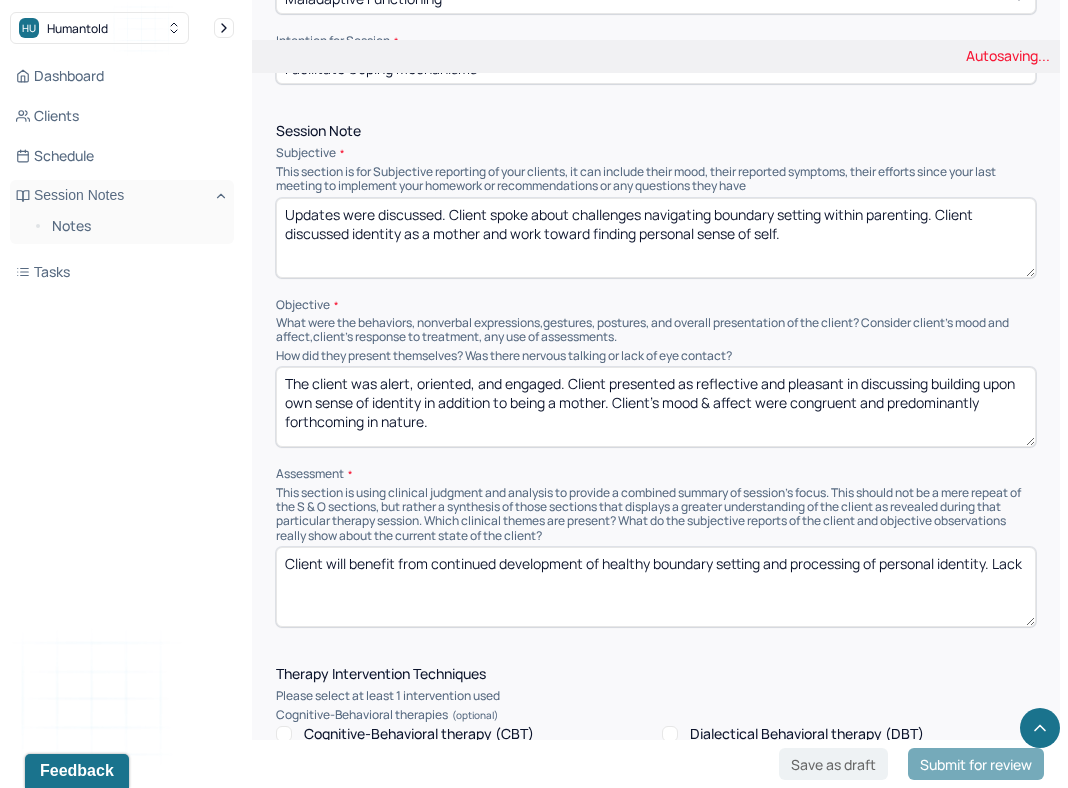 click on "Client will likely benefit from continued development of healthy boundary setting and processing of personal identity. Lack" at bounding box center [656, 587] 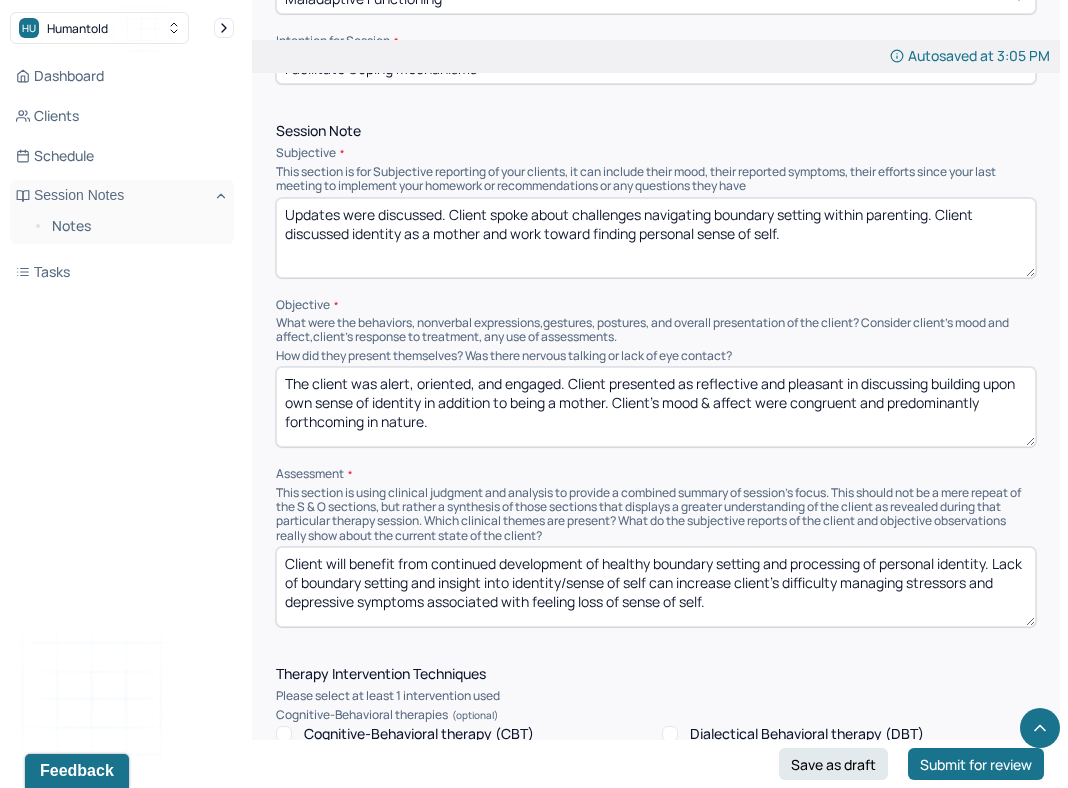 click on "This section is using clinical judgment and analysis to provide a combined summary of session's focus. This should not be a mere repeat of the S & O sections, but rather a synthesis of those sections that displays a greater understanding of the client as revealed during that particular therapy session. Which clinical themes are present? What do the subjective reports of the client and objective observations really show about the current state of the client?" at bounding box center (656, 515) 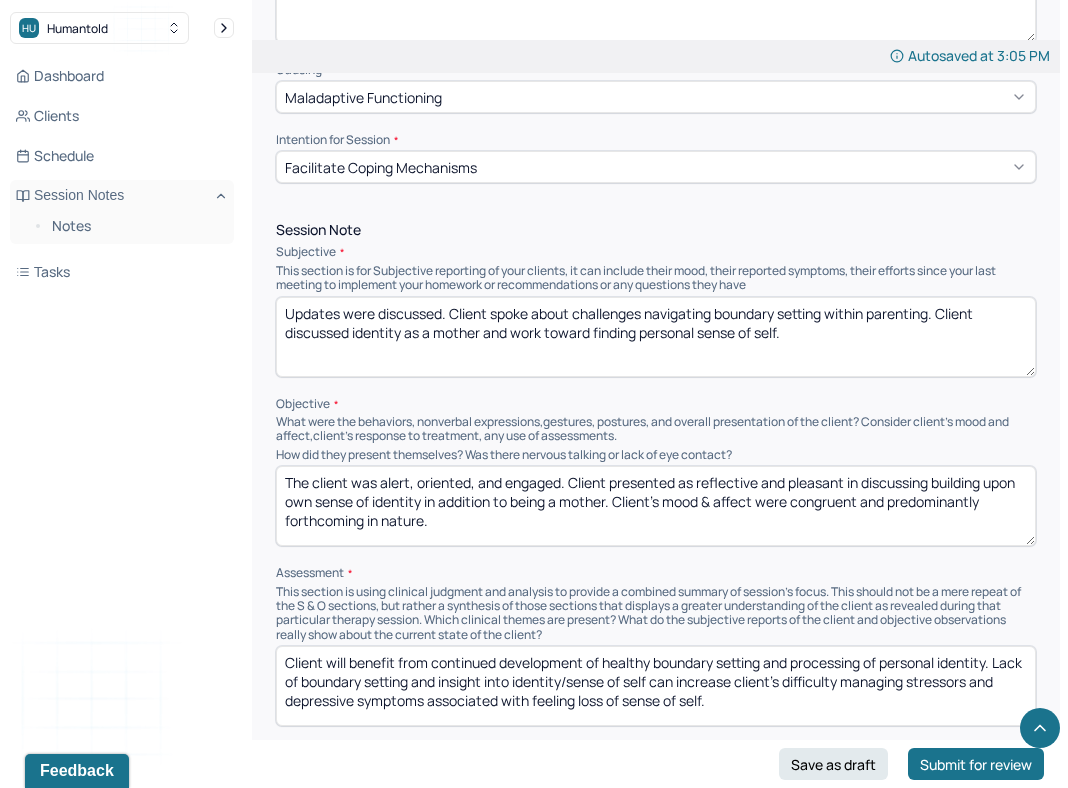 scroll, scrollTop: 1121, scrollLeft: 0, axis: vertical 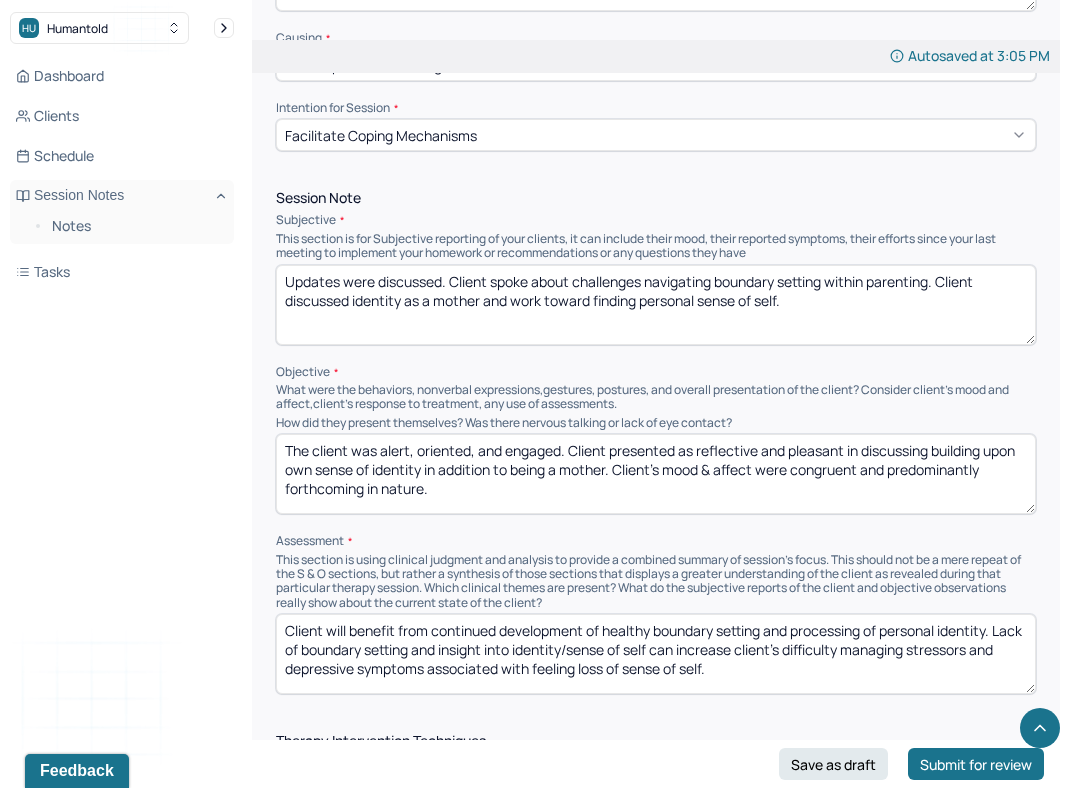 click on "Client will benefit from continued development of healthy boundary setting and processing of personal identity. Lack of boundary setting and insight into identity/sense of self can increase client's difficulty managing stressors and depressive symptoms associated with feeling loss of sense of self." at bounding box center (656, 654) 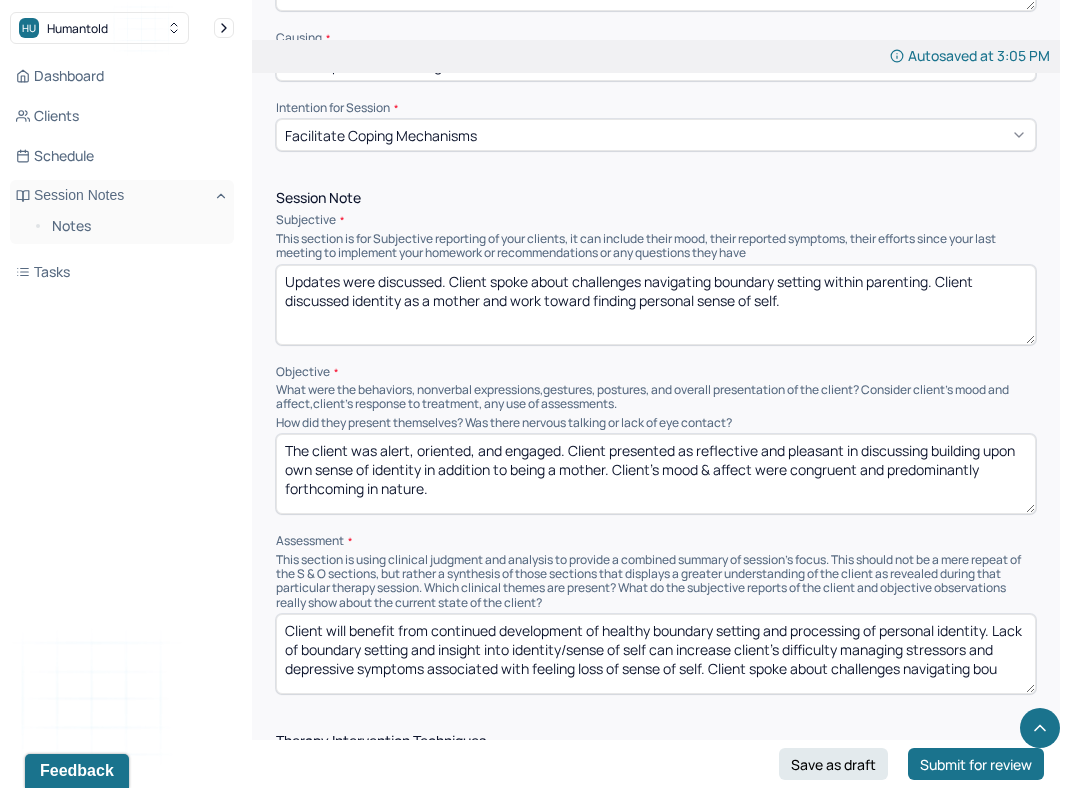 scroll, scrollTop: 3, scrollLeft: 0, axis: vertical 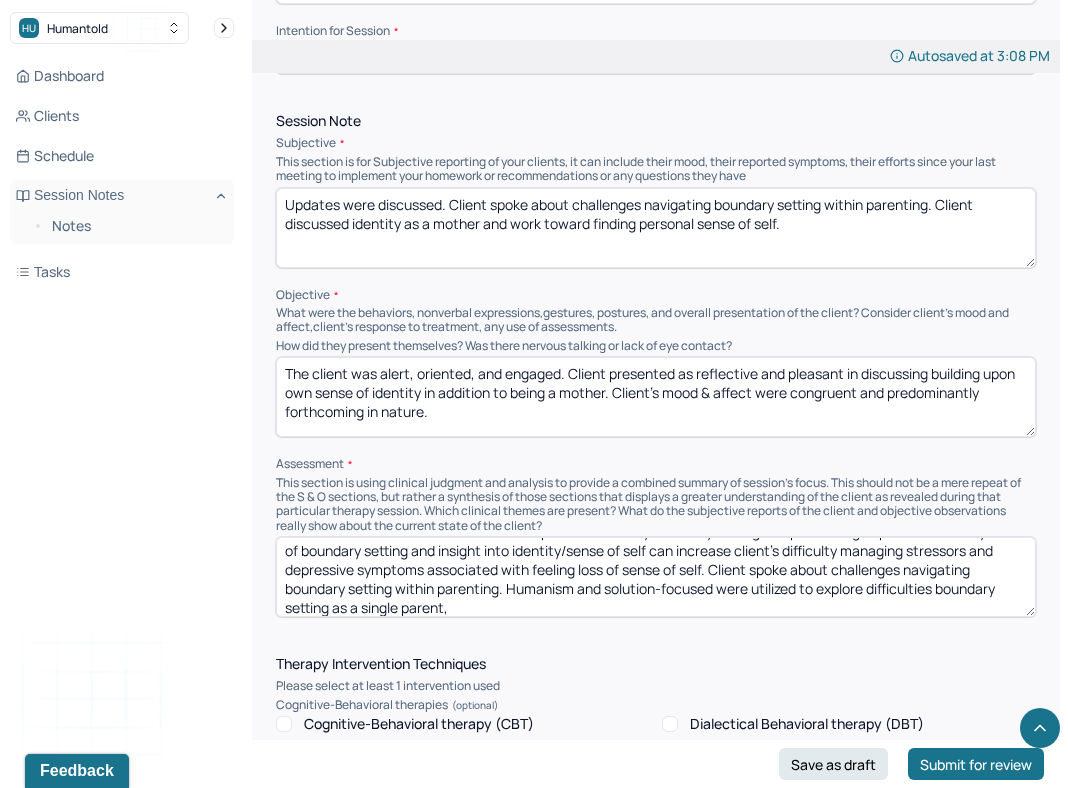 click on "Client will benefit from continued development of healthy boundary setting and processing of personal identity. Lack of boundary setting and insight into identity/sense of self can increase client's difficulty managing stressors and depressive symptoms associated with feeling loss of sense of self. Client spoke about challenges navigating boundary setting within parenting. Humanism and solution-focused were utilized to explore difficulties boundary setting as a single parent," at bounding box center (656, 577) 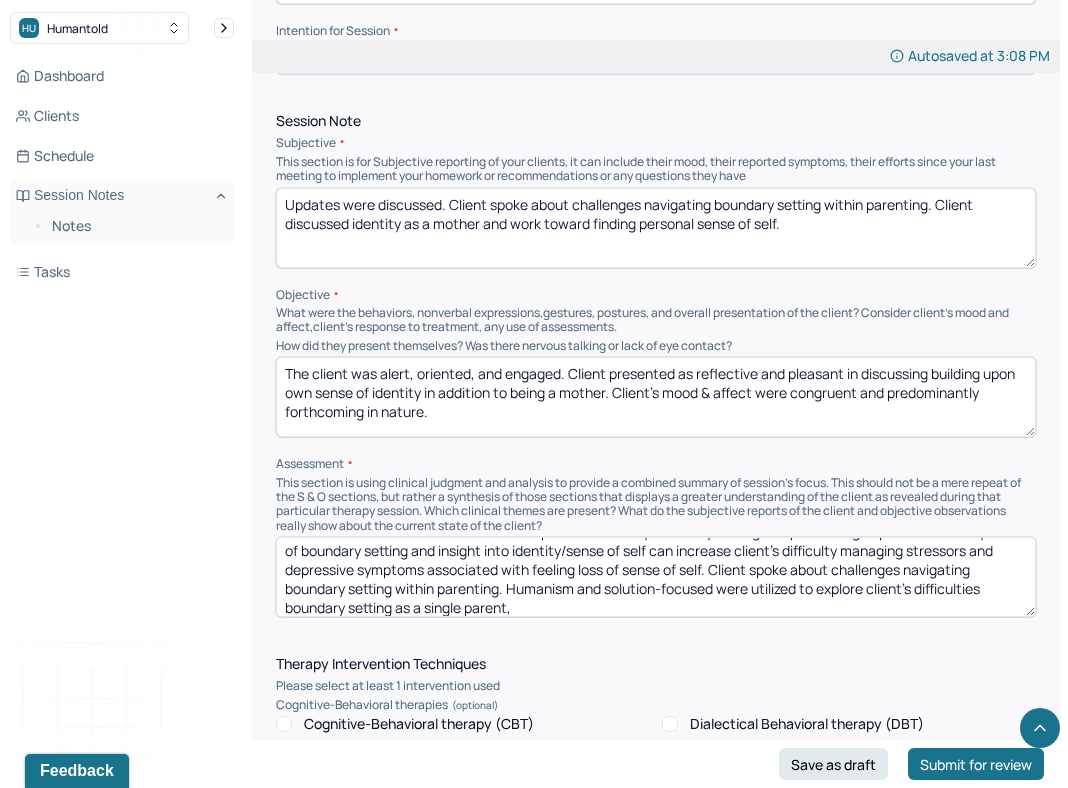click on "Client will benefit from continued development of healthy boundary setting and processing of personal identity. Lack of boundary setting and insight into identity/sense of self can increase client's difficulty managing stressors and depressive symptoms associated with feeling loss of sense of self. Client spoke about challenges navigating boundary setting within parenting. Humanism and solution-focused were utilized to explore client's difficulties boundary setting as a single parent," at bounding box center (656, 577) 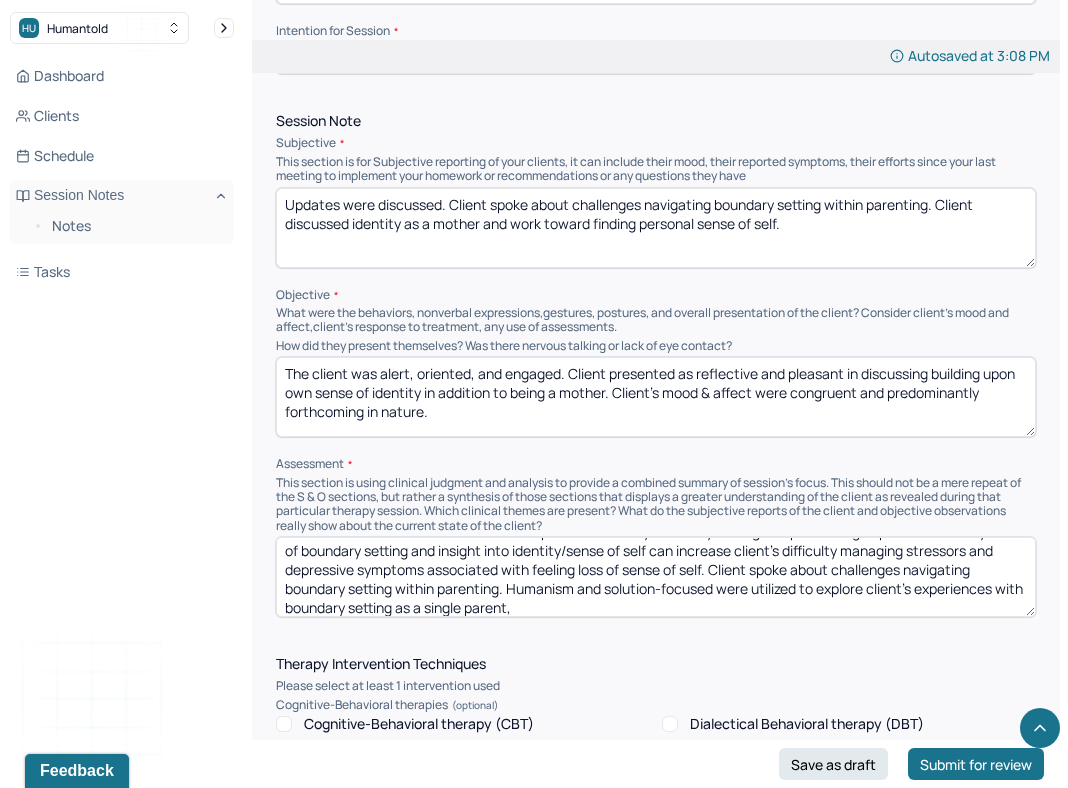click on "Client will benefit from continued development of healthy boundary setting and processing of personal identity. Lack of boundary setting and insight into identity/sense of self can increase client's difficulty managing stressors and depressive symptoms associated with feeling loss of sense of self. Client spoke about challenges navigating boundary setting within parenting. Humanism and solution-focused were utilized to explore client's experiences with boundary setting as a single parent," at bounding box center (656, 577) 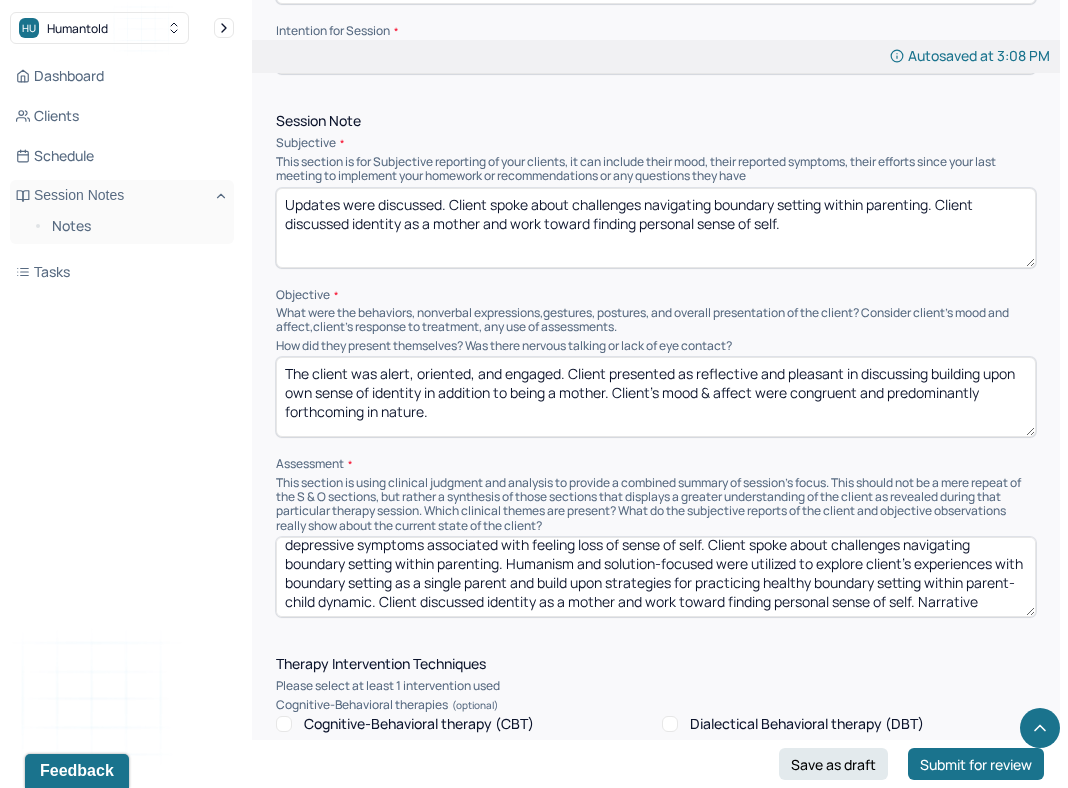 scroll, scrollTop: 60, scrollLeft: 0, axis: vertical 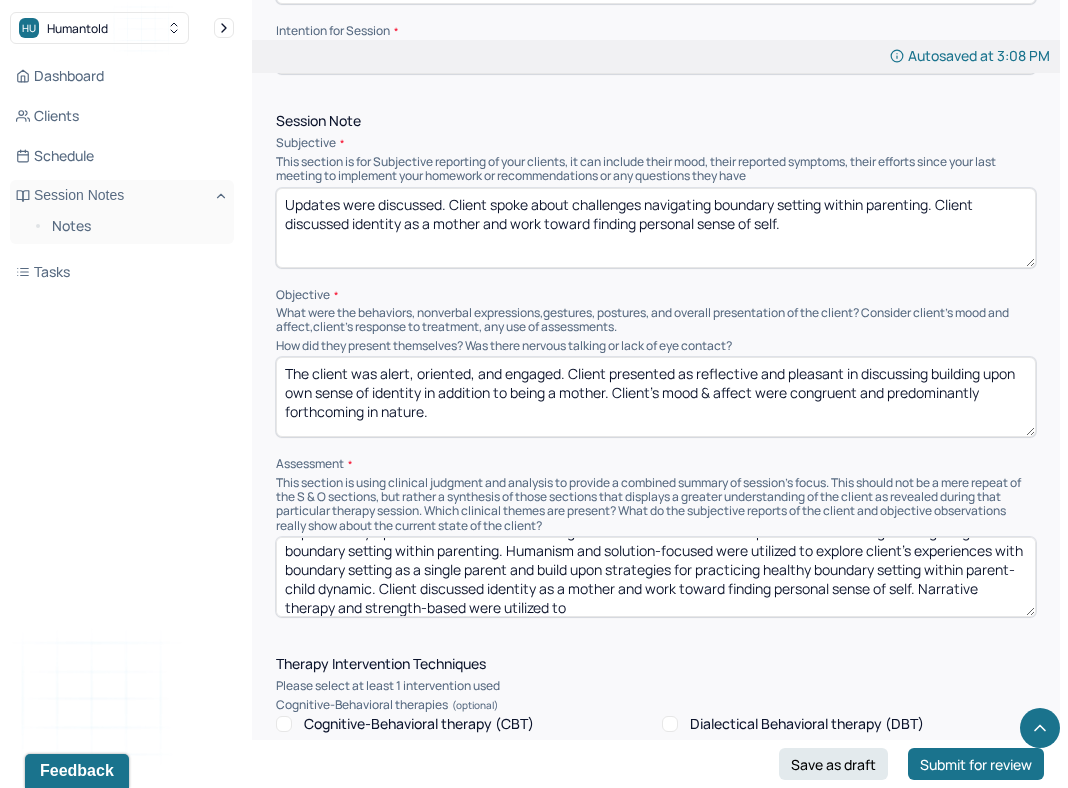 click on "Instructions The fields marked with an asterisk ( * ) are required before you can submit your notes. Before you can submit your session notes, they must be signed. You have the option to save your notes as a draft before making a submission. Appointment location * Teletherapy Client Teletherapy Location here Home Office Other Provider Teletherapy Location Home Office Other Consent was received for the teletherapy session The teletherapy session was conducted via video Primary diagnosis * F34.1 PERSISTENT DEPRESSIVE DISORDER (DYSTHYMIA) Secondary diagnosis (optional) Secondary diagnosis Tertiary diagnosis (optional) Tertiary diagnosis Emotional / Behavioural symptoms demonstrated * engaged, pleasant, calm, reflective
Causing * Maladaptive Functioning Intention for Session * Facilitate coping mechanisms Session Note Subjective Updates were discussed. Client spoke about challenges navigating boundary setting within parenting. Client discussed identity as a mother and work toward finding personal sense of self." at bounding box center (656, 902) 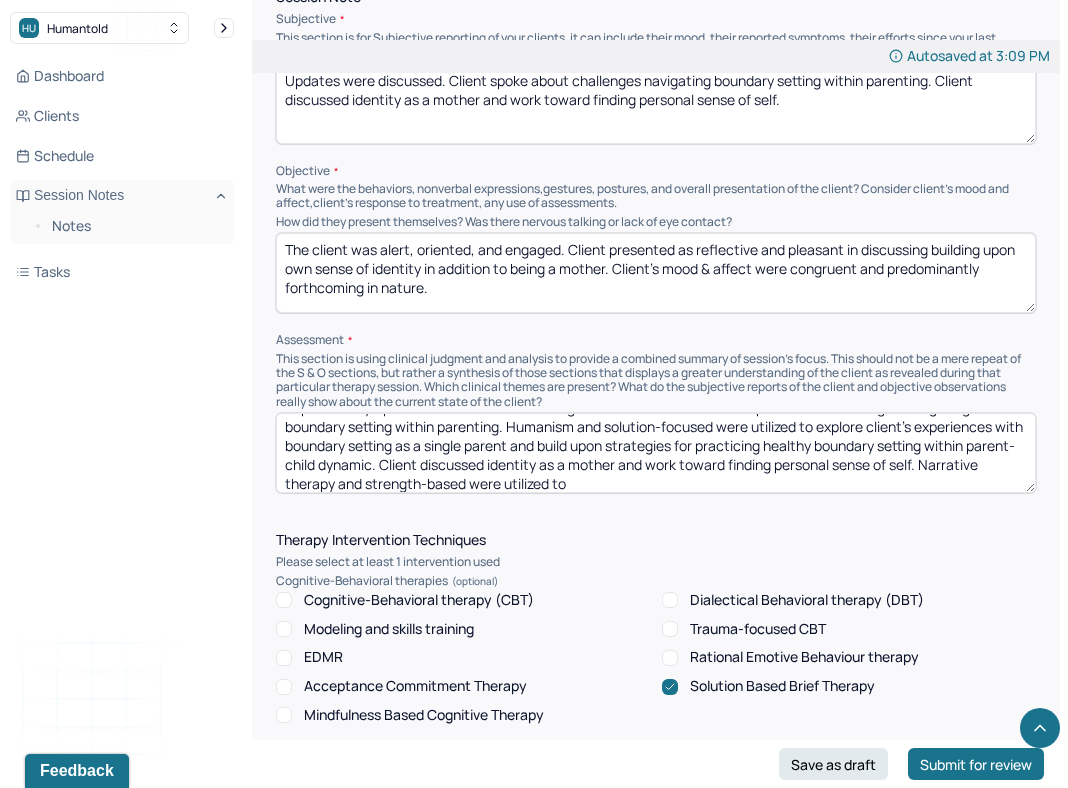 scroll, scrollTop: 1219, scrollLeft: 0, axis: vertical 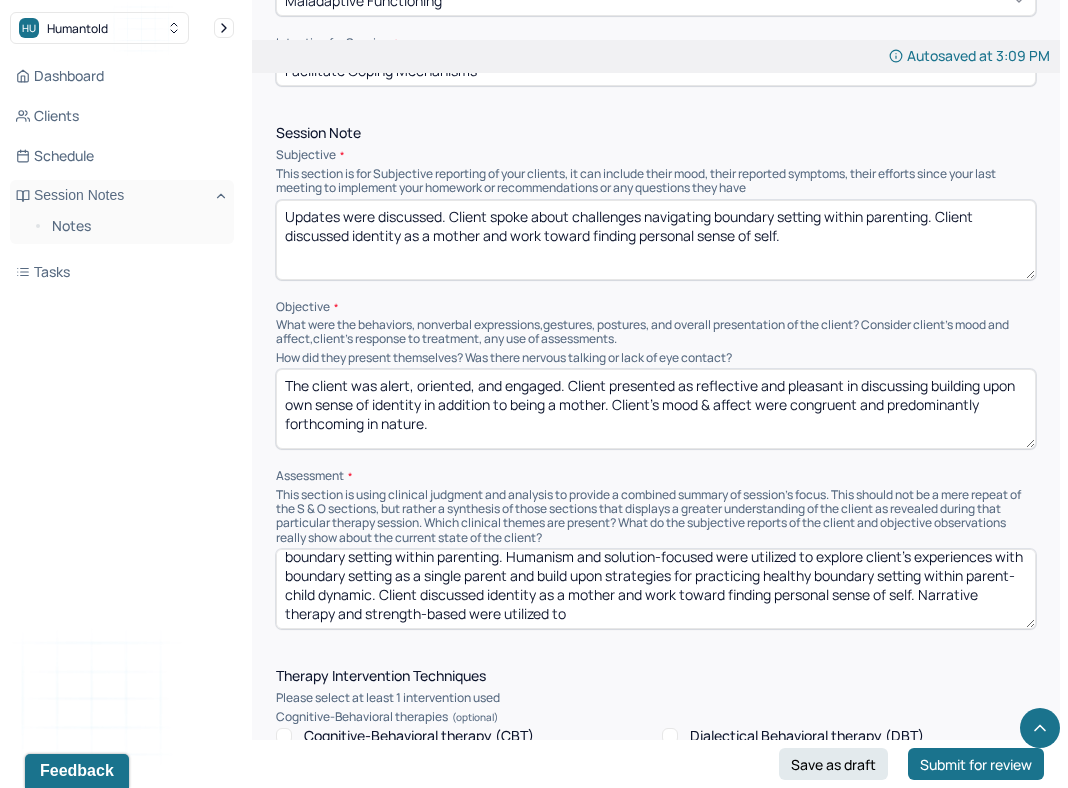 click on "Client will benefit from continued development of healthy boundary setting and processing of personal identity. Lack of boundary setting and insight into identity/sense of self can increase client's difficulty managing stressors and depressive symptoms associated with feeling loss of sense of self. Client spoke about challenges navigating boundary setting within parenting. Humanism and solution-focused were utilized to explore client's experiences with boundary setting as a single parent and build upon strategies for practicing healthy boundary setting within parent-child dynamic. Client discussed identity as a mother and work toward finding personal sense of self. Narrative therapy and strength-based were utilized to" at bounding box center (656, 589) 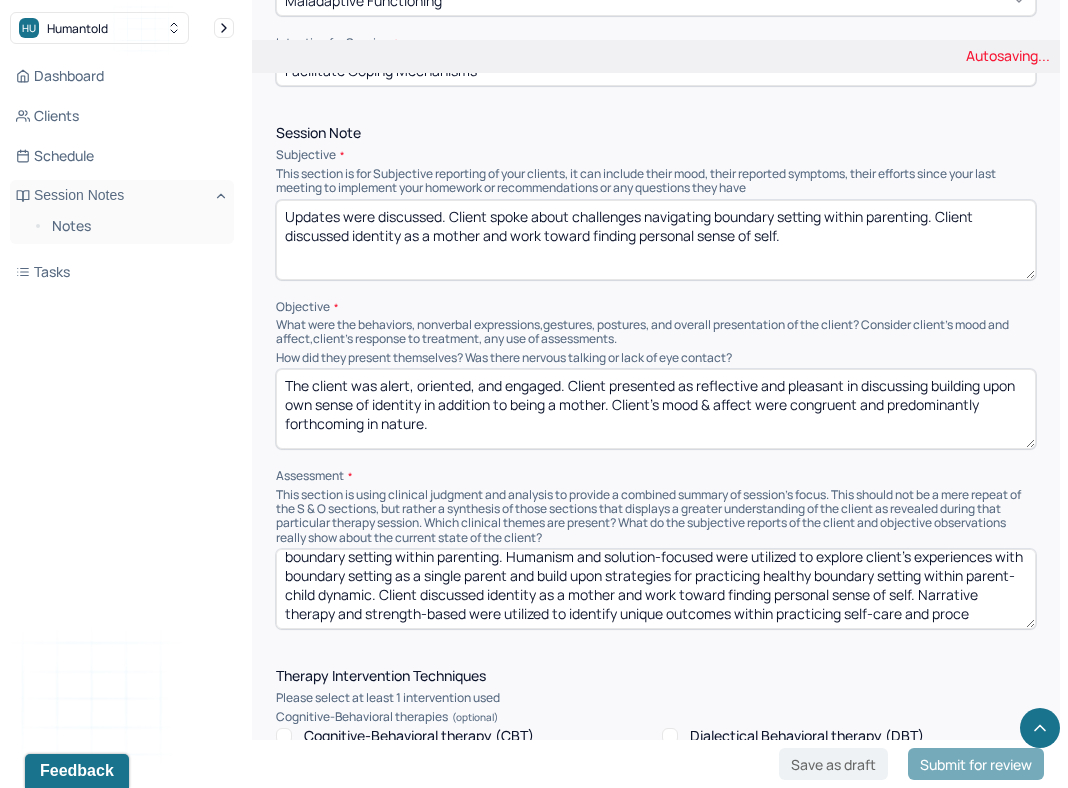 scroll, scrollTop: 79, scrollLeft: 0, axis: vertical 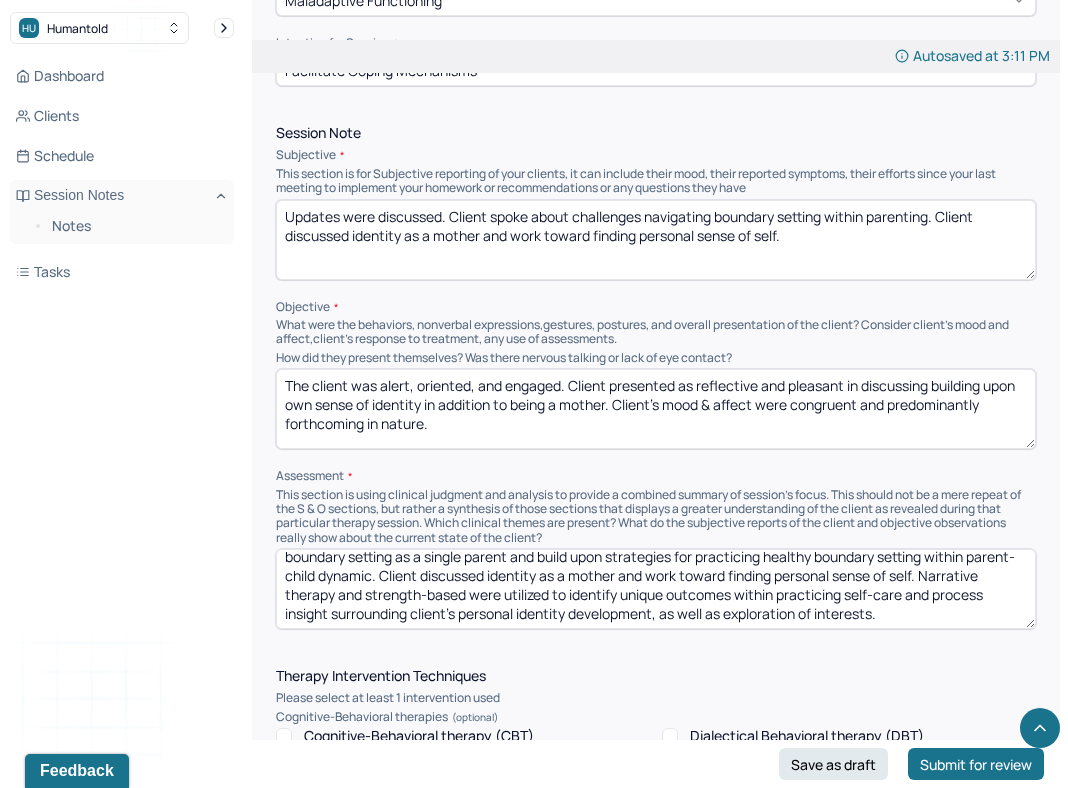 click on "Client will benefit from continued development of healthy boundary setting and processing of personal identity. Lack of boundary setting and insight into identity/sense of self can increase client's difficulty managing stressors and depressive symptoms associated with feeling loss of sense of self. Client spoke about challenges navigating boundary setting within parenting. Humanism and solution-focused were utilized to explore client's experiences with boundary setting as a single parent and build upon strategies for practicing healthy boundary setting within parent-child dynamic. Client discussed identity as a mother and work toward finding personal sense of self. Narrative therapy and strength-based were utilized to identify unique outcomes within practicing self-care and process insight surrounding client's personal identity development, as well as exploration of interests." at bounding box center (656, 589) 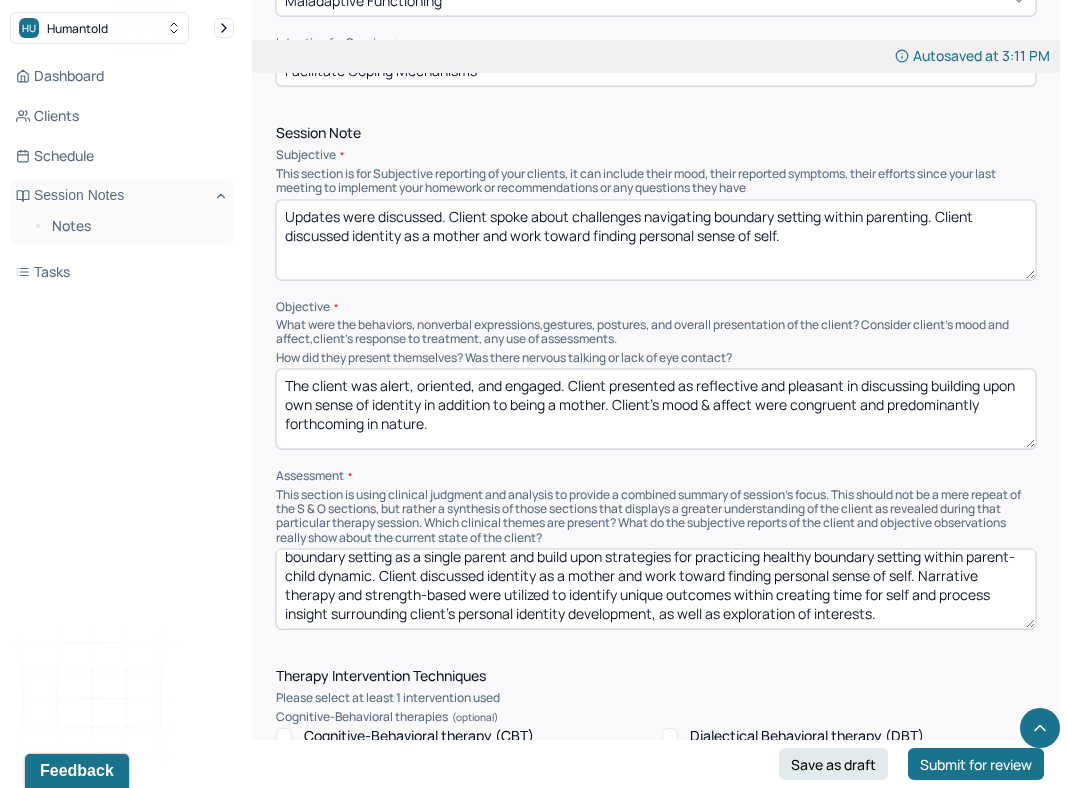 click on "Client will benefit from continued development of healthy boundary setting and processing of personal identity. Lack of boundary setting and insight into identity/sense of self can increase client's difficulty managing stressors and depressive symptoms associated with feeling loss of sense of self. Client spoke about challenges navigating boundary setting within parenting. Humanism and solution-focused were utilized to explore client's experiences with boundary setting as a single parent and build upon strategies for practicing healthy boundary setting within parent-child dynamic. Client discussed identity as a mother and work toward finding personal sense of self. Narrative therapy and strength-based were utilized to identify unique outcomes within creating time for self and process insight surrounding client's personal identity development, as well as exploration of interests." at bounding box center [656, 589] 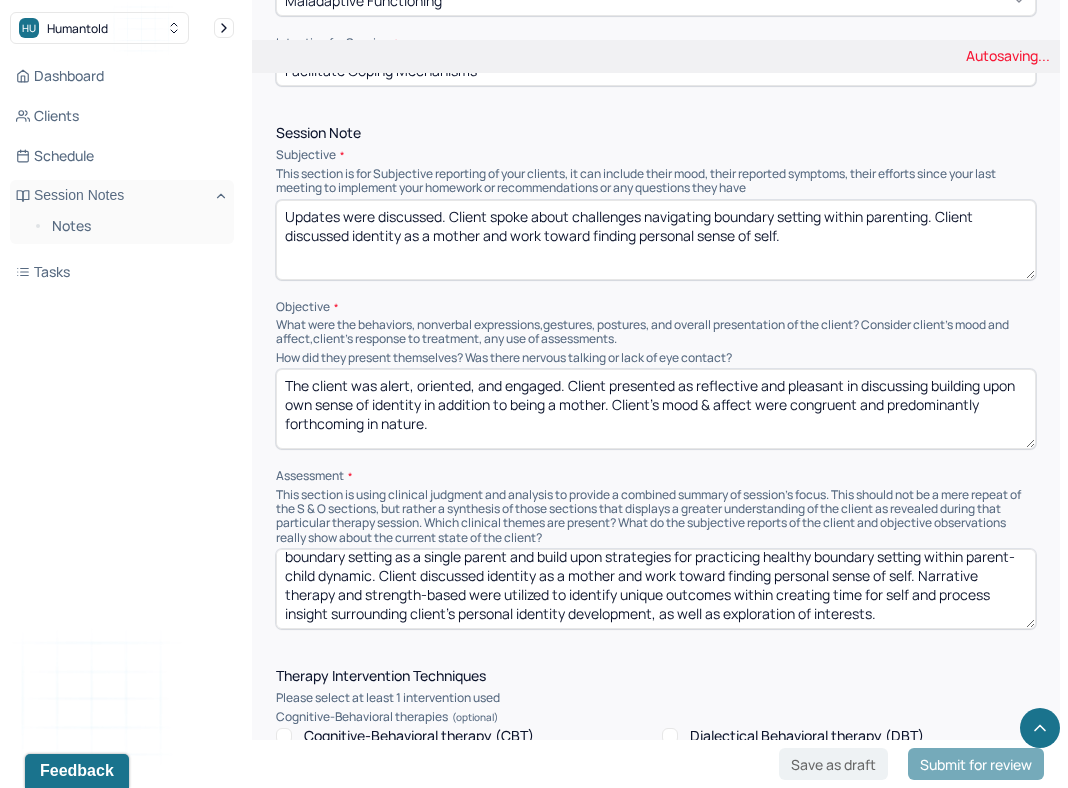 click on "Client will benefit from continued development of healthy boundary setting and processing of personal identity. Lack of boundary setting and insight into identity/sense of self can increase client's difficulty managing stressors and depressive symptoms associated with feeling loss of sense of self. Client spoke about challenges navigating boundary setting within parenting. Humanism and solution-focused were utilized to explore client's experiences with boundary setting as a single parent and build upon strategies for practicing healthy boundary setting within parent-child dynamic. Client discussed identity as a mother and work toward finding personal sense of self. Narrative therapy and strength-based were utilized to identify unique outcomes within creating time for self and process insight surrounding client's personal identity development, as well as exploration of interests." at bounding box center (656, 589) 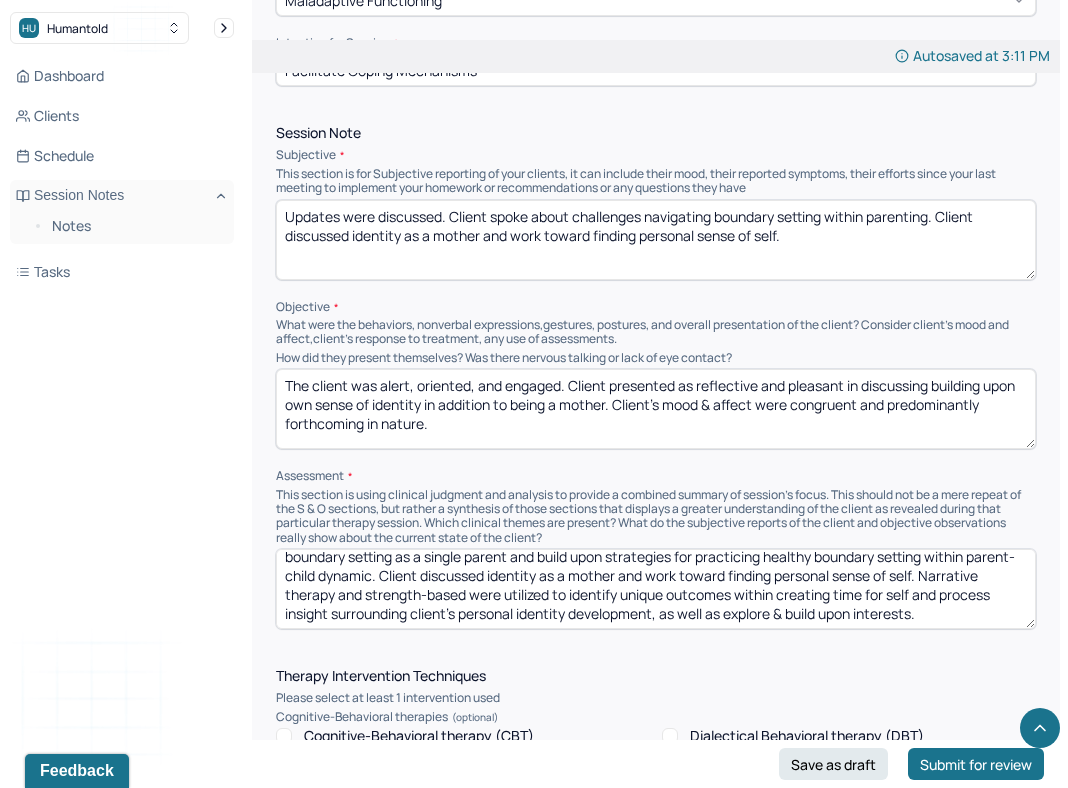 click on "Client will benefit from continued development of healthy boundary setting and processing of personal identity. Lack of boundary setting and insight into identity/sense of self can increase client's difficulty managing stressors and depressive symptoms associated with feeling loss of sense of self. Client spoke about challenges navigating boundary setting within parenting. Humanism and solution-focused were utilized to explore client's experiences with boundary setting as a single parent and build upon strategies for practicing healthy boundary setting within parent-child dynamic. Client discussed identity as a mother and work toward finding personal sense of self. Narrative therapy and strength-based were utilized to identify unique outcomes within creating time for self and process insight surrounding client's personal identity development, as well as explore & build of interests." at bounding box center [656, 589] 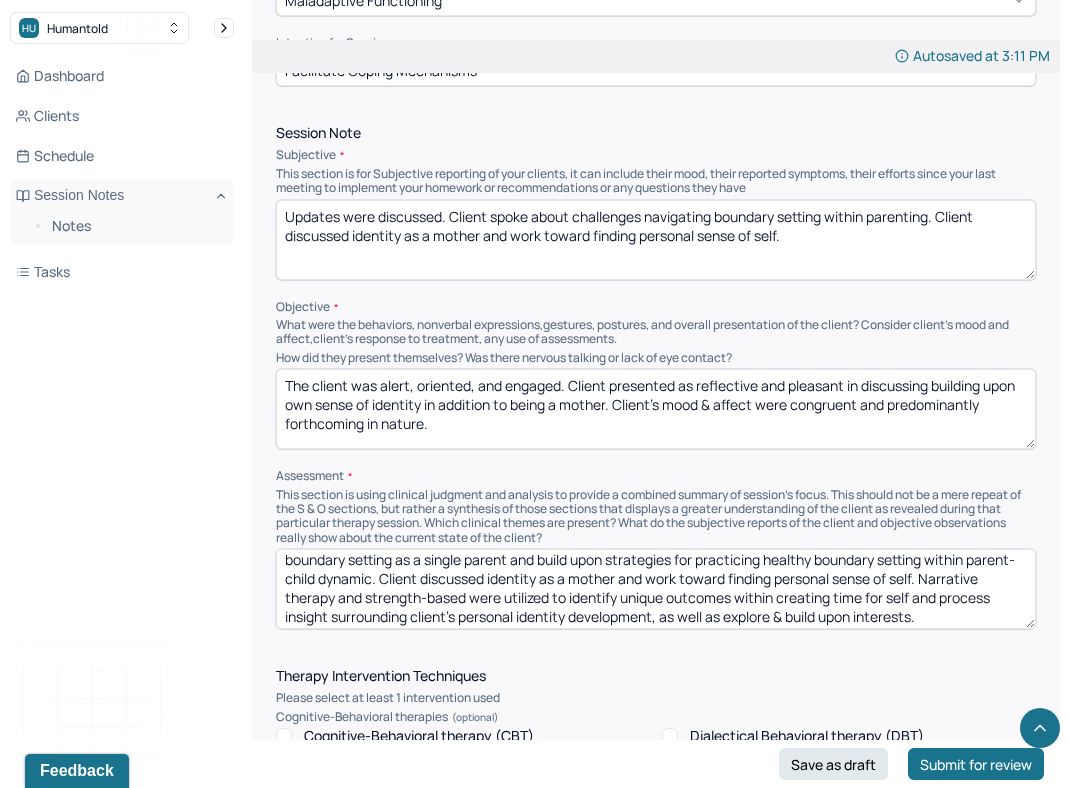 scroll, scrollTop: 85, scrollLeft: 0, axis: vertical 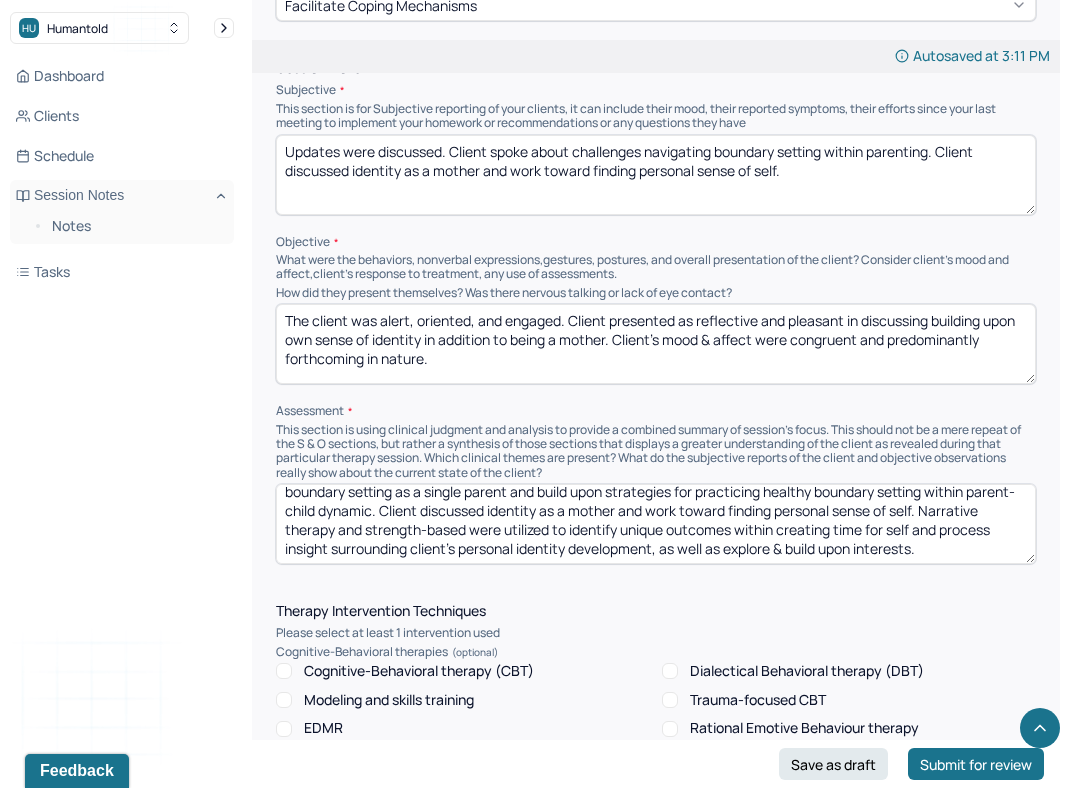 click on "Client will benefit from continued development of healthy boundary setting and processing of personal identity. Lack of boundary setting and insight into identity/sense of self can increase client's difficulty managing stressors and depressive symptoms associated with feeling loss of sense of self. Client spoke about challenges navigating boundary setting within parenting. Humanism and solution-focused were utilized to explore client's experiences with boundary setting as a single parent and build upon strategies for practicing healthy boundary setting within parent-child dynamic. Client discussed identity as a mother and work toward finding personal sense of self. Narrative therapy and strength-based were utilized to identify unique outcomes within creating time for self and process insight surrounding client's personal identity development, as well as explore & build upon interests." at bounding box center [656, 524] 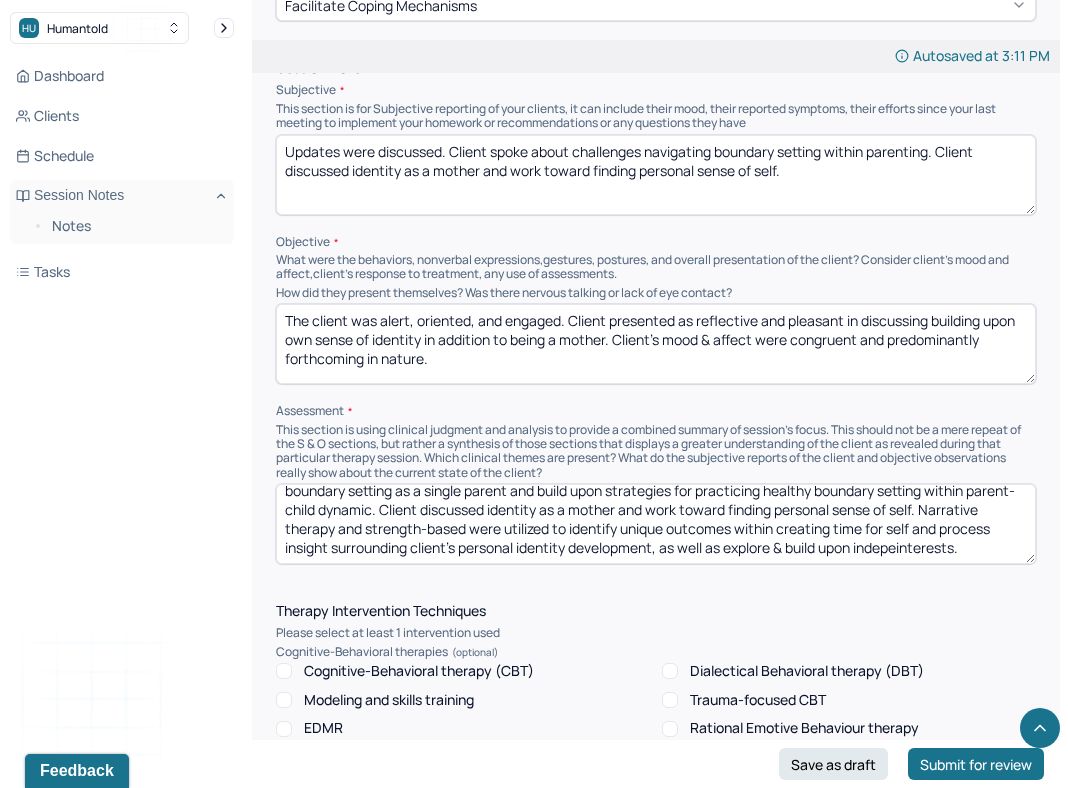 scroll, scrollTop: 85, scrollLeft: 0, axis: vertical 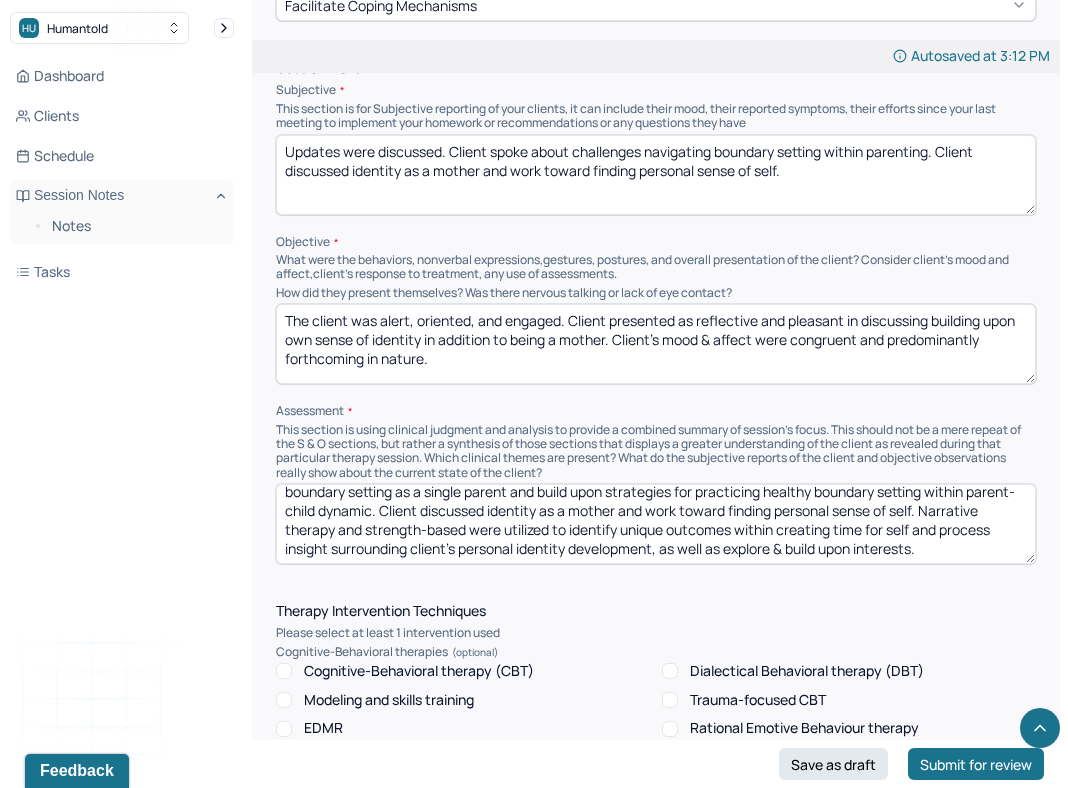 type on "Client will benefit from continued development of healthy boundary setting and processing of personal identity. Lack of boundary setting and insight into identity/sense of self can increase client's difficulty managing stressors and depressive symptoms associated with feeling loss of sense of self. Client spoke about challenges navigating boundary setting within parenting. Humanism and solution-focused were utilized to explore client's experiences with boundary setting as a single parent and build upon strategies for practicing healthy boundary setting within parent-child dynamic. Client discussed identity as a mother and work toward finding personal sense of self. Narrative therapy and strength-based were utilized to identify unique outcomes within creating time for self and process insight surrounding client's personal identity development, as well as explore & build upon interests." 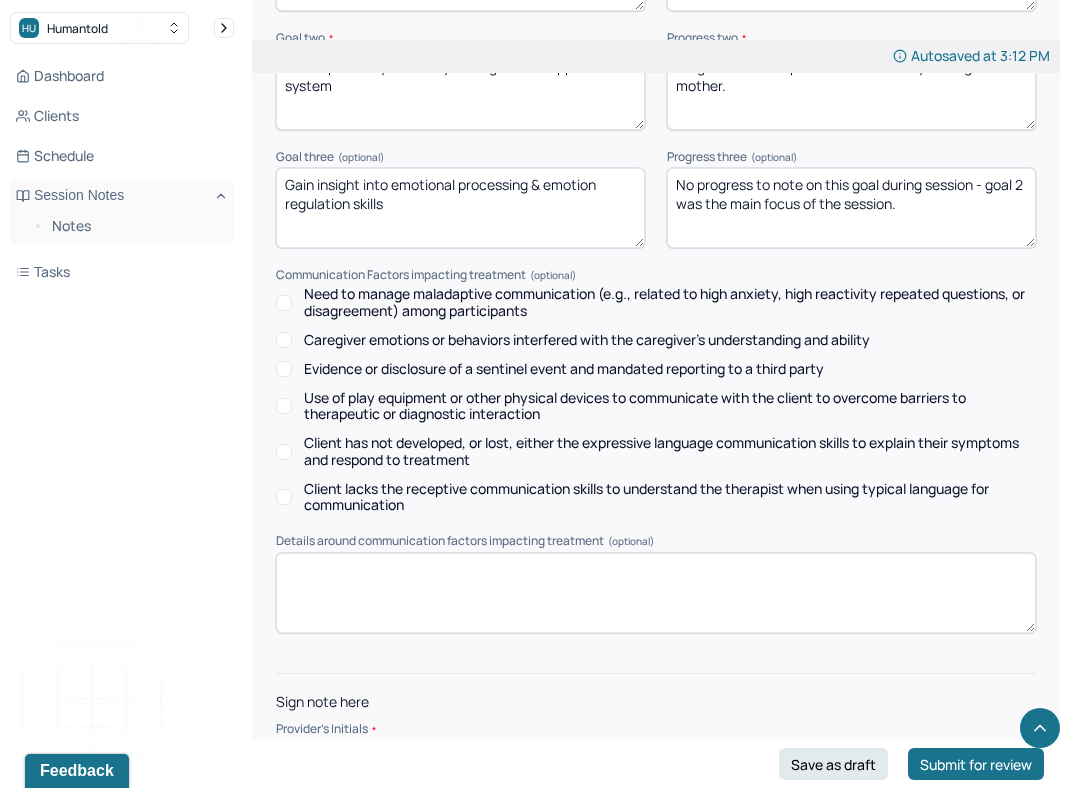 scroll, scrollTop: 3076, scrollLeft: 0, axis: vertical 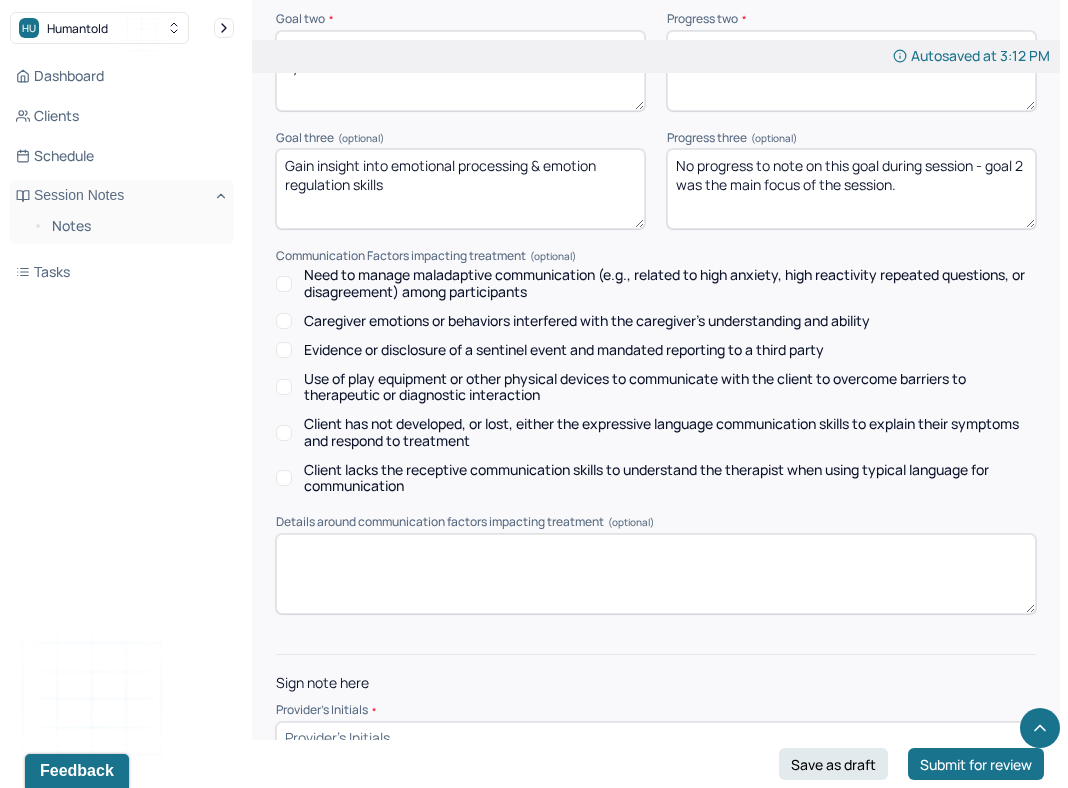 click at bounding box center (656, 738) 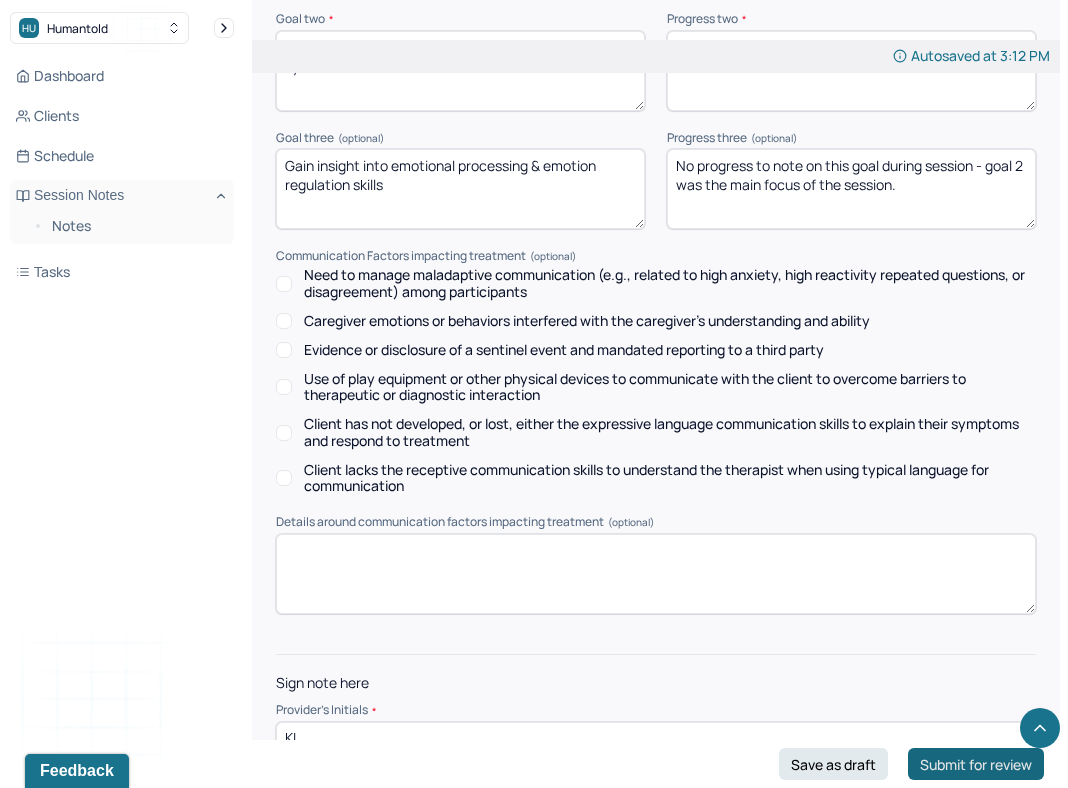 type on "KL" 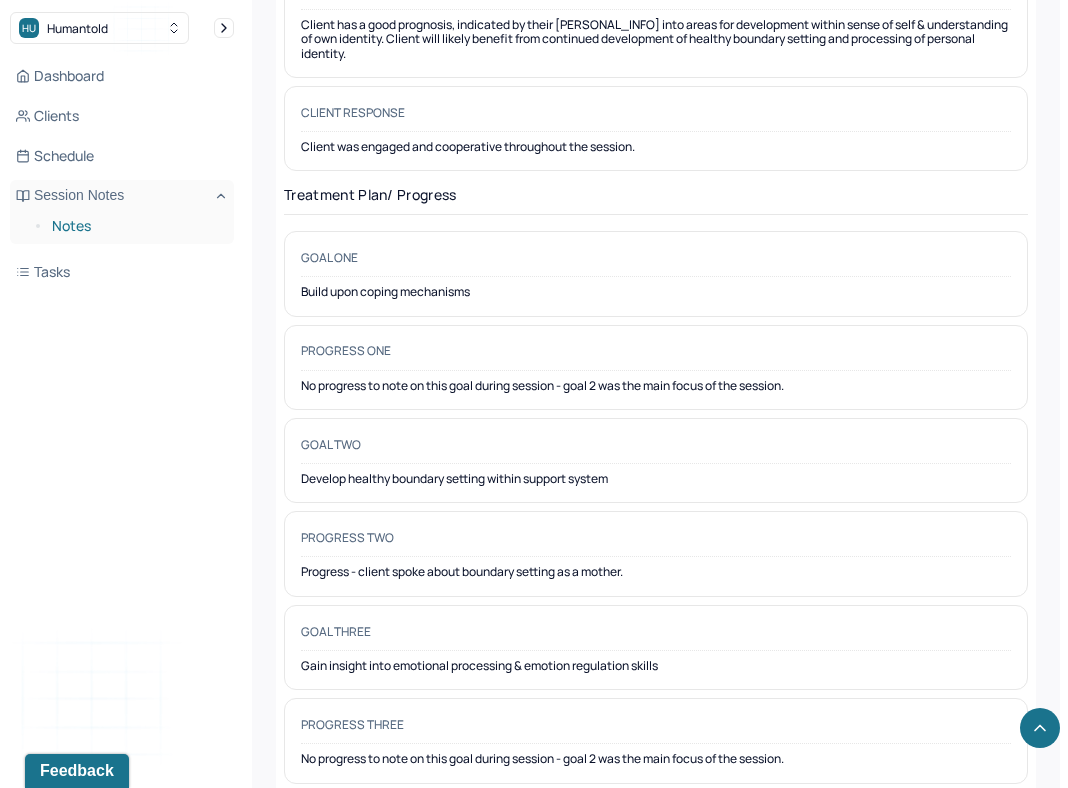 click on "Notes" at bounding box center [135, 226] 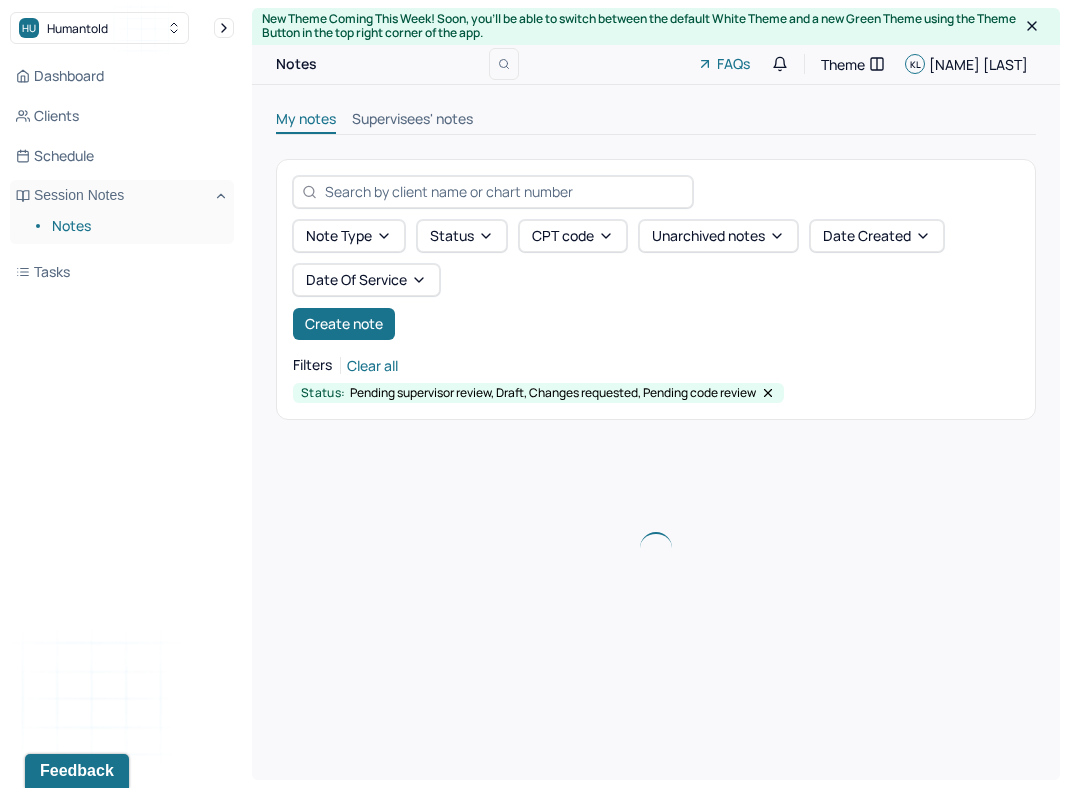 scroll, scrollTop: 0, scrollLeft: 0, axis: both 